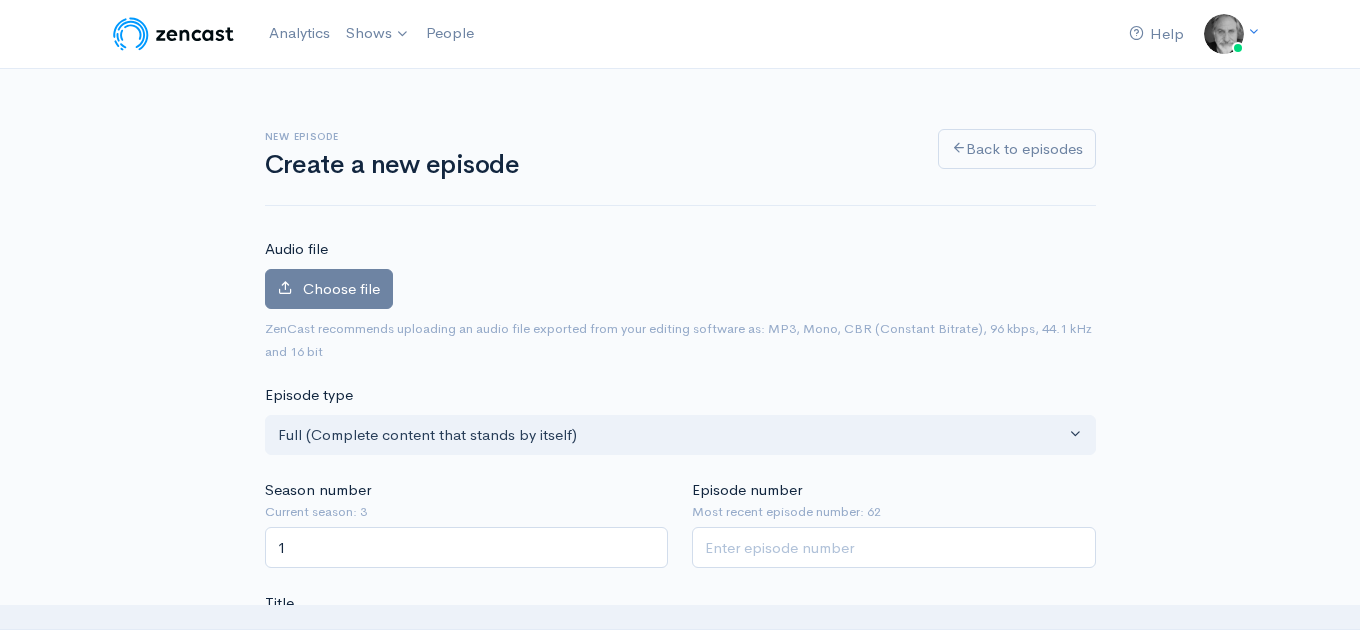 scroll, scrollTop: 328, scrollLeft: 0, axis: vertical 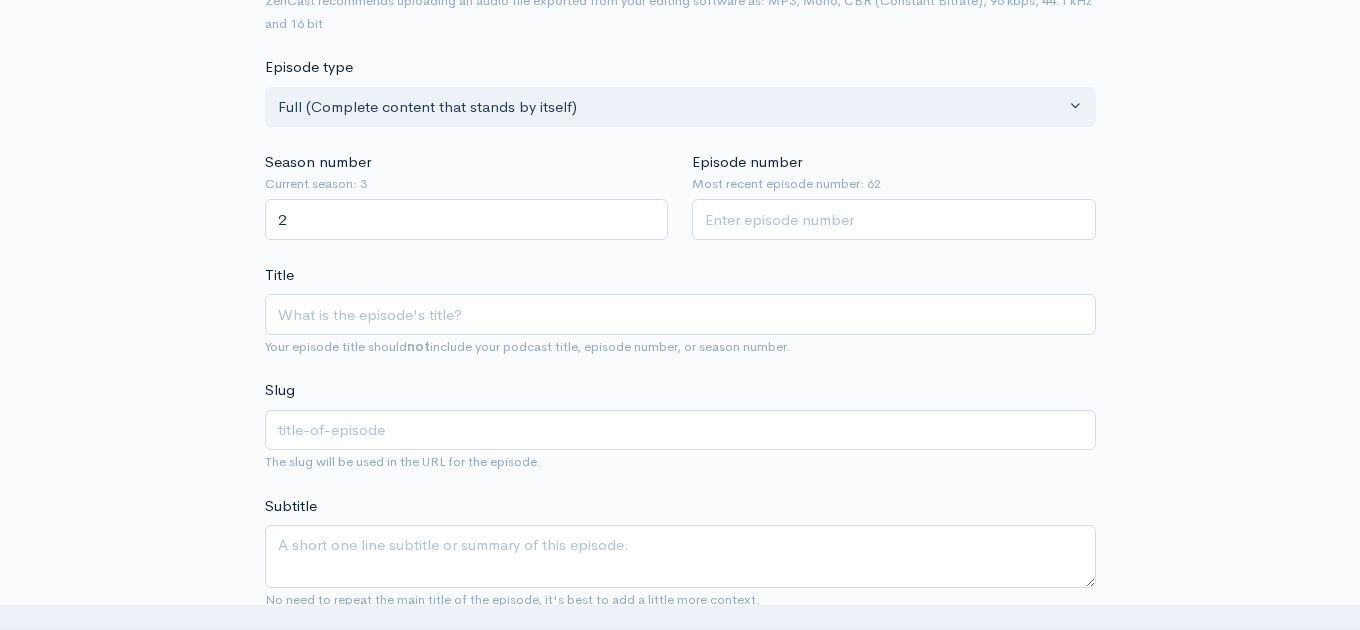 click on "2" at bounding box center [467, 219] 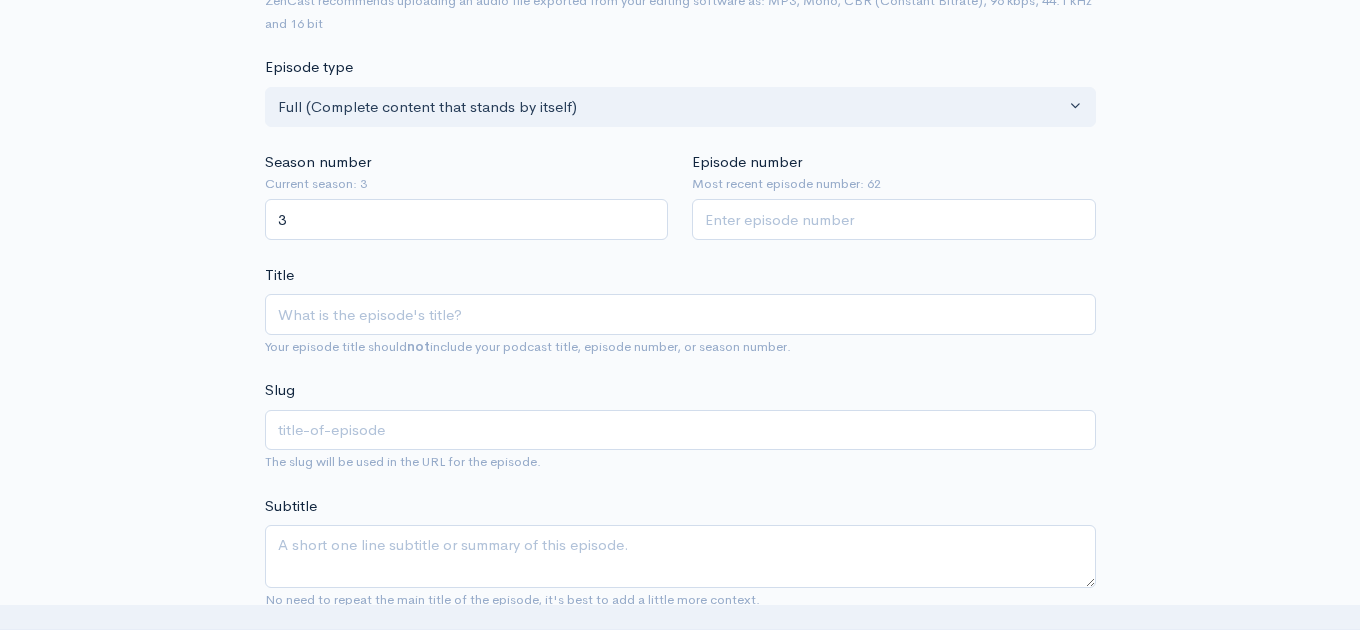 type on "3" 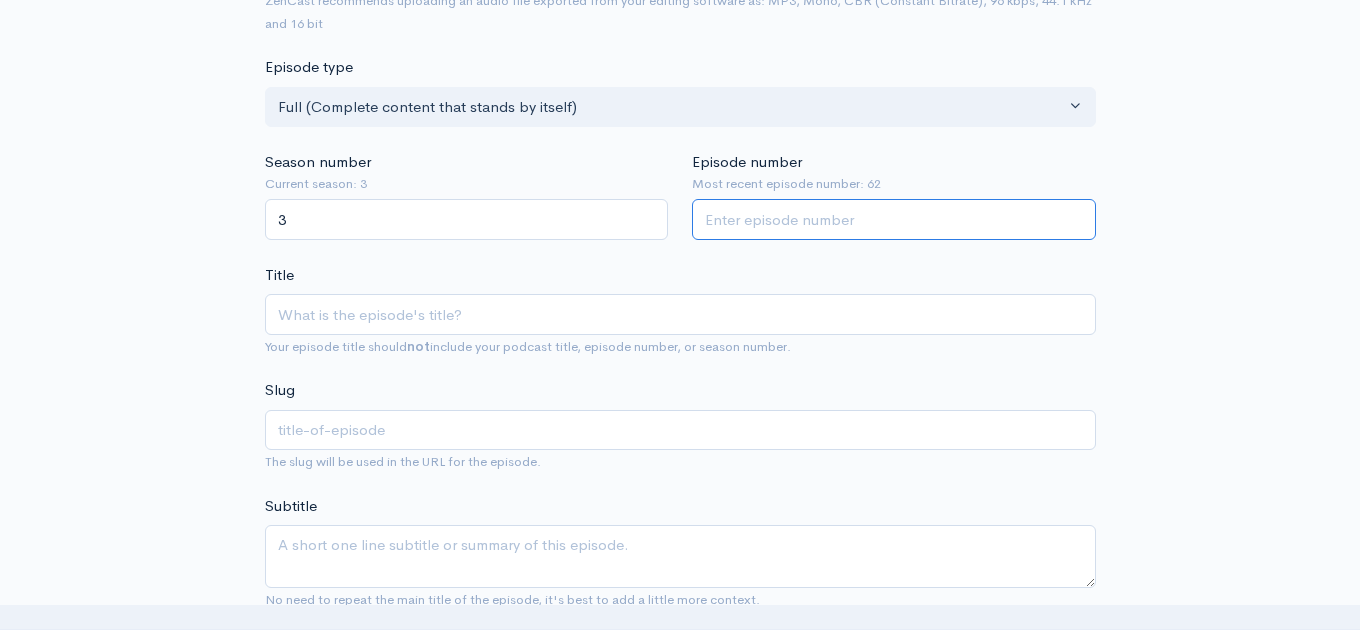 click on "Episode number" at bounding box center (894, 219) 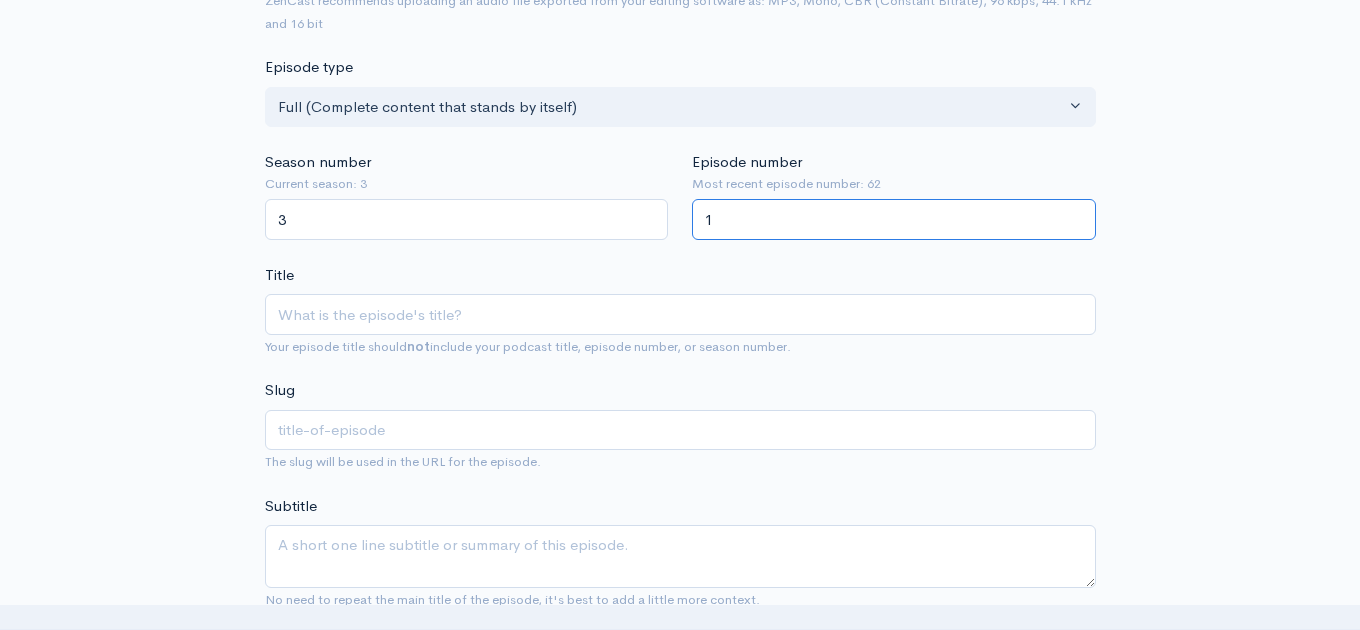 type on "1" 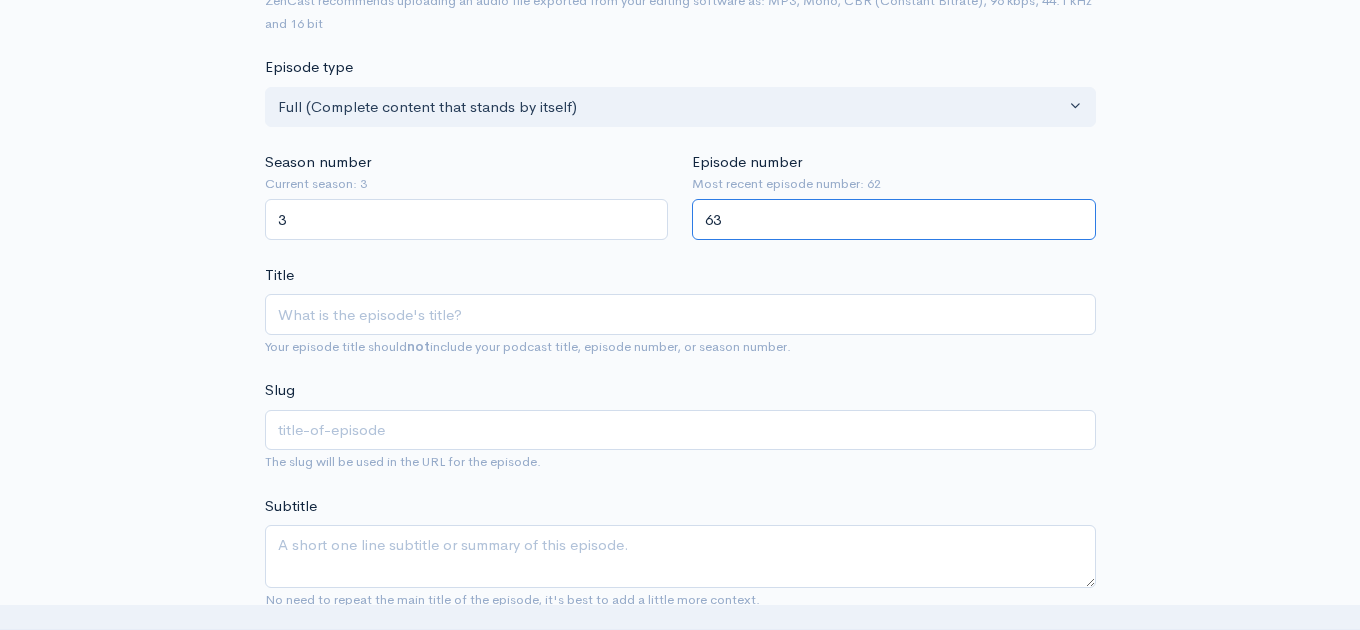 type on "63" 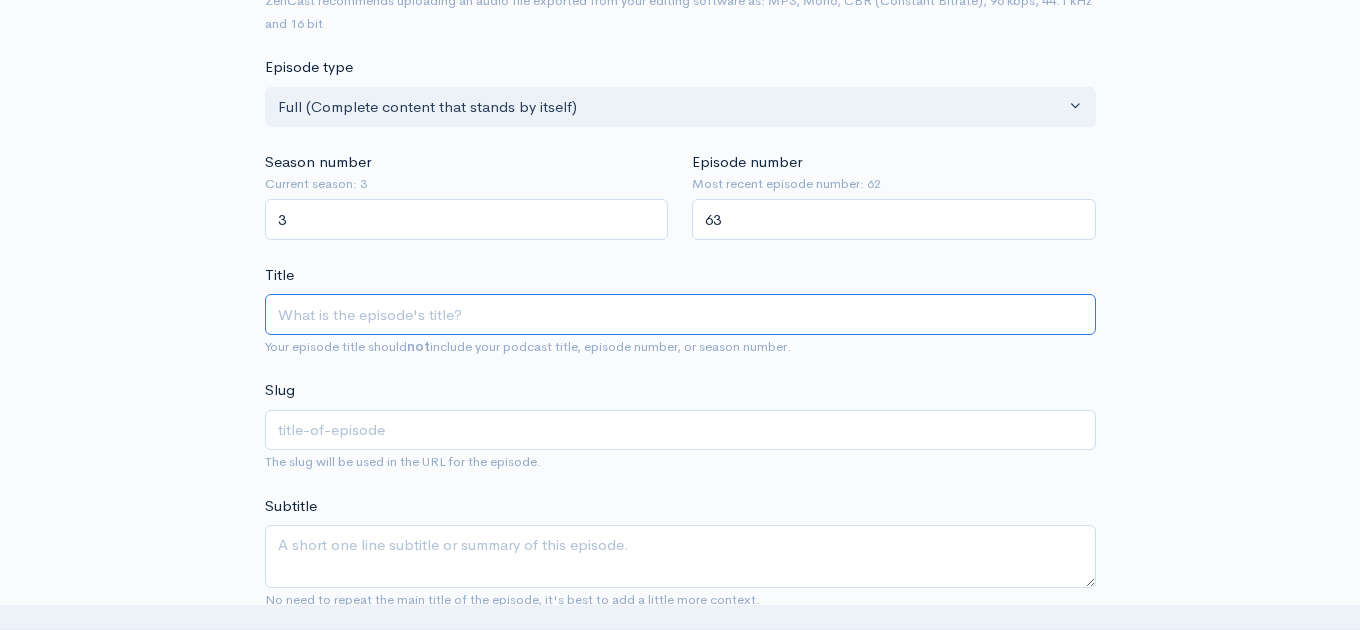 click on "Title" at bounding box center [680, 314] 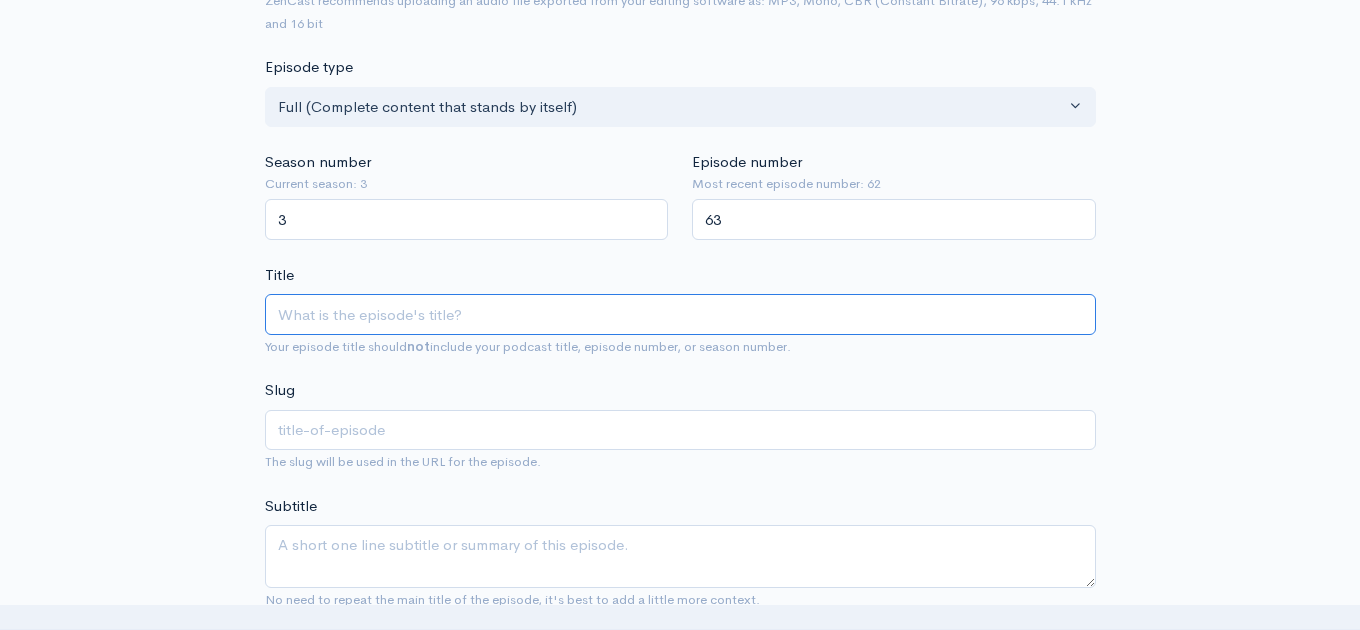 click on "Title" at bounding box center (680, 314) 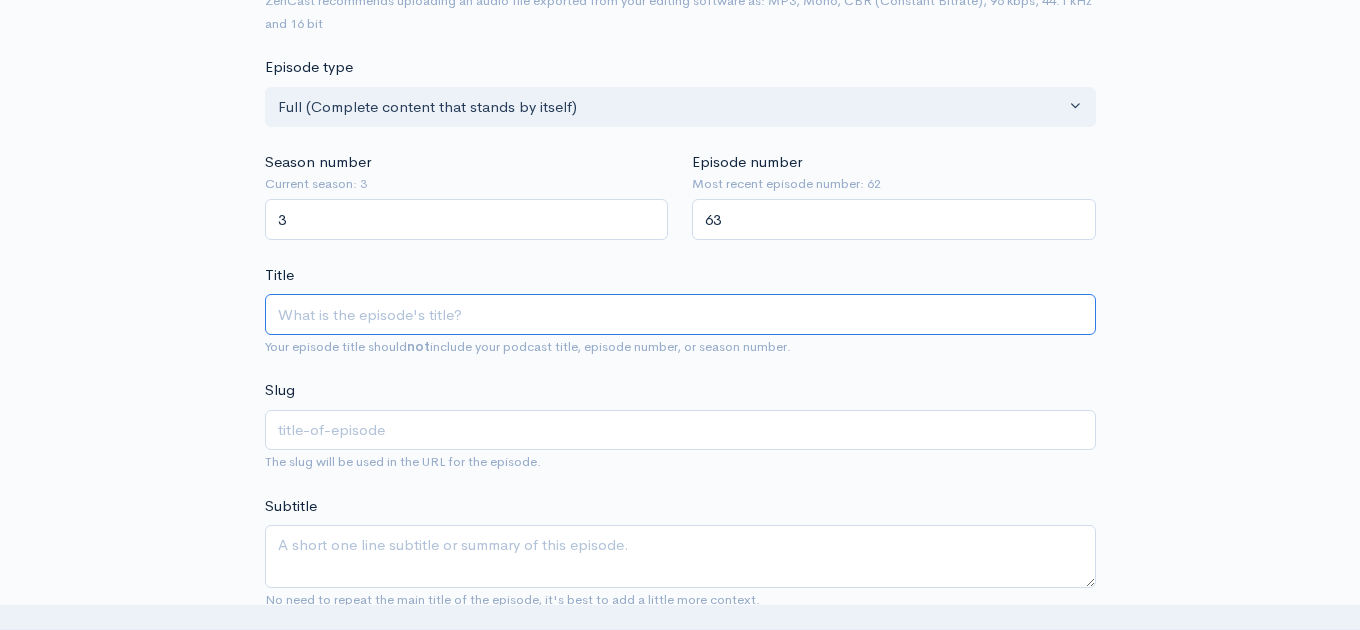 click on "Title" at bounding box center [680, 314] 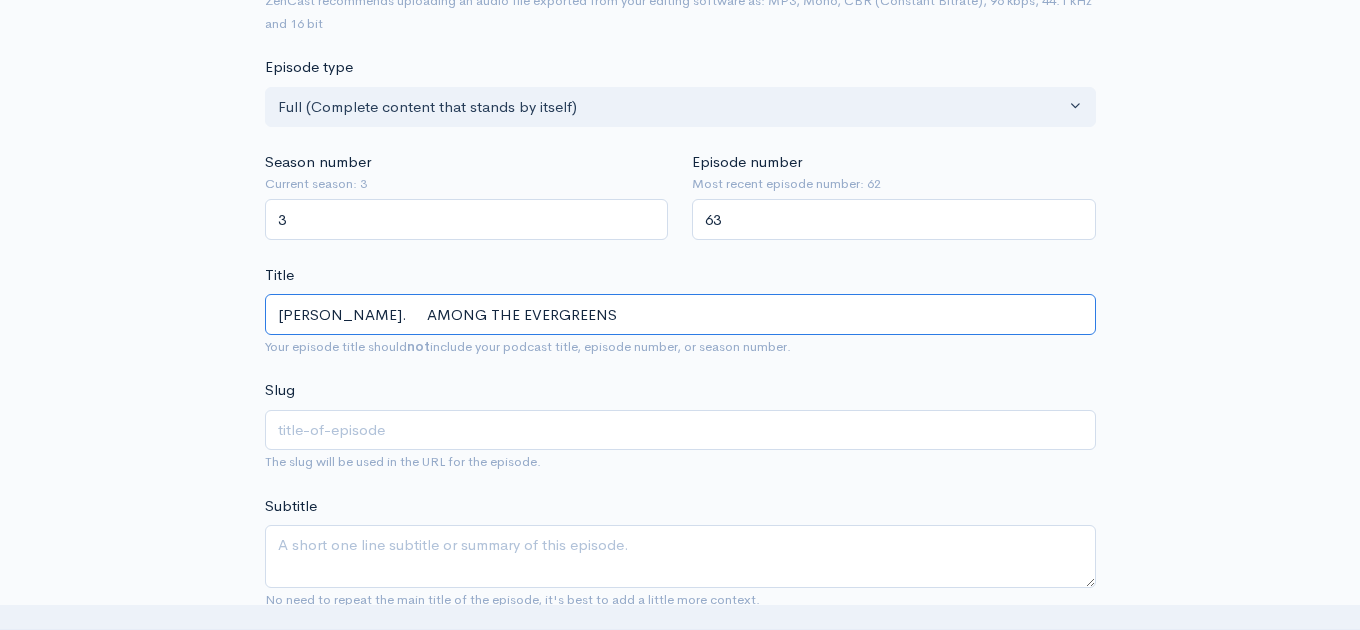 type on "[PERSON_NAME].     AMONG THE EVERGREENS" 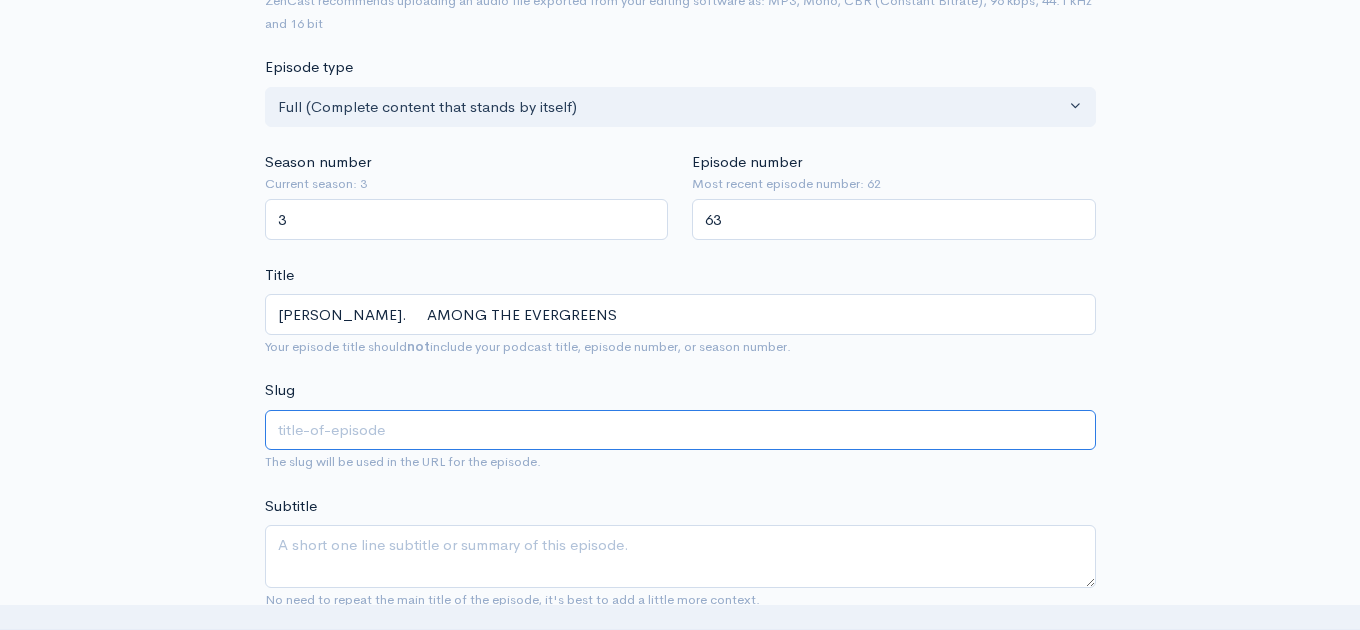 type on "[PERSON_NAME]-among-the-evergreens" 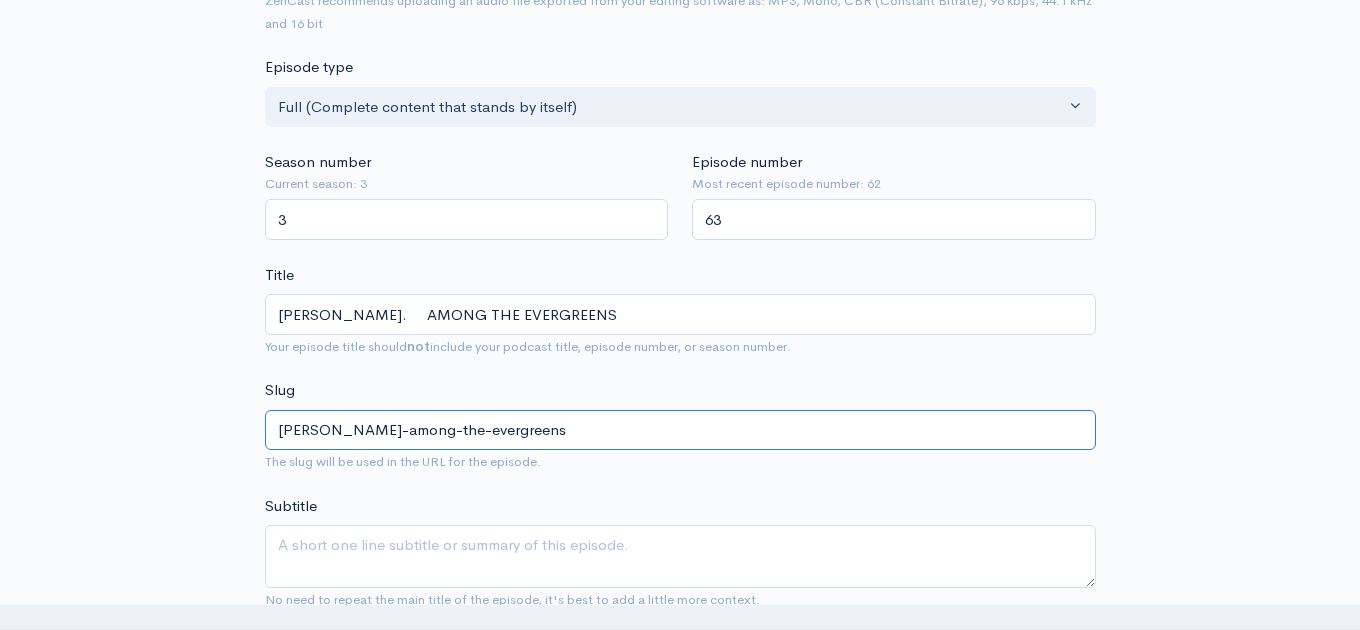 click on "[PERSON_NAME]-among-the-evergreens" at bounding box center [680, 430] 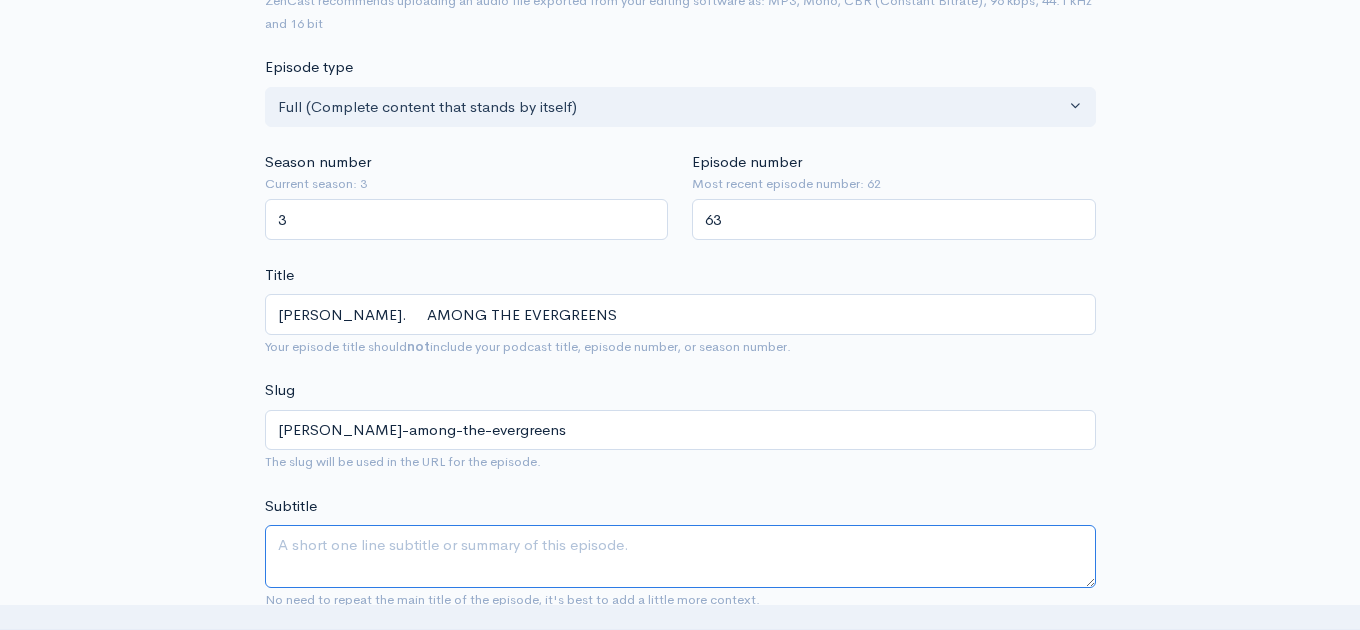 click on "Subtitle" at bounding box center (680, 556) 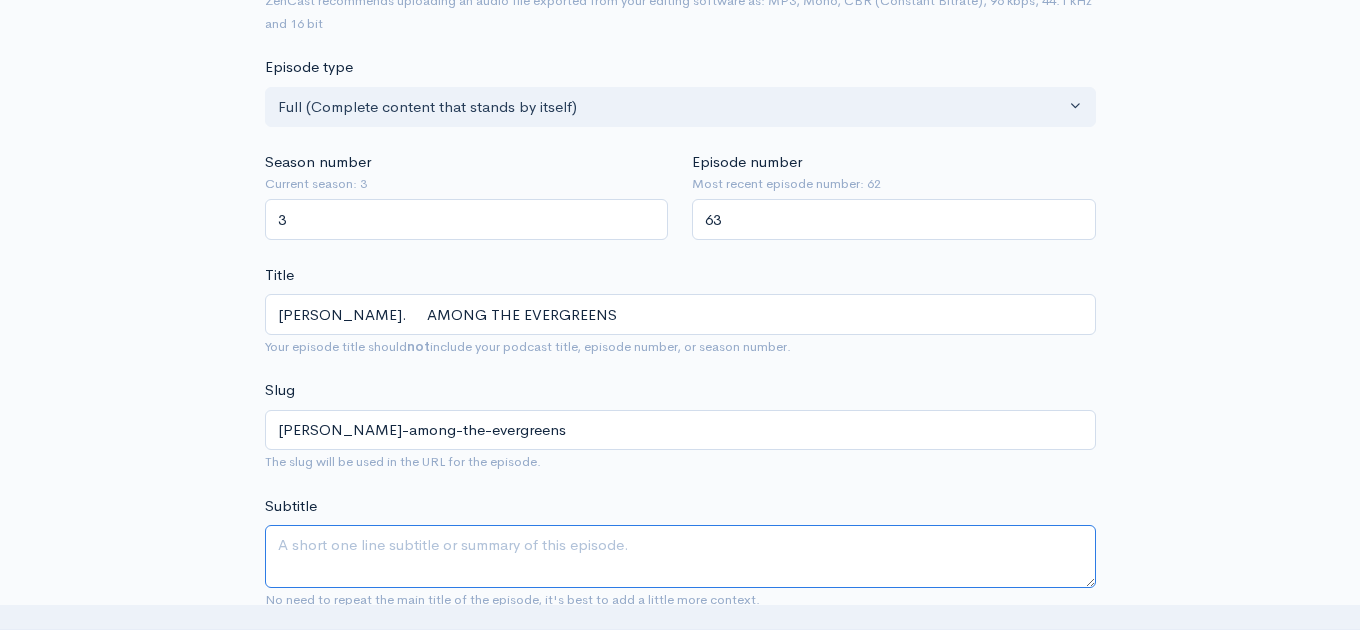 click on "Subtitle" at bounding box center (680, 556) 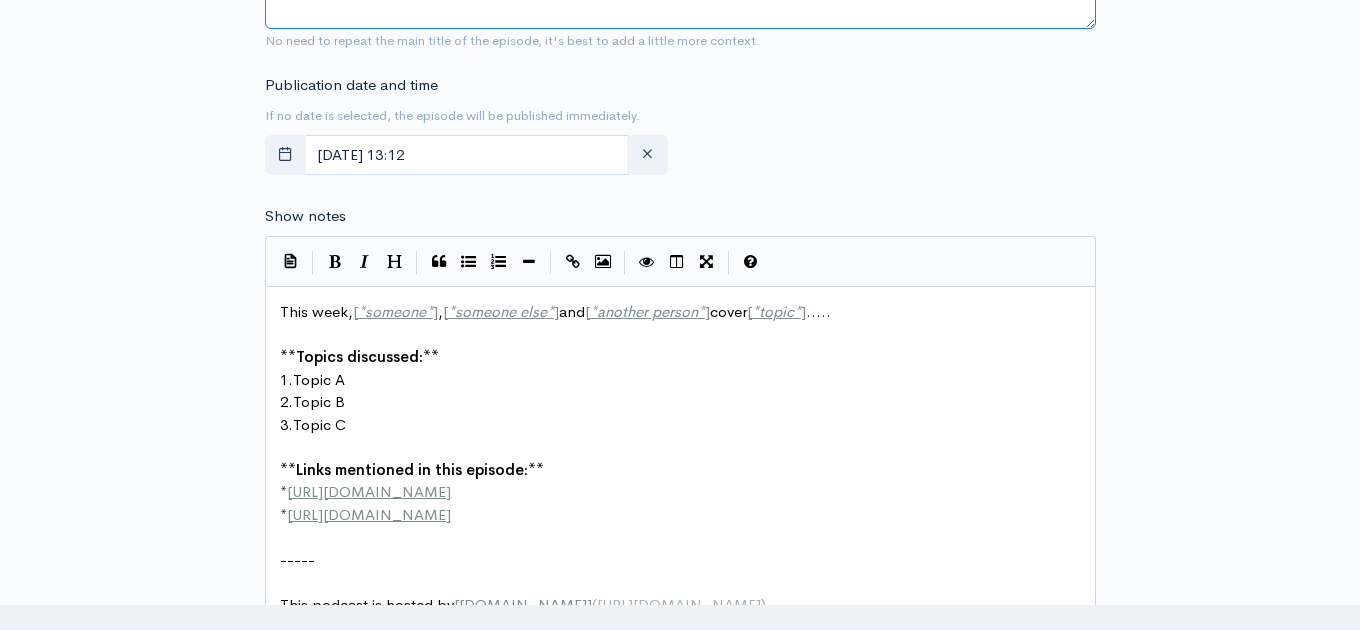 scroll, scrollTop: 907, scrollLeft: 0, axis: vertical 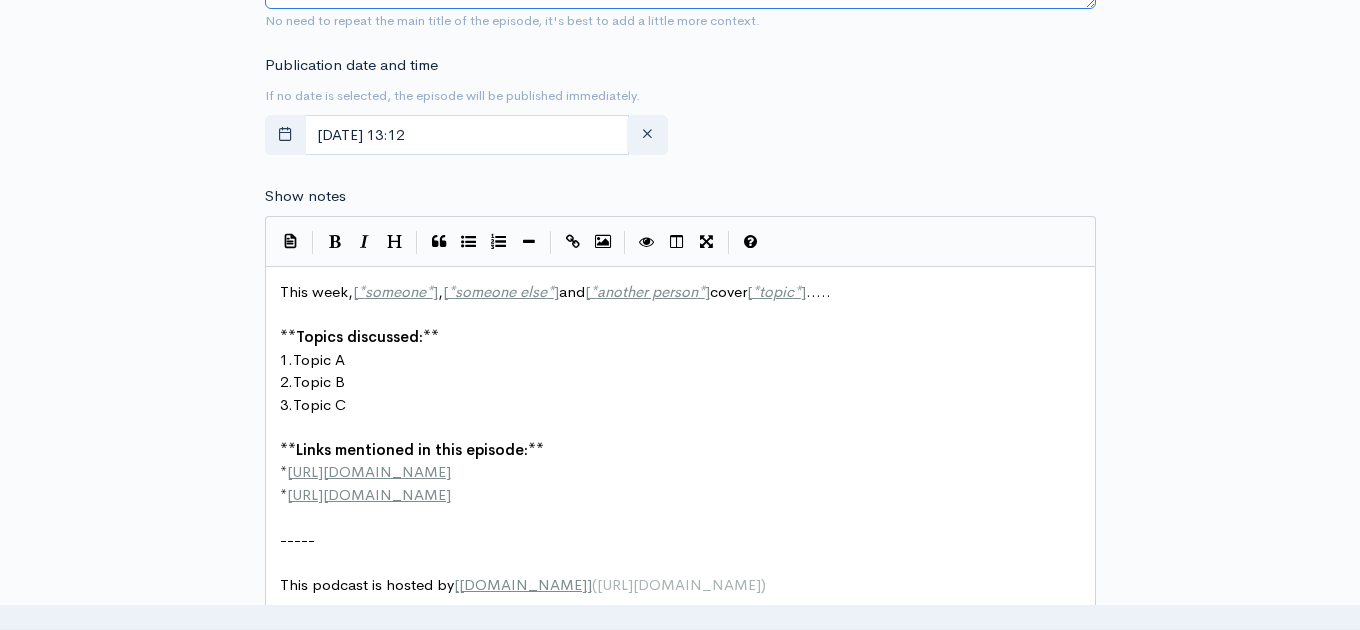 type on "Among the Evergreens is the latest chapter in the revered [DEMOGRAPHIC_DATA] singer-songwriter's own story." 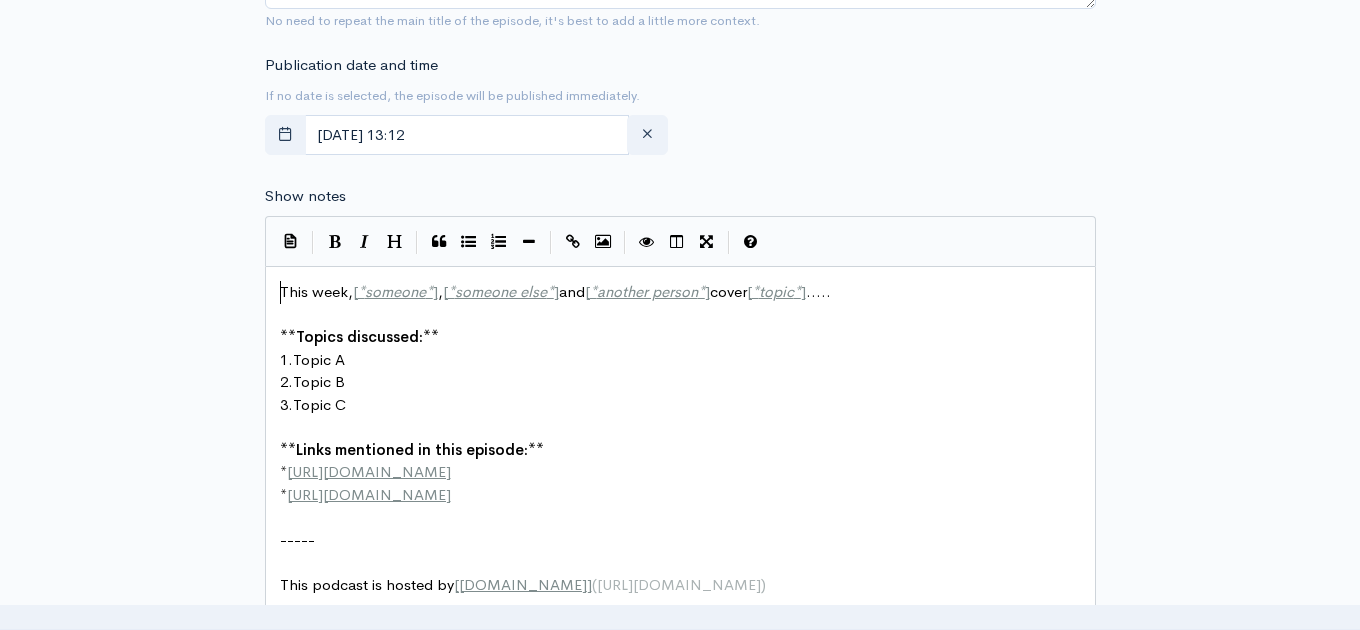 scroll, scrollTop: 8, scrollLeft: 0, axis: vertical 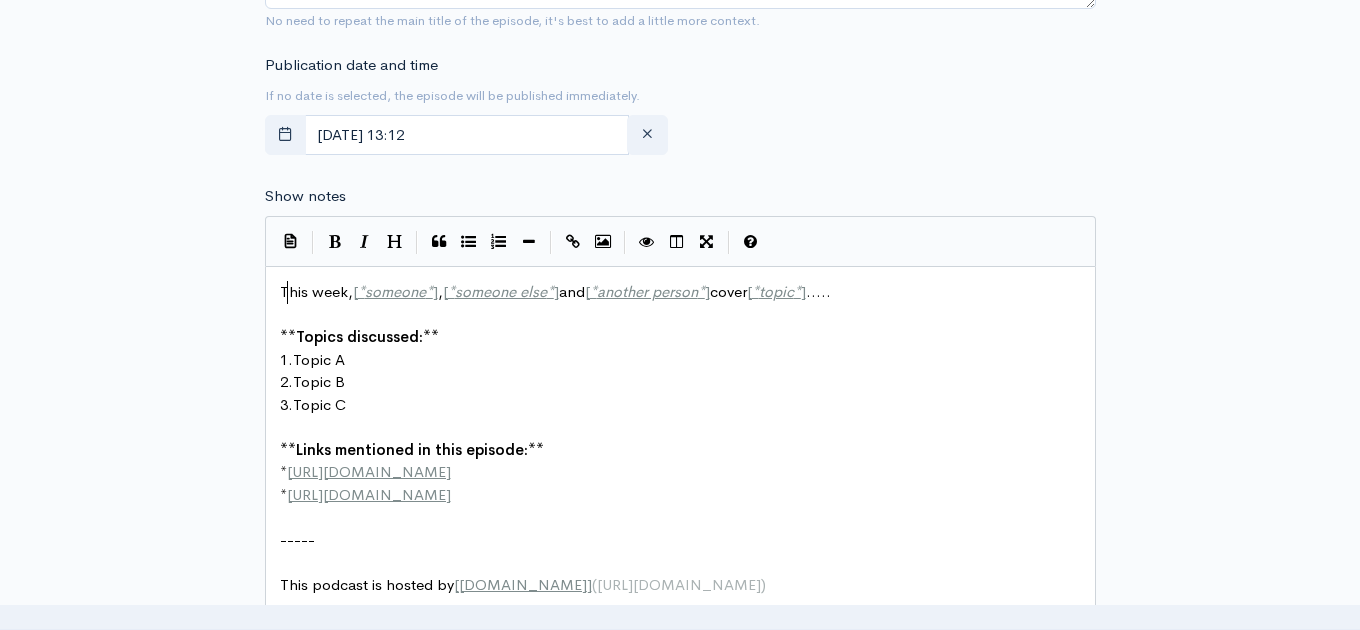click on "This week,  [ * someone * ] ,  [ * someone else * ]  and  [ * another person * ]  cover  [ * topic * ] ....." at bounding box center [555, 291] 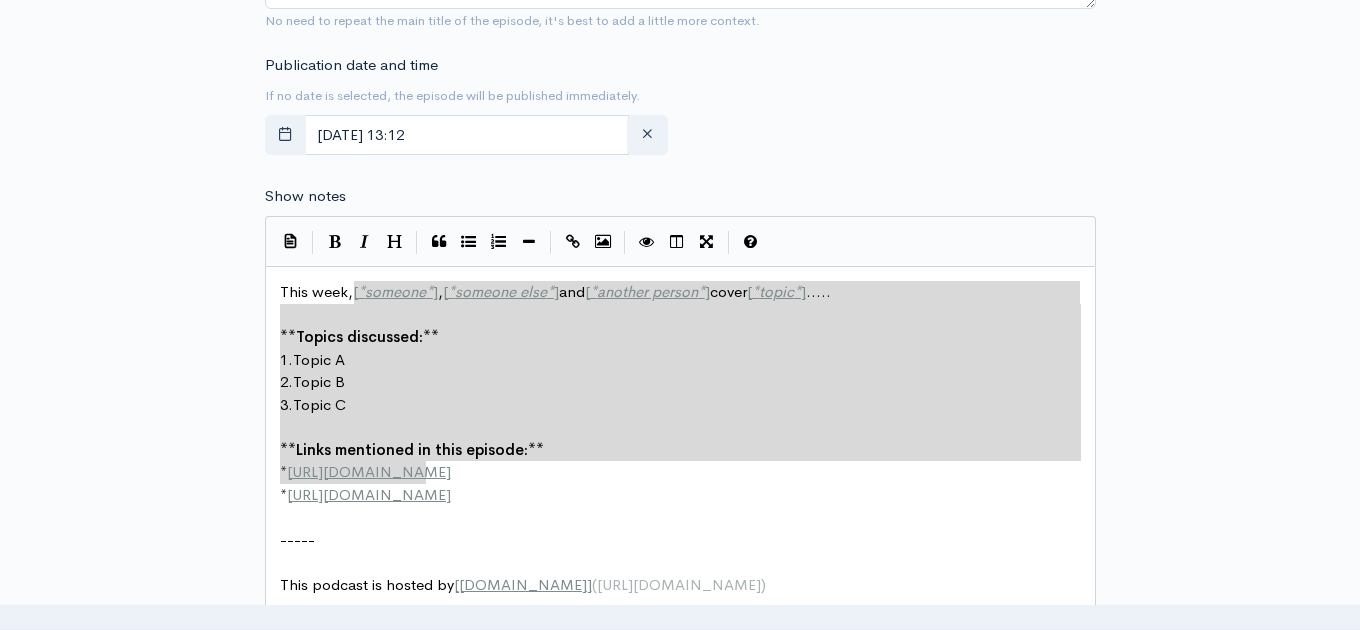 scroll, scrollTop: 204, scrollLeft: 205, axis: both 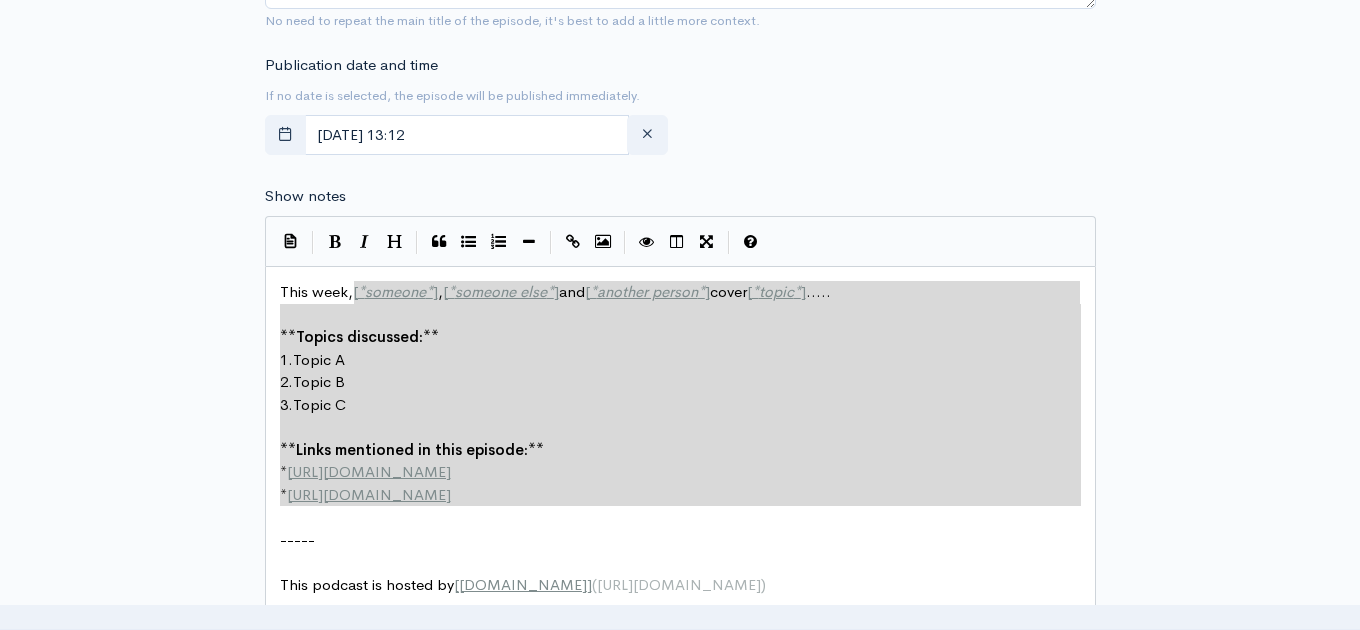 type on "[*someone*], [*someone else*] and [*another person*] cover [*topic*].....
**Topics discussed:**
1. Topic A
2. Topic B
3. Topic C
**Links mentioned in this episode:**
* [URL][DOMAIN_NAME]
* [URL][DOMAIN_NAME]
-----" 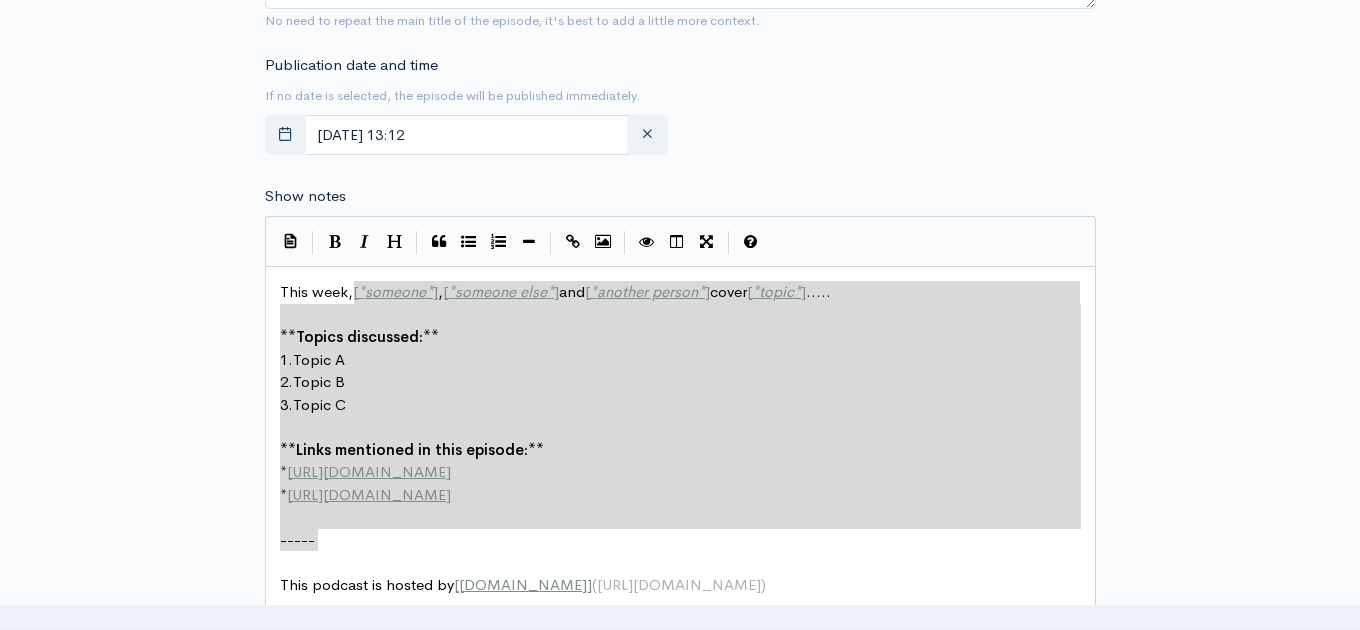 drag, startPoint x: 354, startPoint y: 295, endPoint x: 823, endPoint y: 545, distance: 531.4706 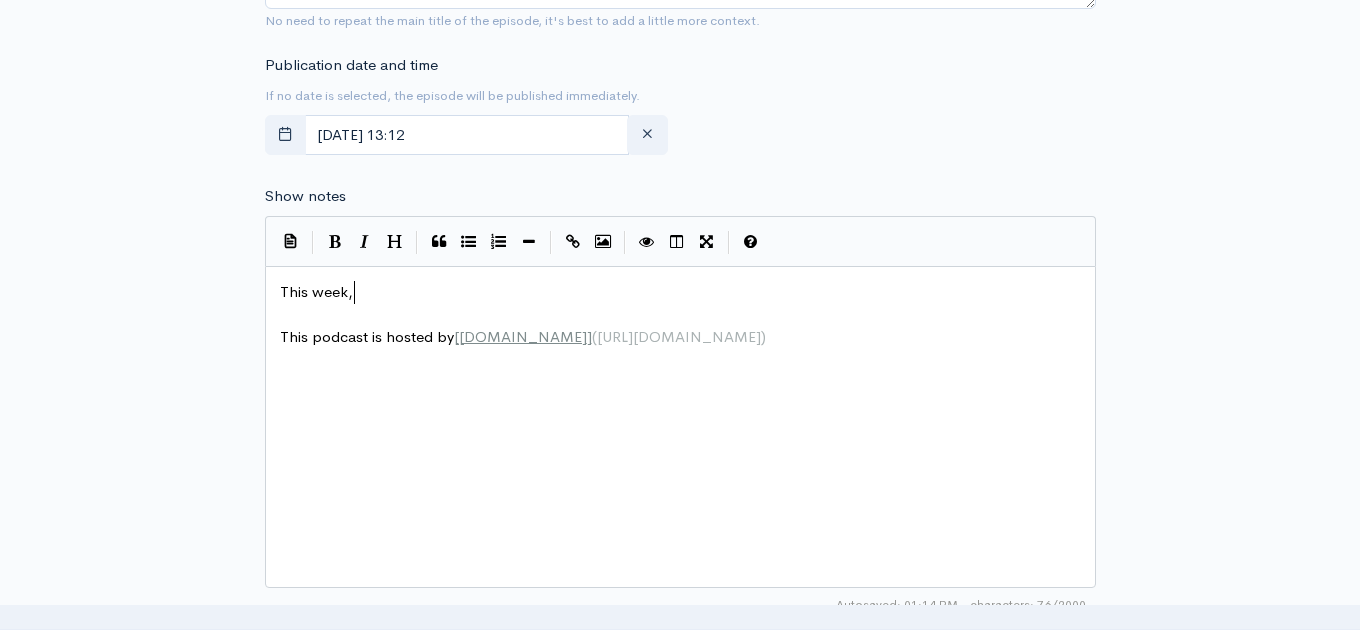 click on "This week," at bounding box center (680, 292) 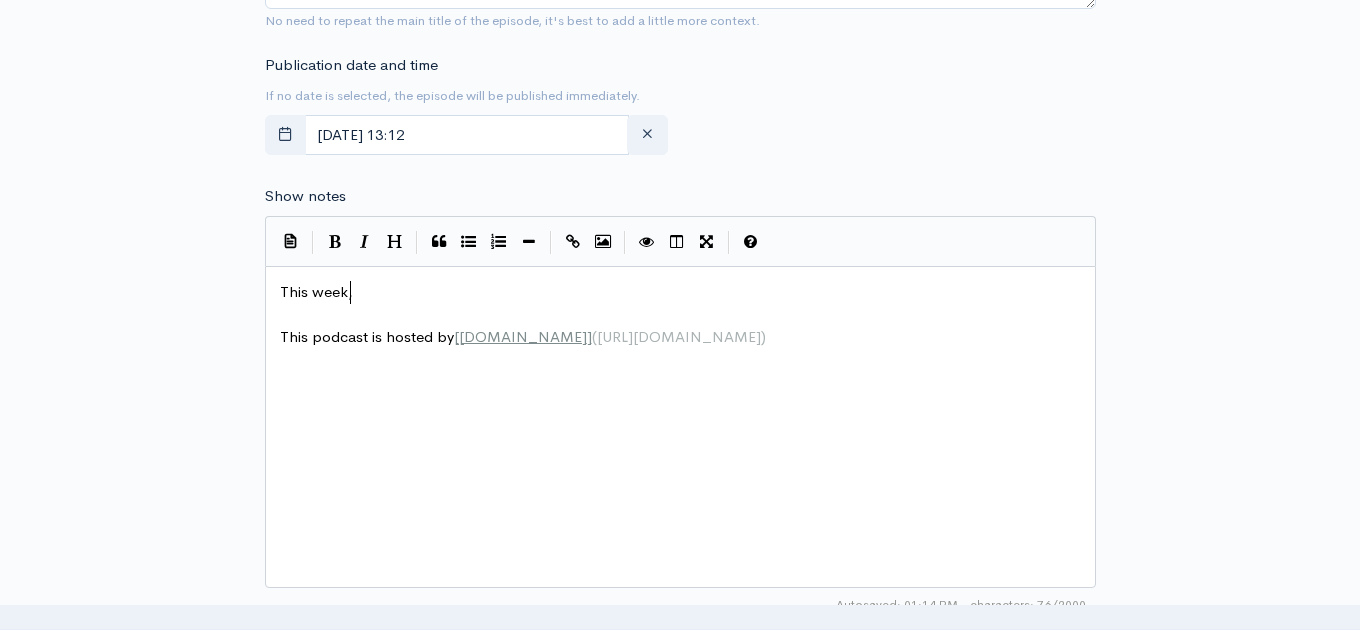 click on "This week," at bounding box center [316, 291] 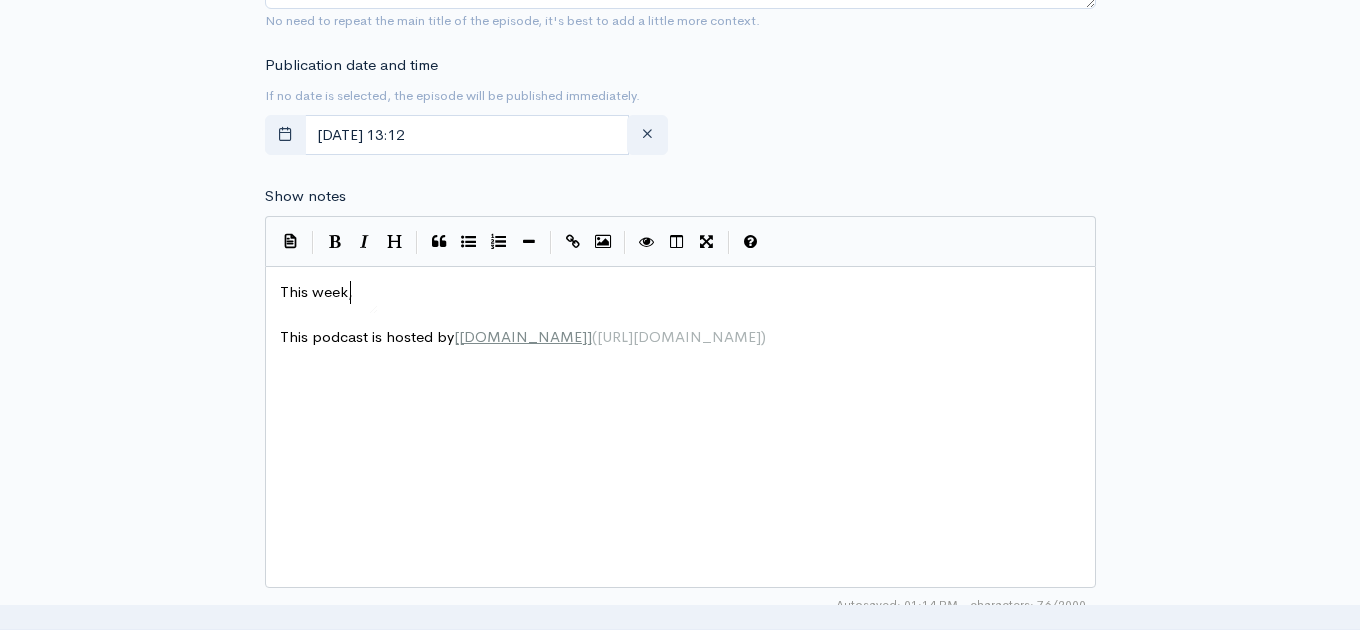 paste on "​" 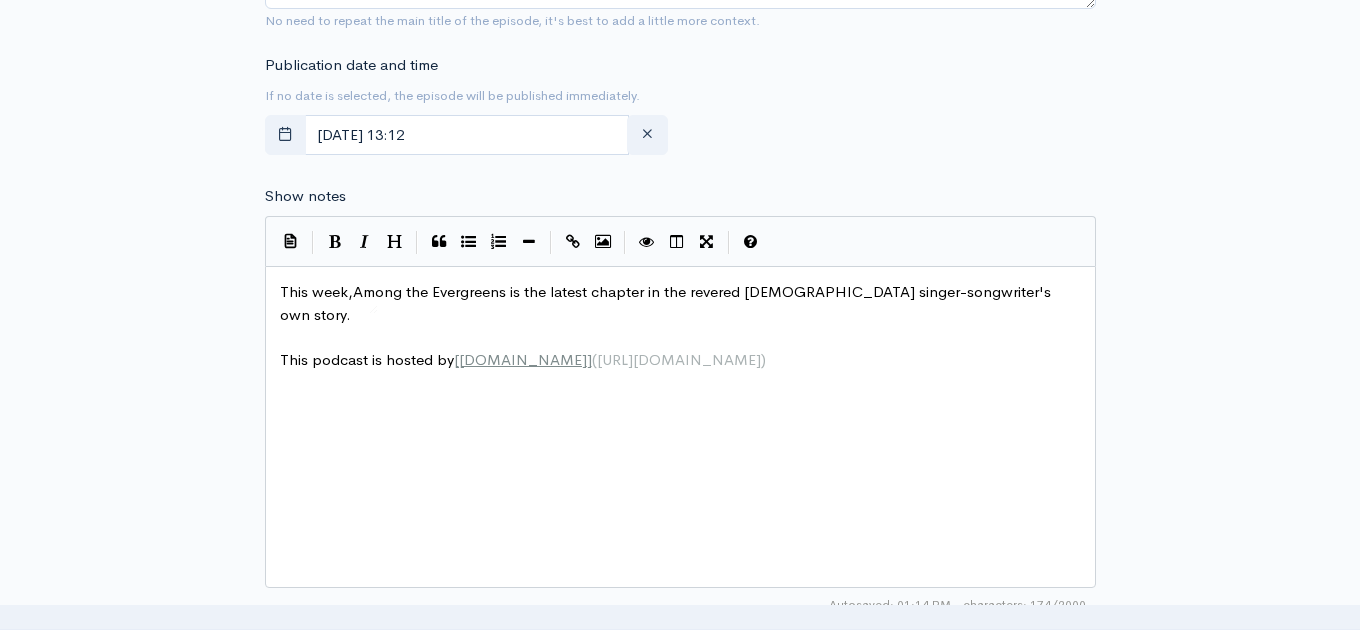drag, startPoint x: 353, startPoint y: 292, endPoint x: 428, endPoint y: 303, distance: 75.802376 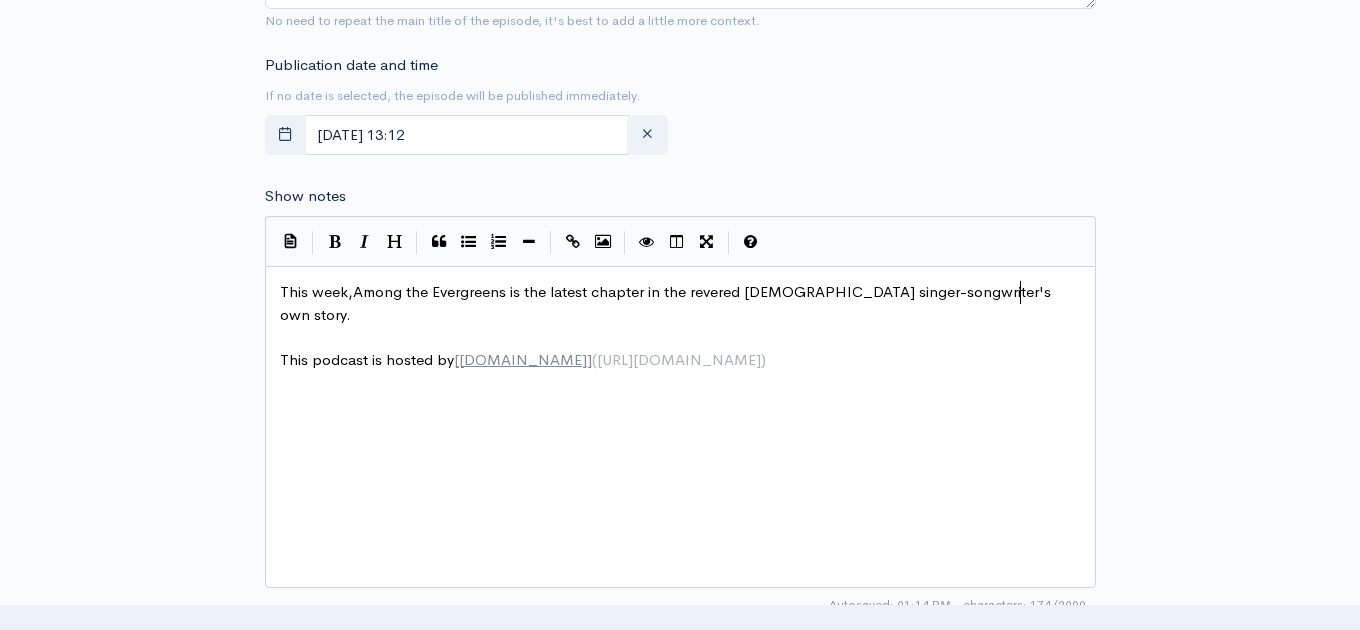 scroll, scrollTop: 8, scrollLeft: 0, axis: vertical 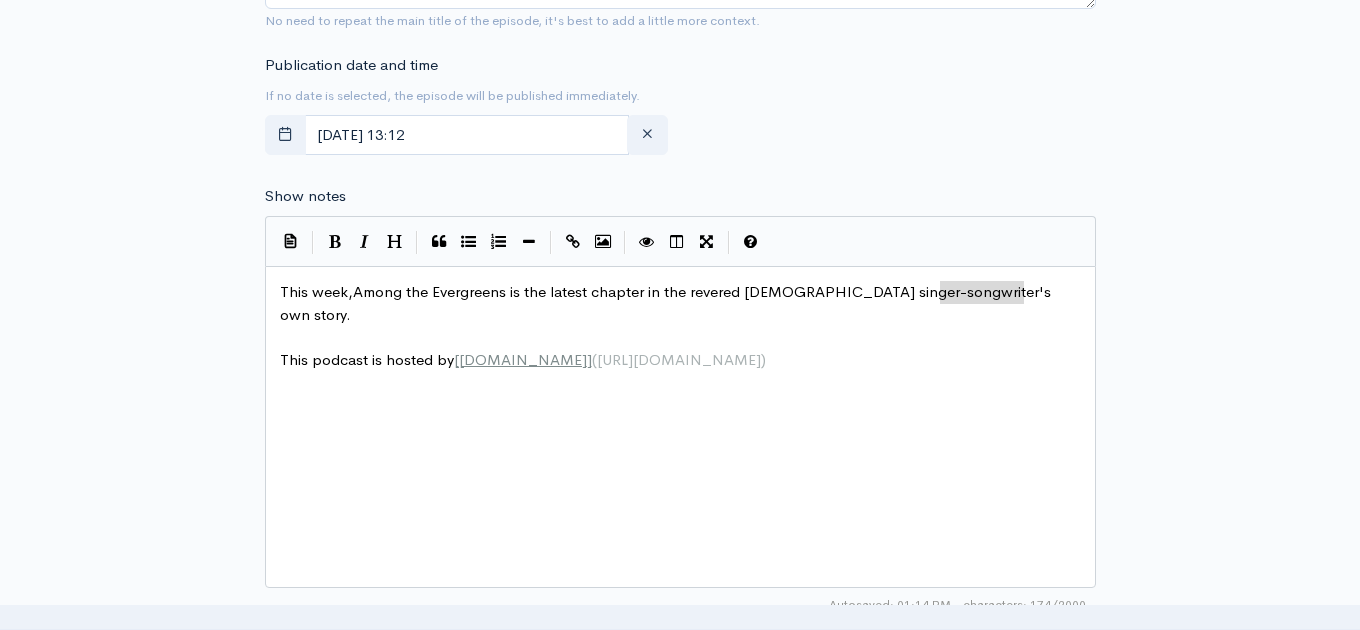 type on "iter's own story." 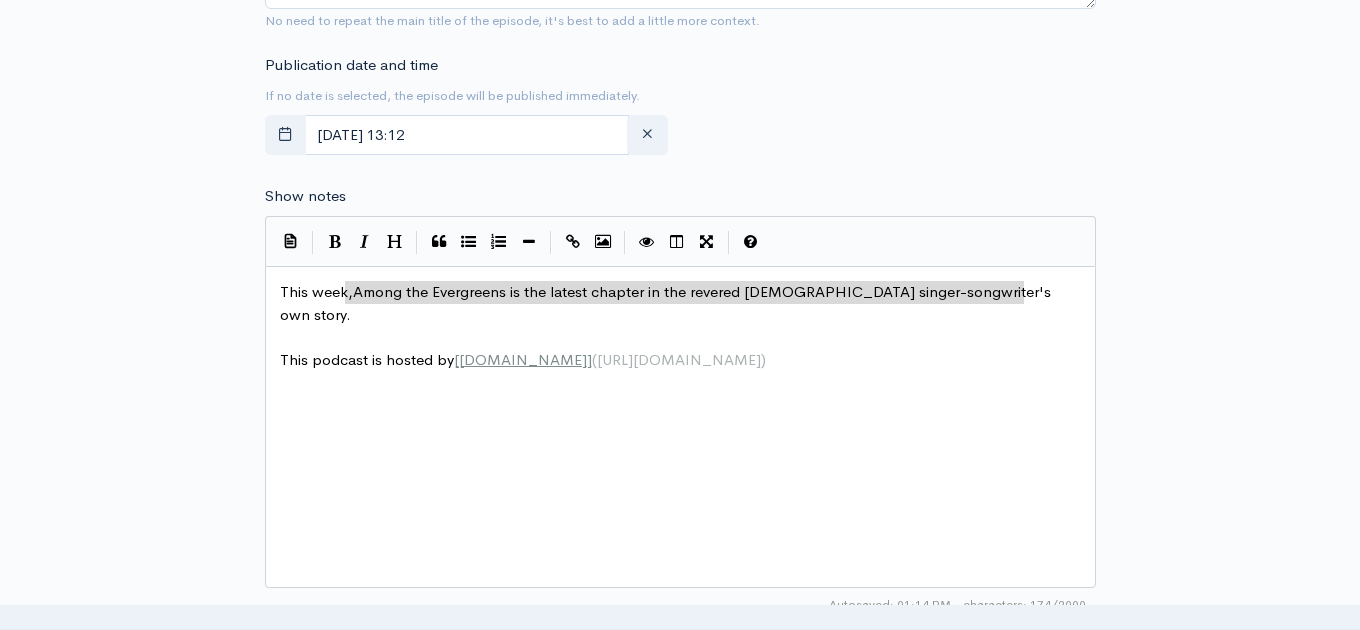 type on "Among the Evergreens is the latest chapter in the revered [DEMOGRAPHIC_DATA] singer-songwriter's own story." 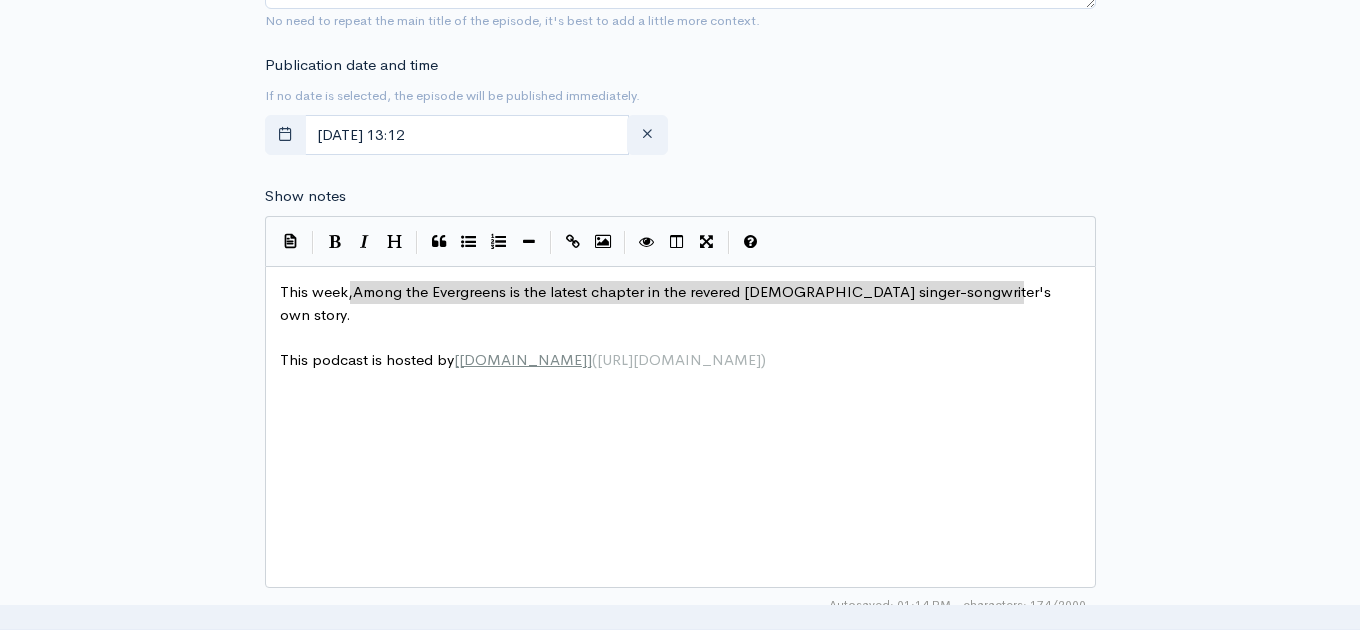 drag, startPoint x: 1027, startPoint y: 295, endPoint x: 352, endPoint y: 289, distance: 675.0267 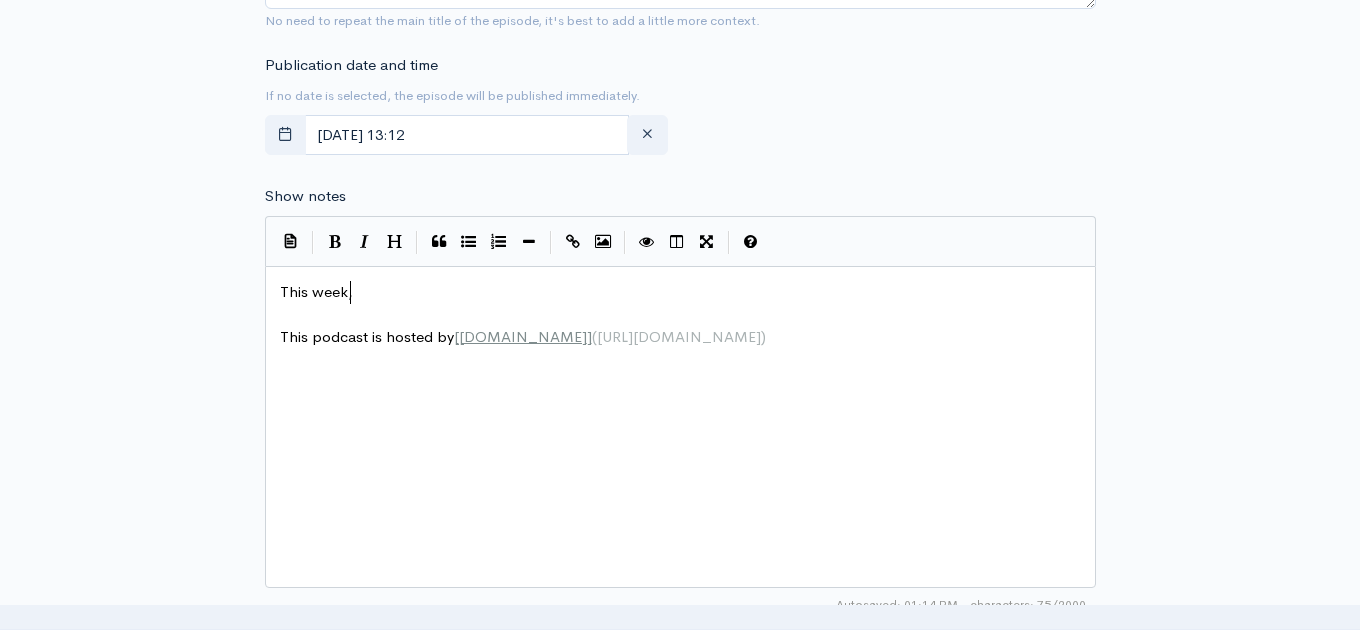 click on "This week," at bounding box center (680, 292) 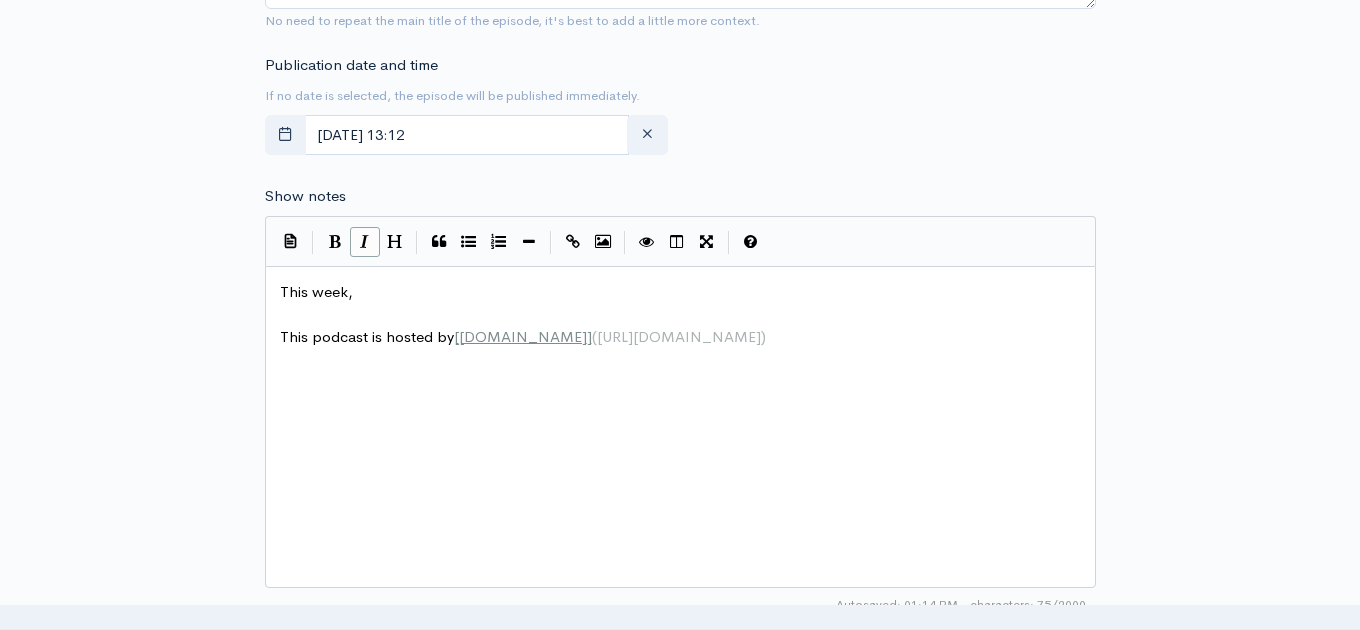 scroll, scrollTop: 1, scrollLeft: 4, axis: both 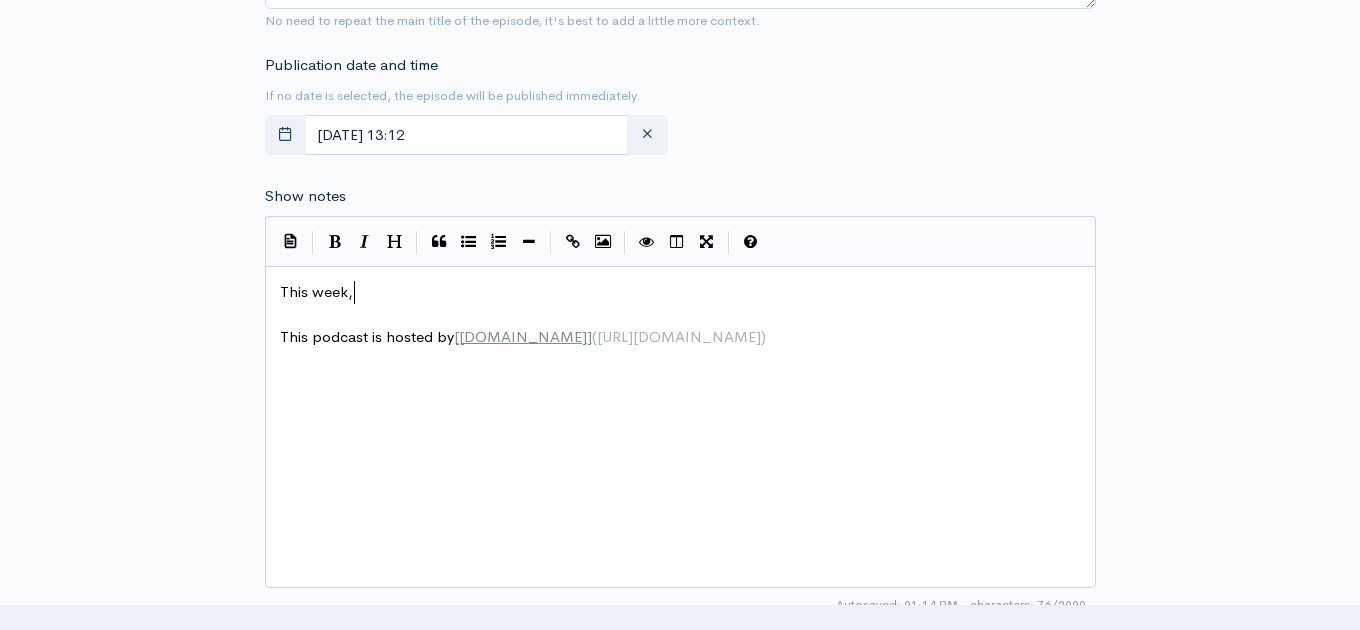 click on "This week," at bounding box center (680, 292) 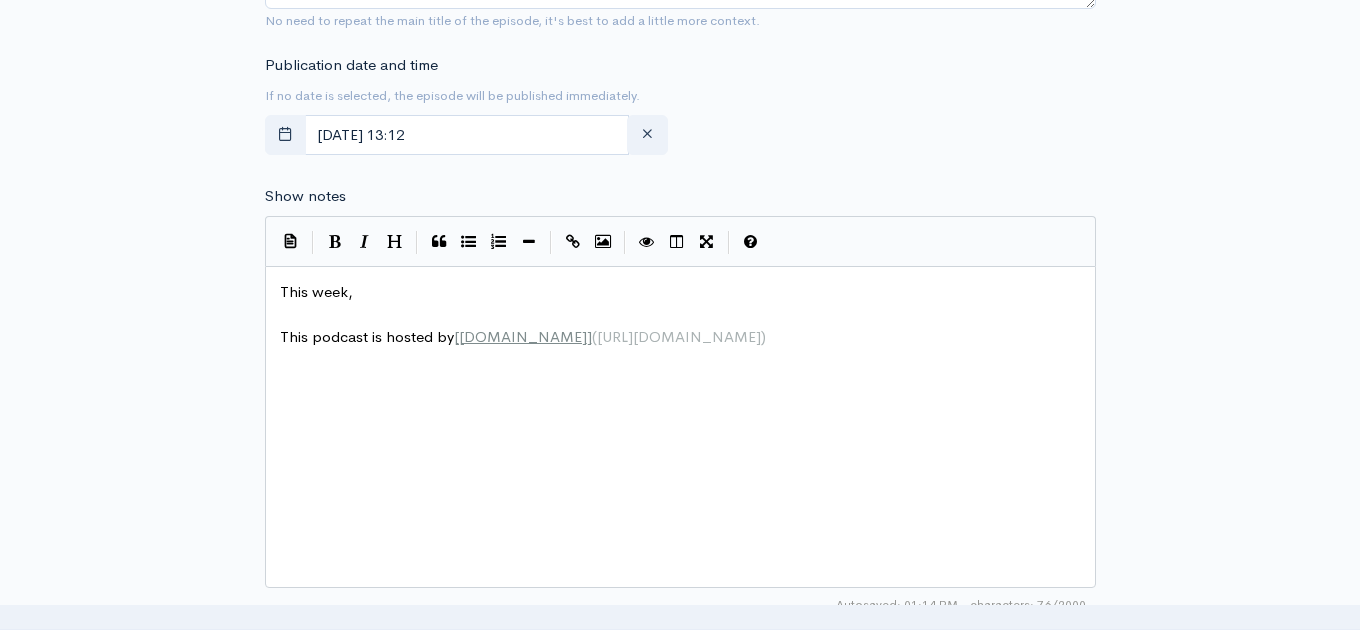 click on "This week," at bounding box center [680, 292] 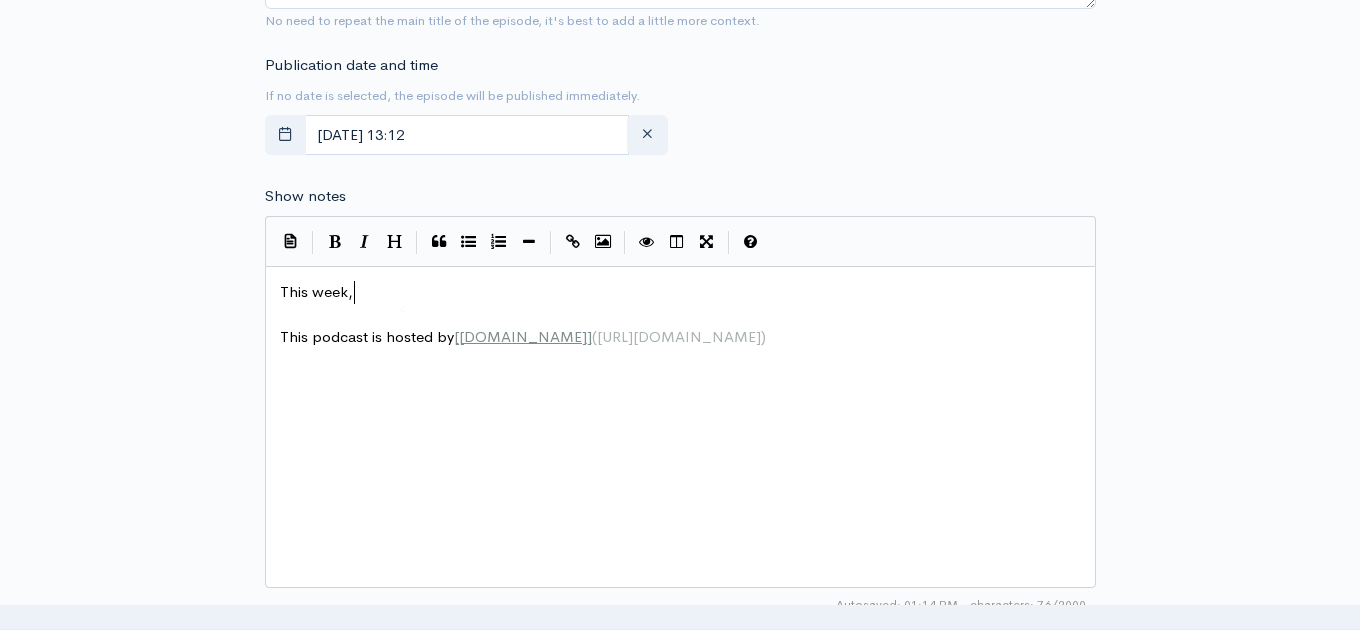 paste on "​" 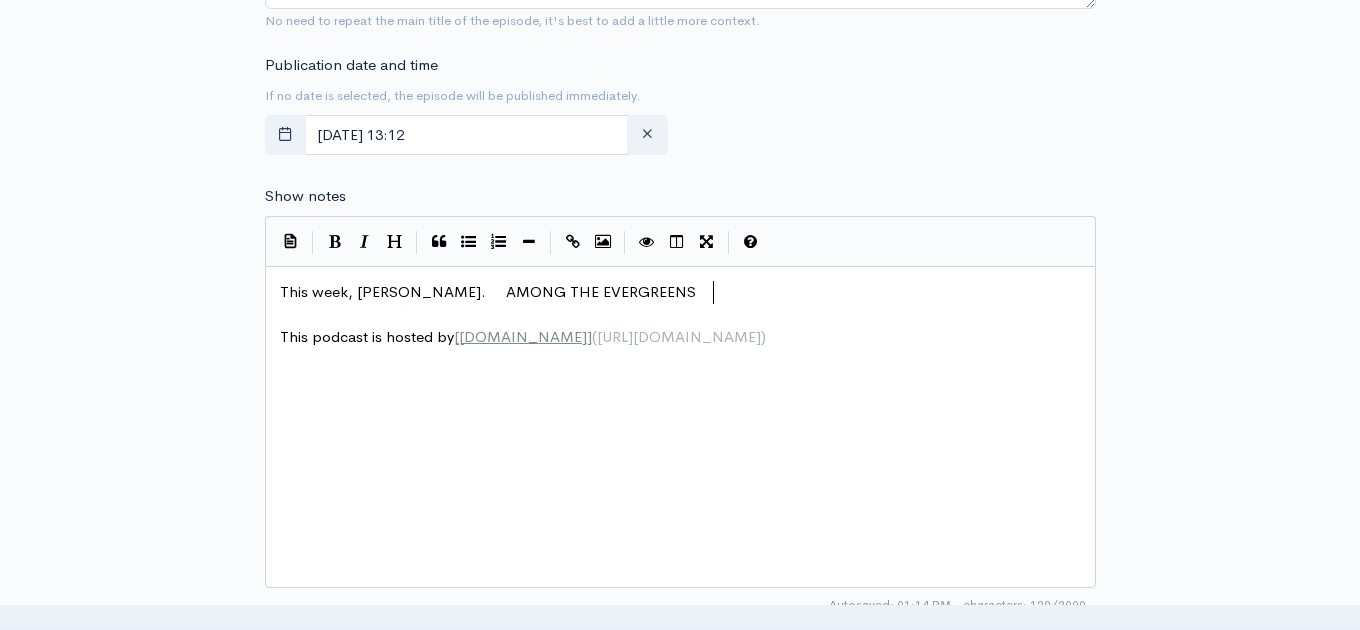 click on "This week, [PERSON_NAME].     AMONG THE EVERGREENS" at bounding box center [488, 291] 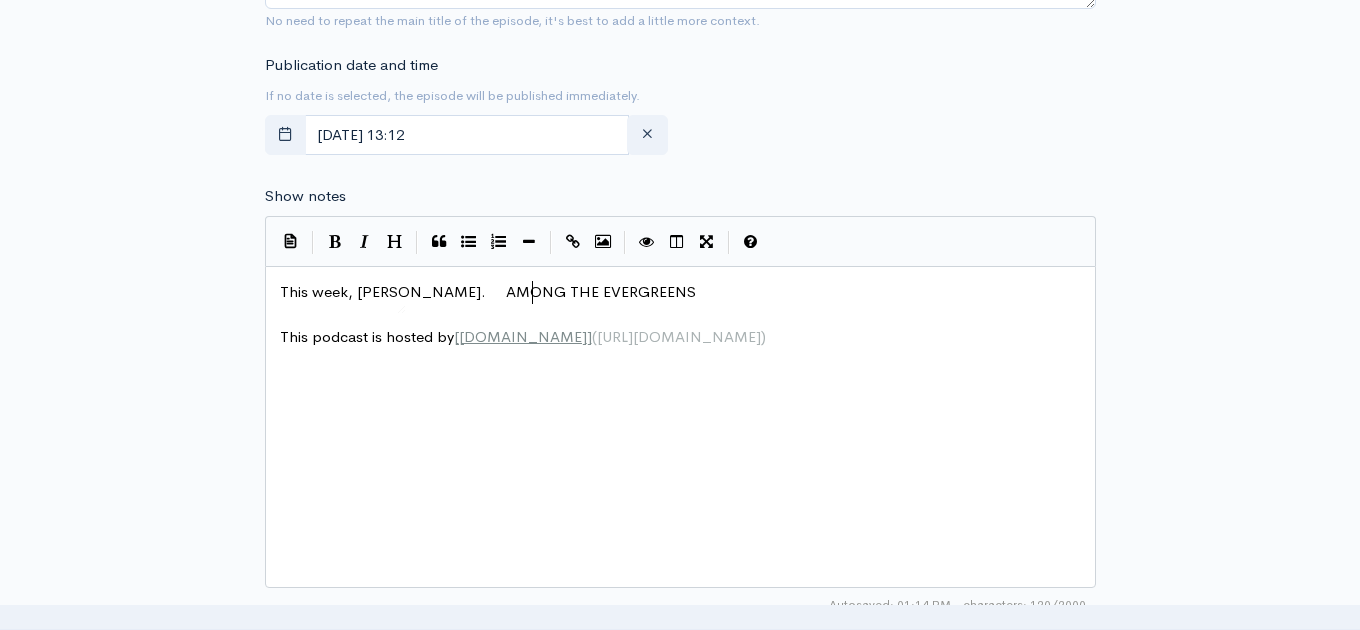 type on "​" 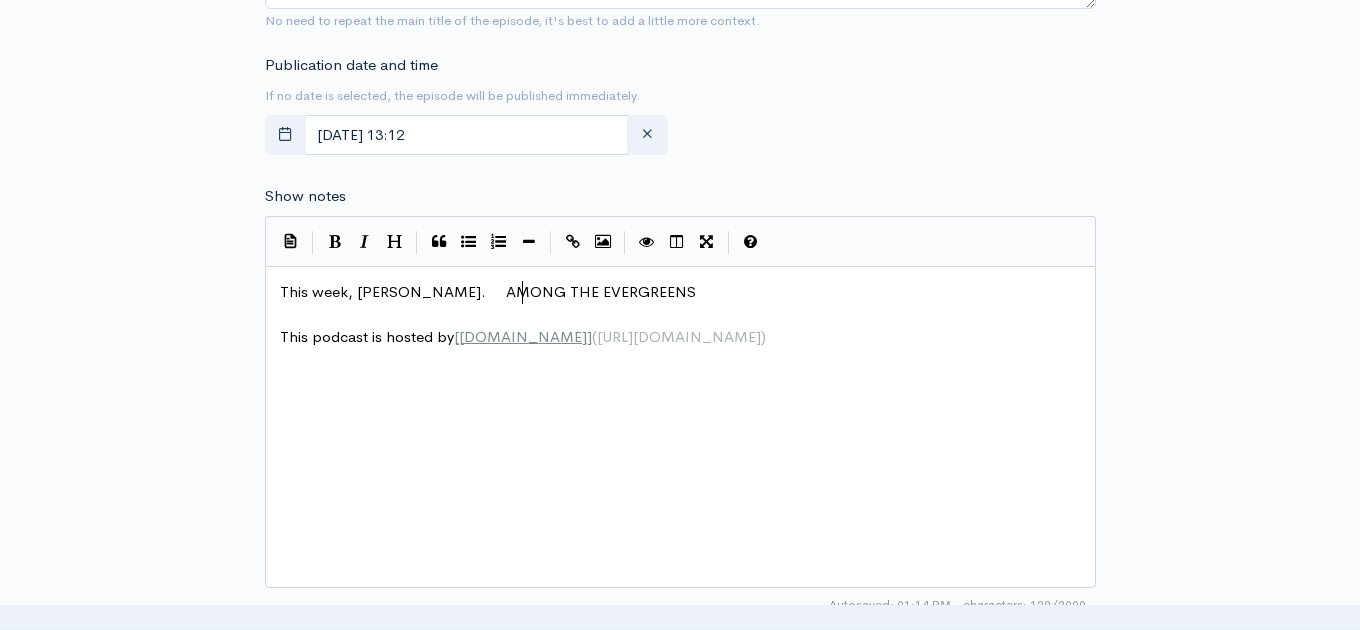 click on "This week, [PERSON_NAME].     AMONG THE EVERGREENS" at bounding box center [488, 291] 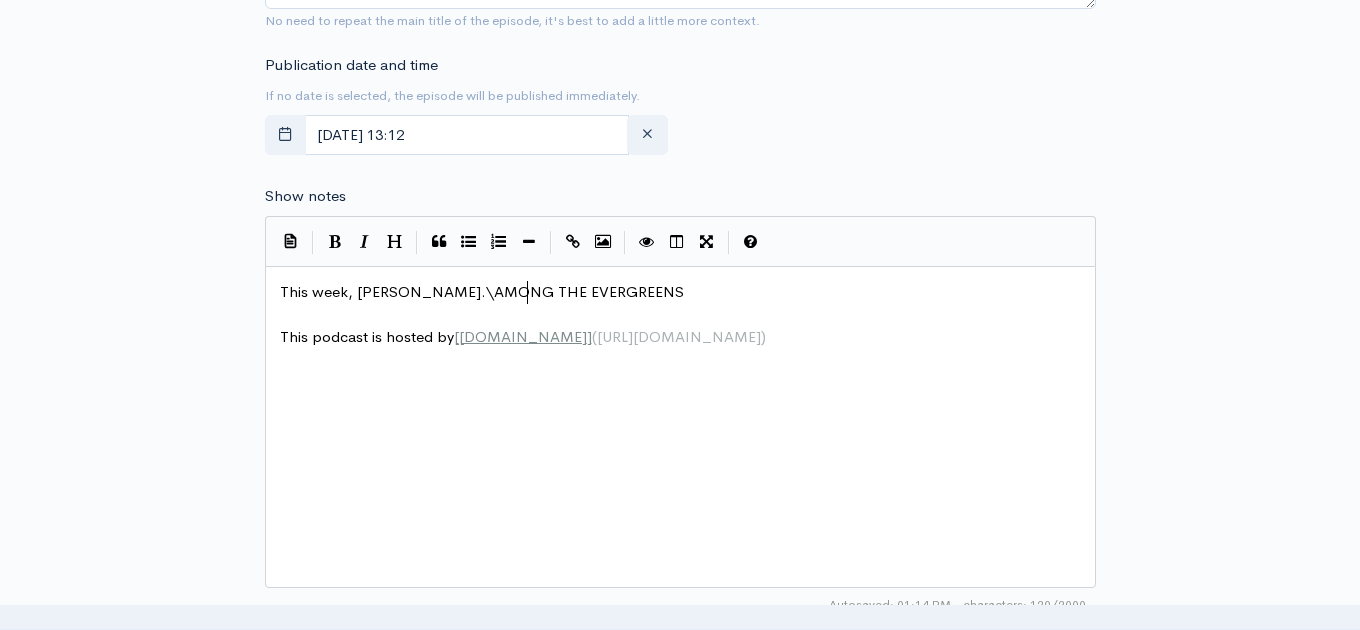 type on "\\" 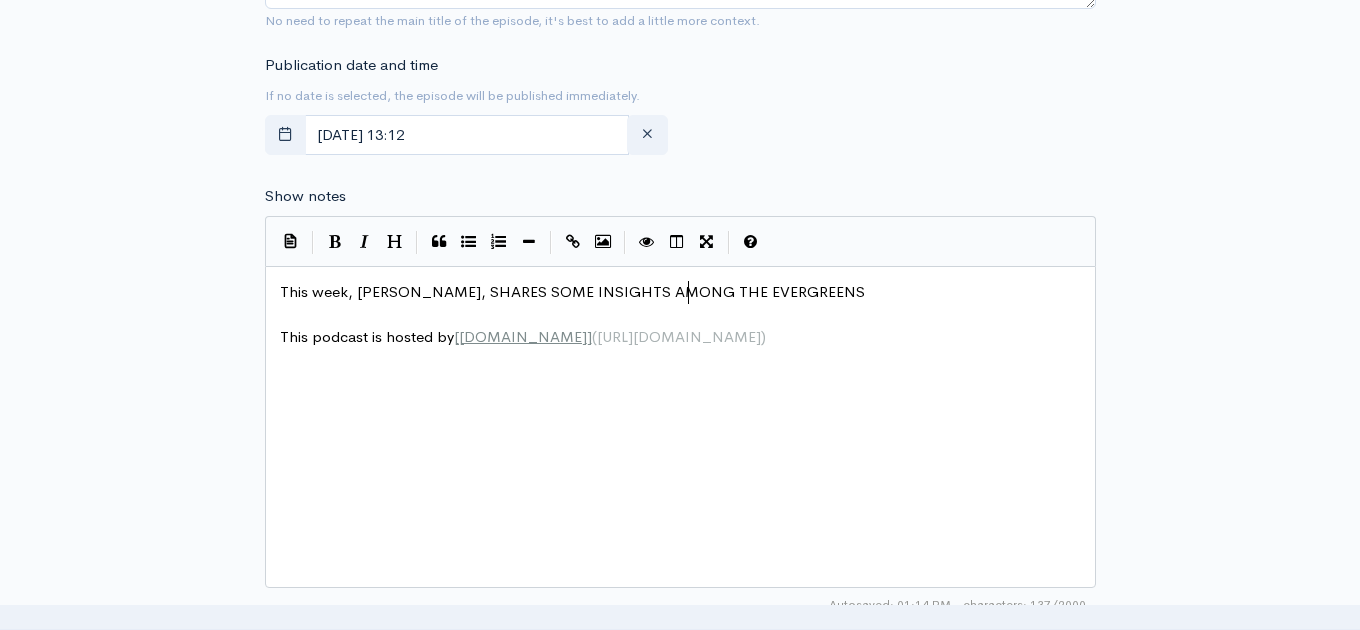 scroll, scrollTop: 1, scrollLeft: 190, axis: both 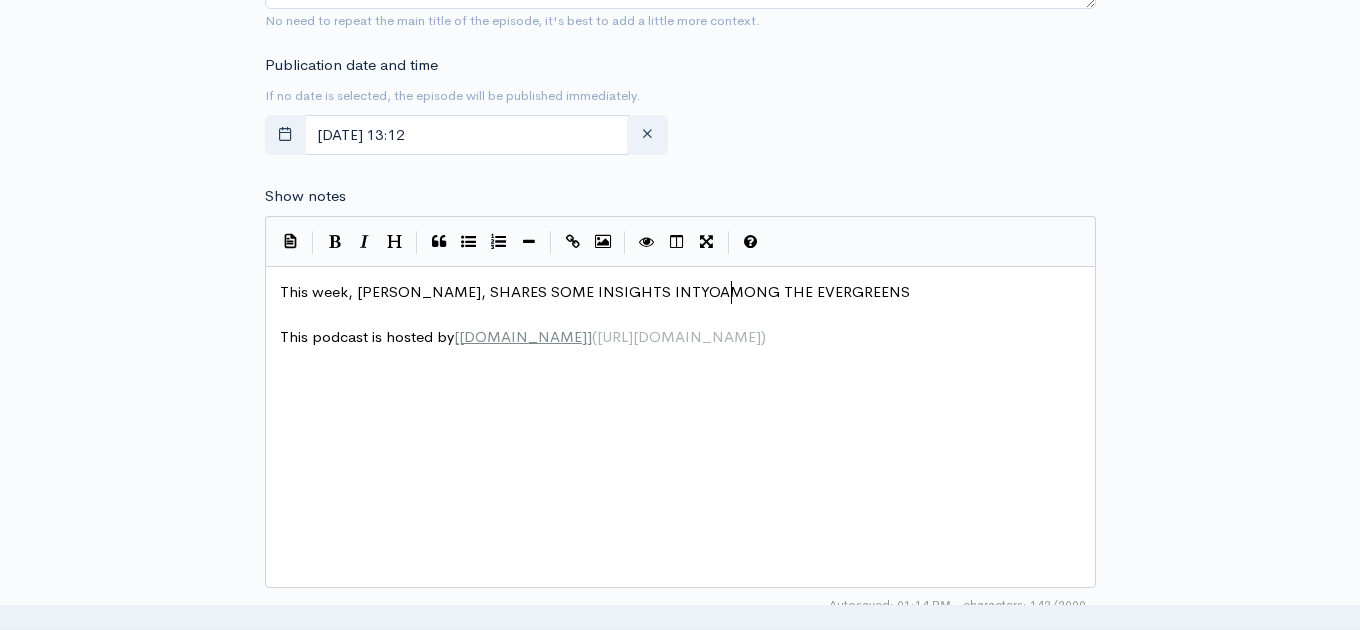 type on ", SHARES SOME INSIGHTS INTYO" 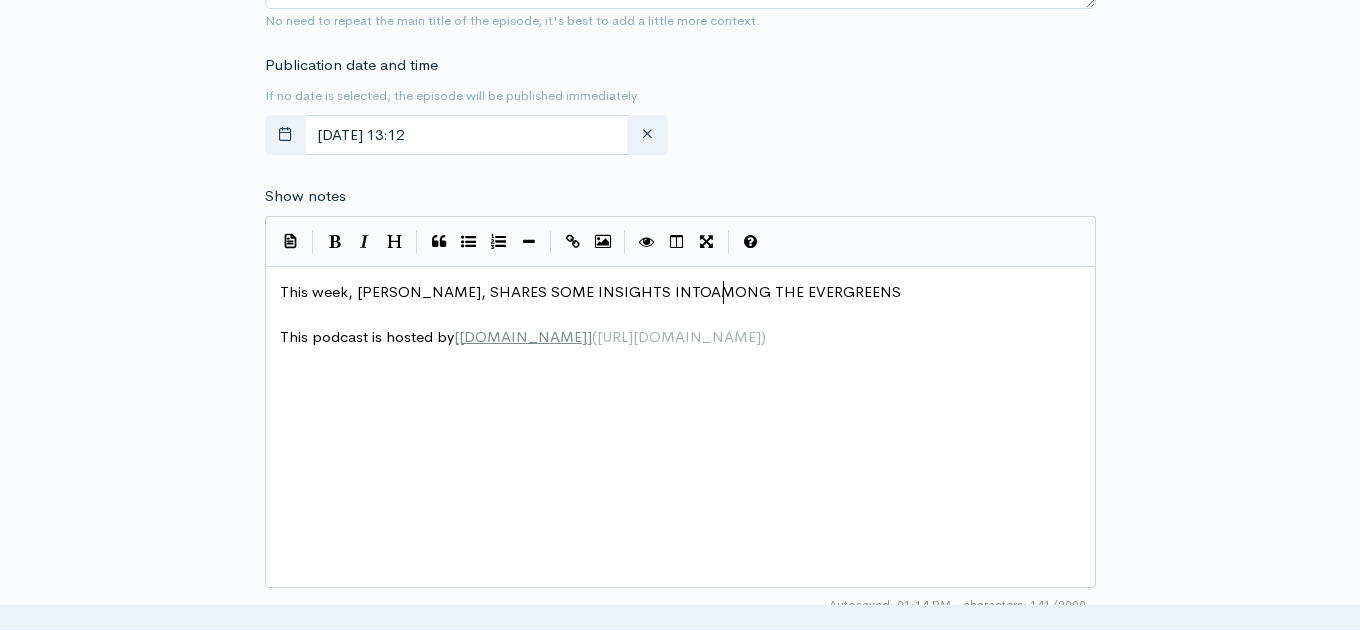 scroll, scrollTop: 0, scrollLeft: 12, axis: horizontal 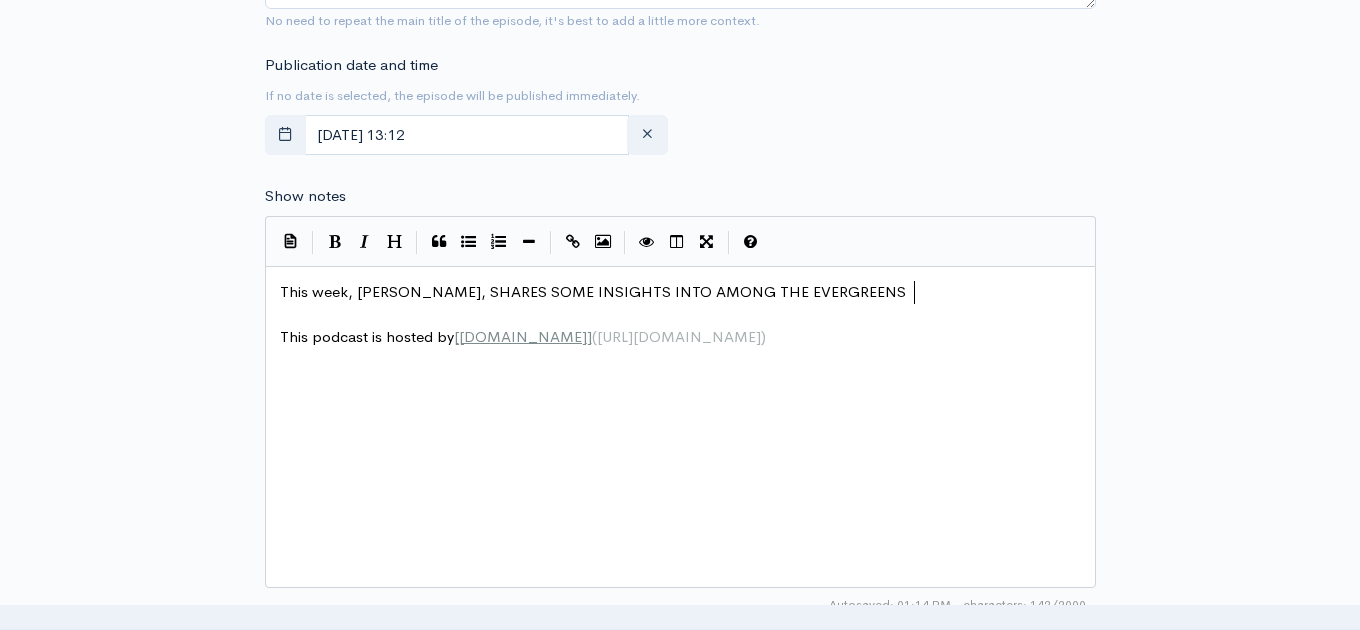 click on "This week, [PERSON_NAME], SHARES SOME INSIGHTS INTO AMONG THE EVERGREENS" at bounding box center (593, 291) 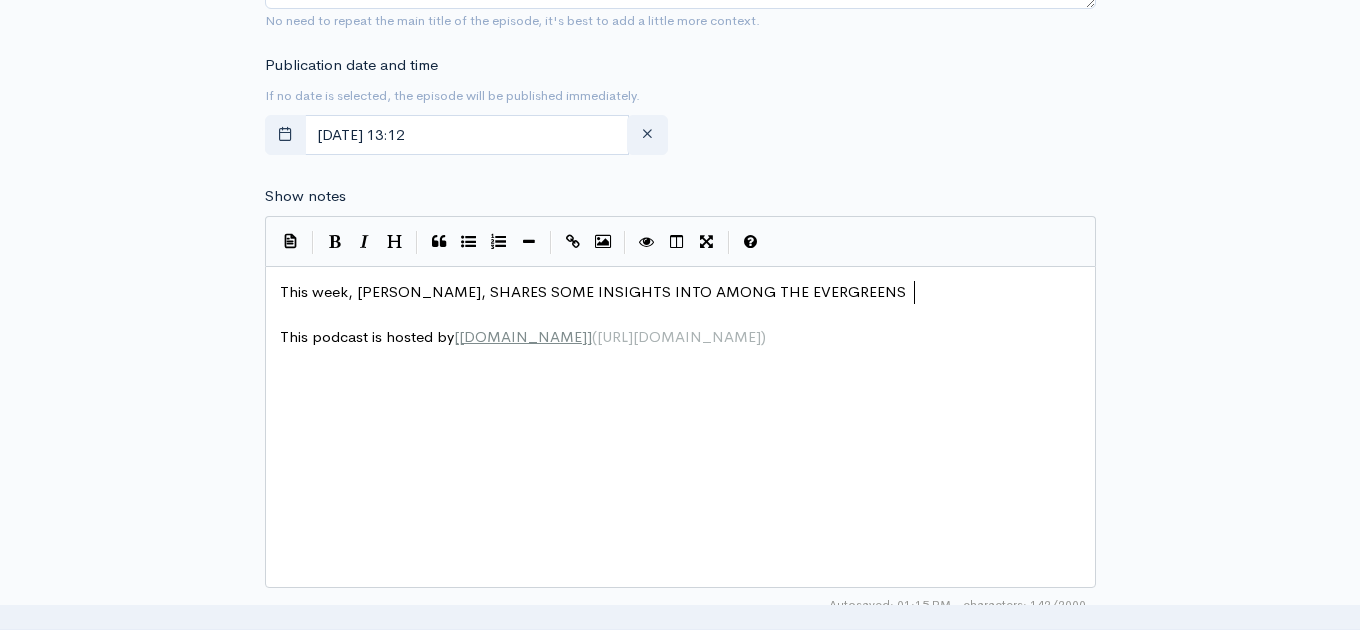 type on "." 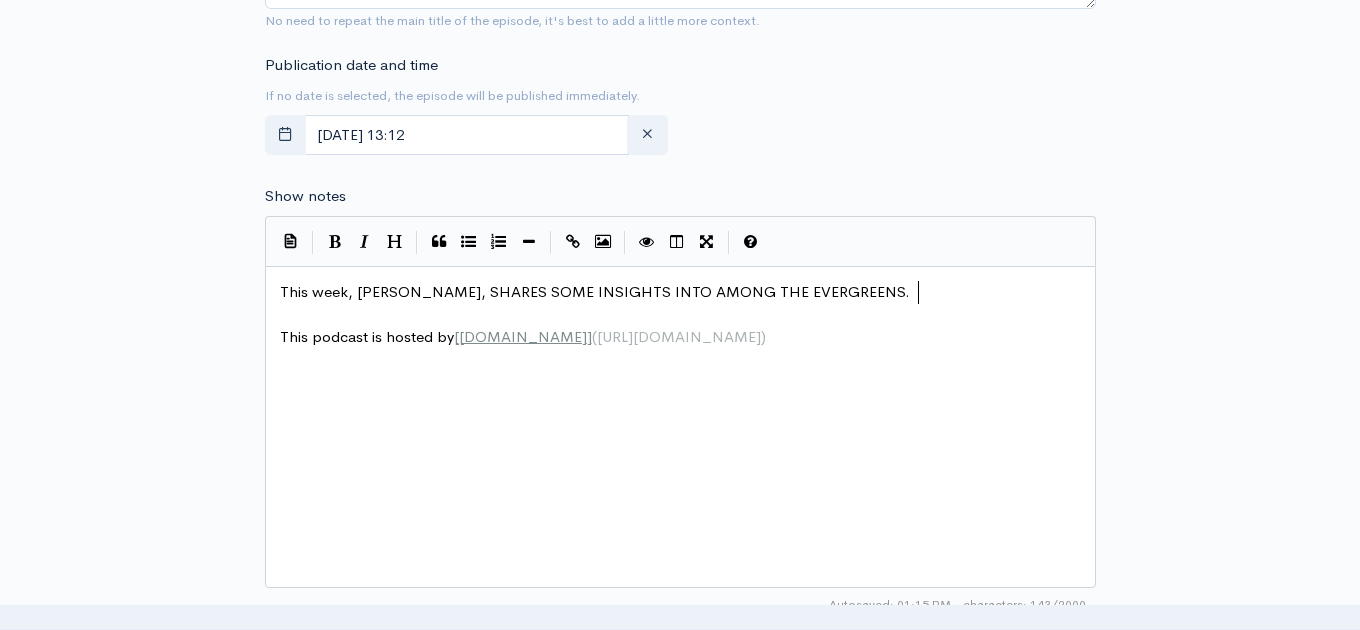 scroll, scrollTop: 0, scrollLeft: 0, axis: both 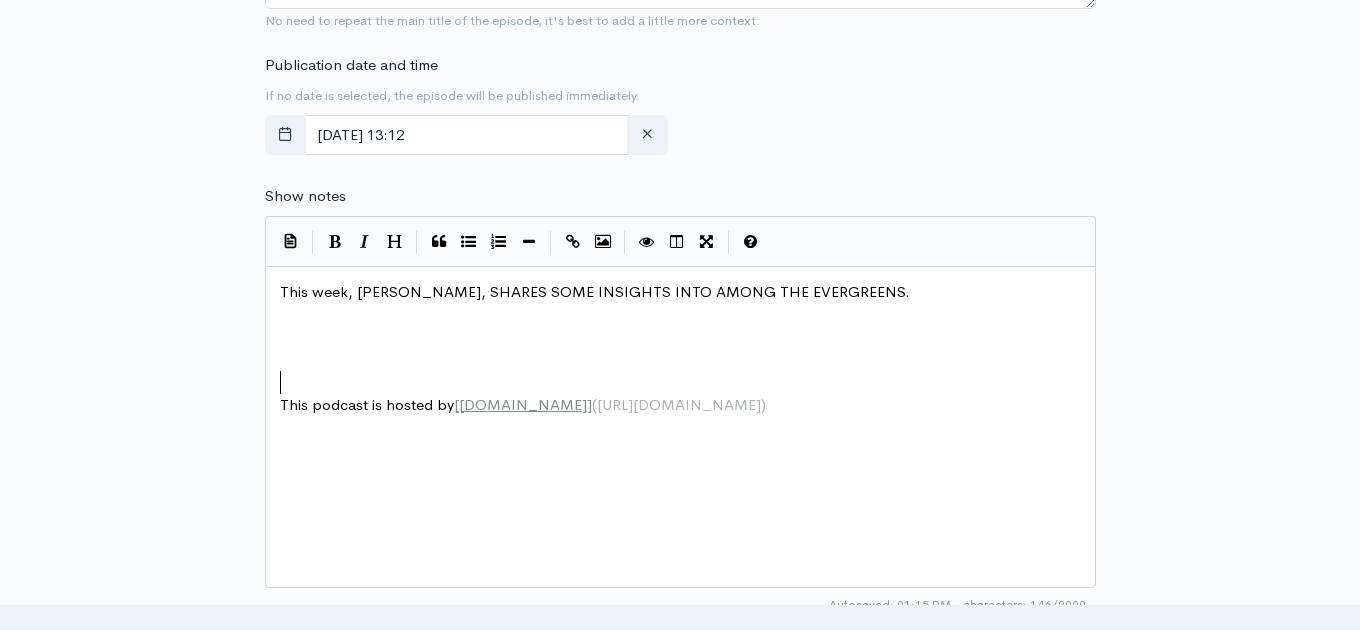 click on "​" at bounding box center [680, 315] 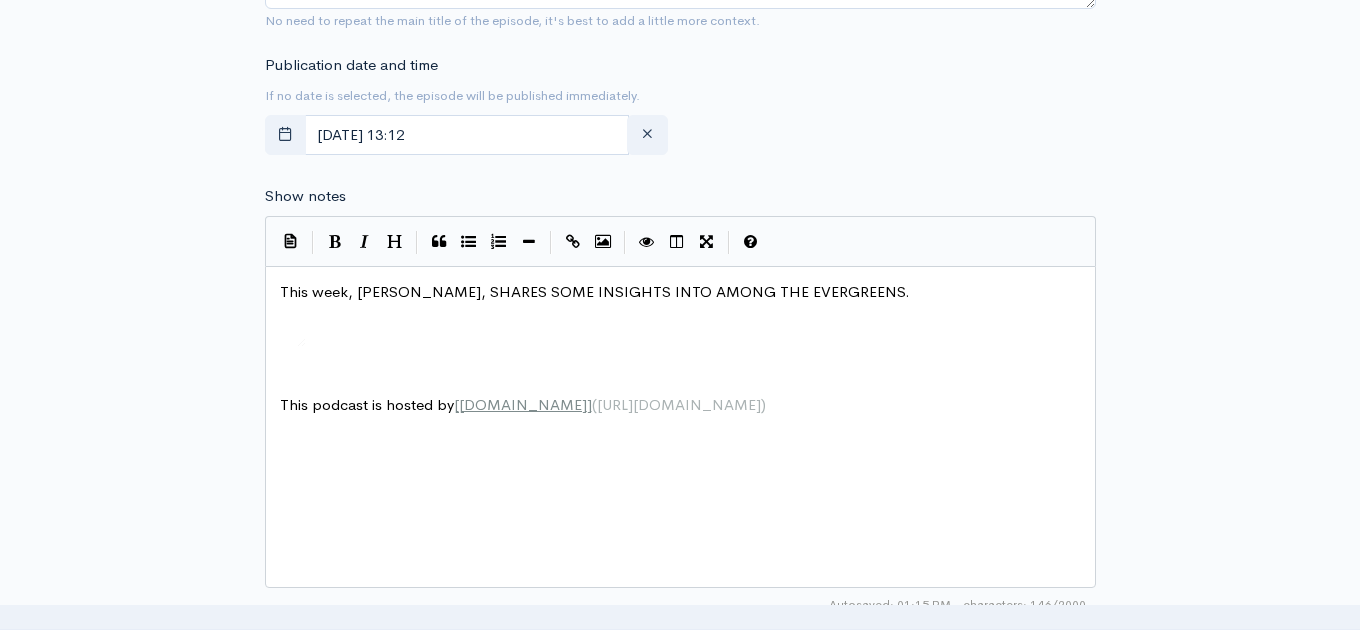 paste on "​" 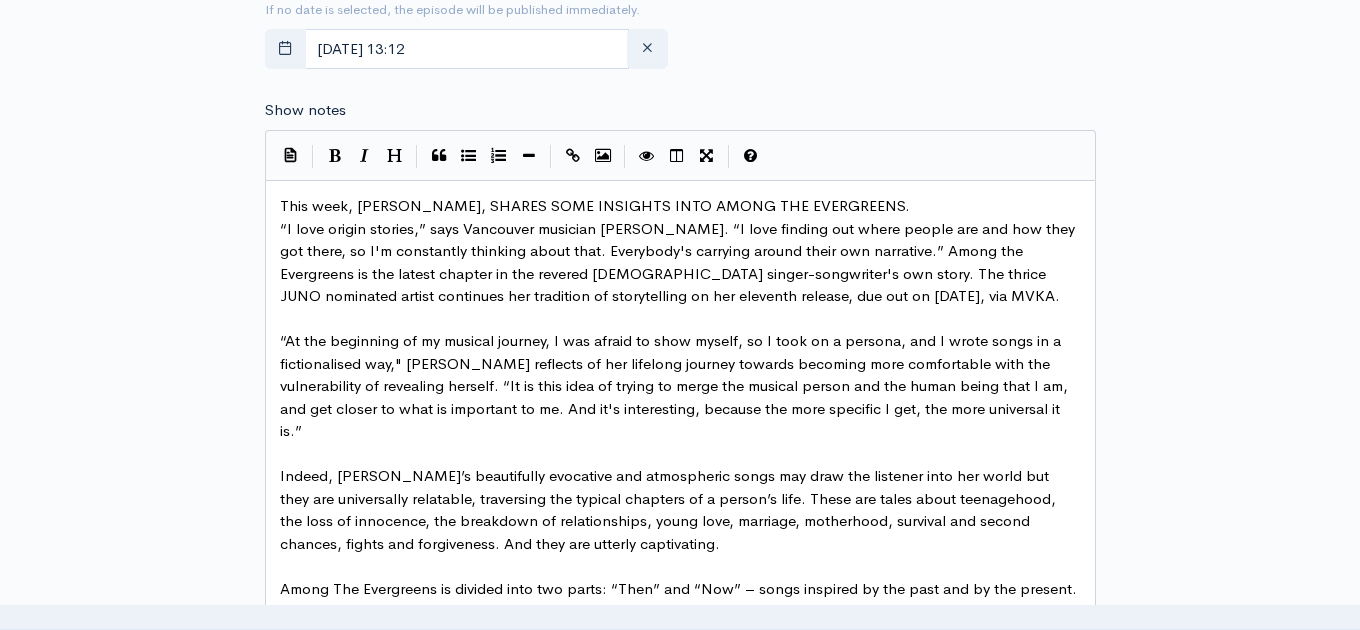 scroll, scrollTop: 985, scrollLeft: 0, axis: vertical 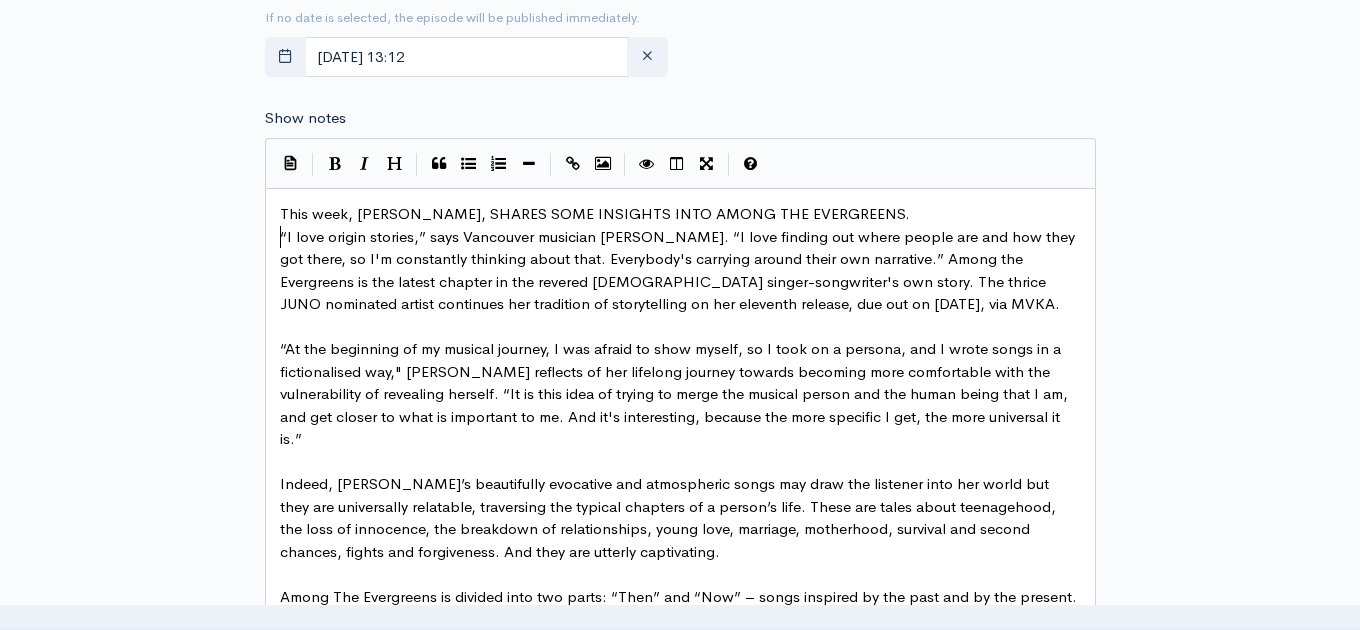 click on "“I love origin stories,” says Vancouver musician [PERSON_NAME]. “I love finding out where people are and how they got there, so I'm constantly thinking about that. Everybody's carrying around their own narrative.” Among the Evergreens is the latest chapter in the revered [DEMOGRAPHIC_DATA] singer-songwriter's own story. The thrice JUNO nominated artist continues her tradition of storytelling on her eleventh release, due out on [DATE], via MVKA." at bounding box center [679, 270] 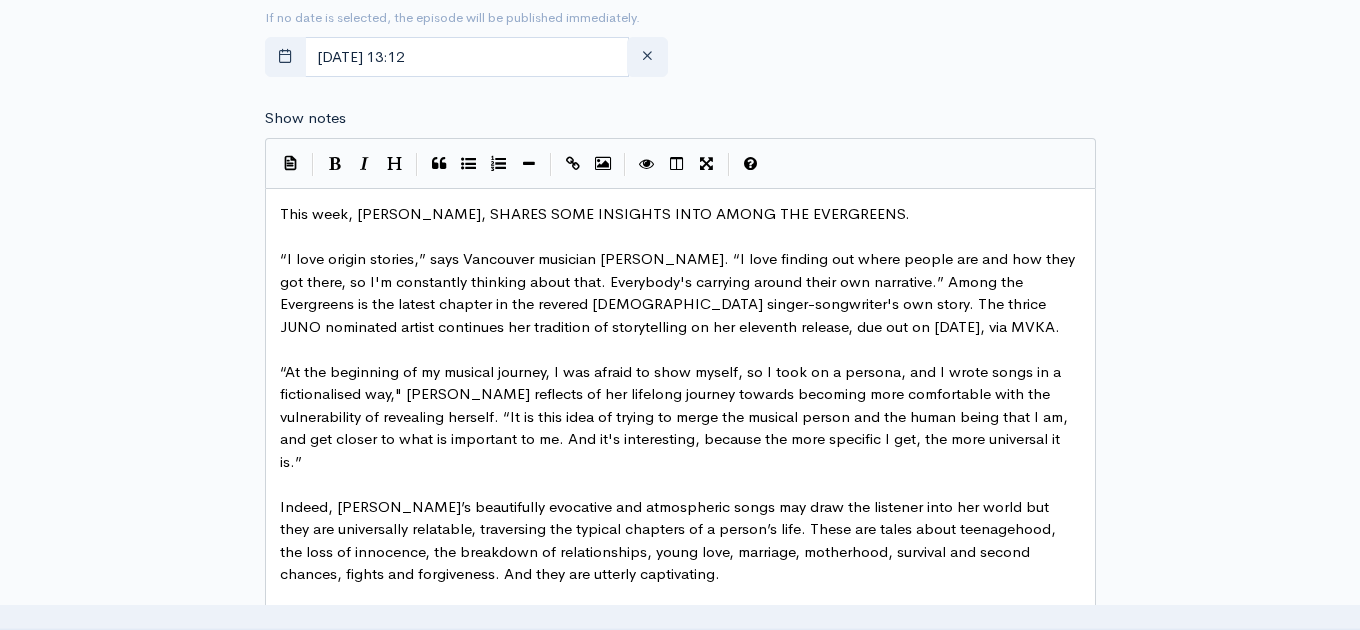 click on "“I love origin stories,” says Vancouver musician [PERSON_NAME]. “I love finding out where people are and how they got there, so I'm constantly thinking about that. Everybody's carrying around their own narrative.” Among the Evergreens is the latest chapter in the revered [DEMOGRAPHIC_DATA] singer-songwriter's own story. The thrice JUNO nominated artist continues her tradition of storytelling on her eleventh release, due out on [DATE], via MVKA." at bounding box center [679, 292] 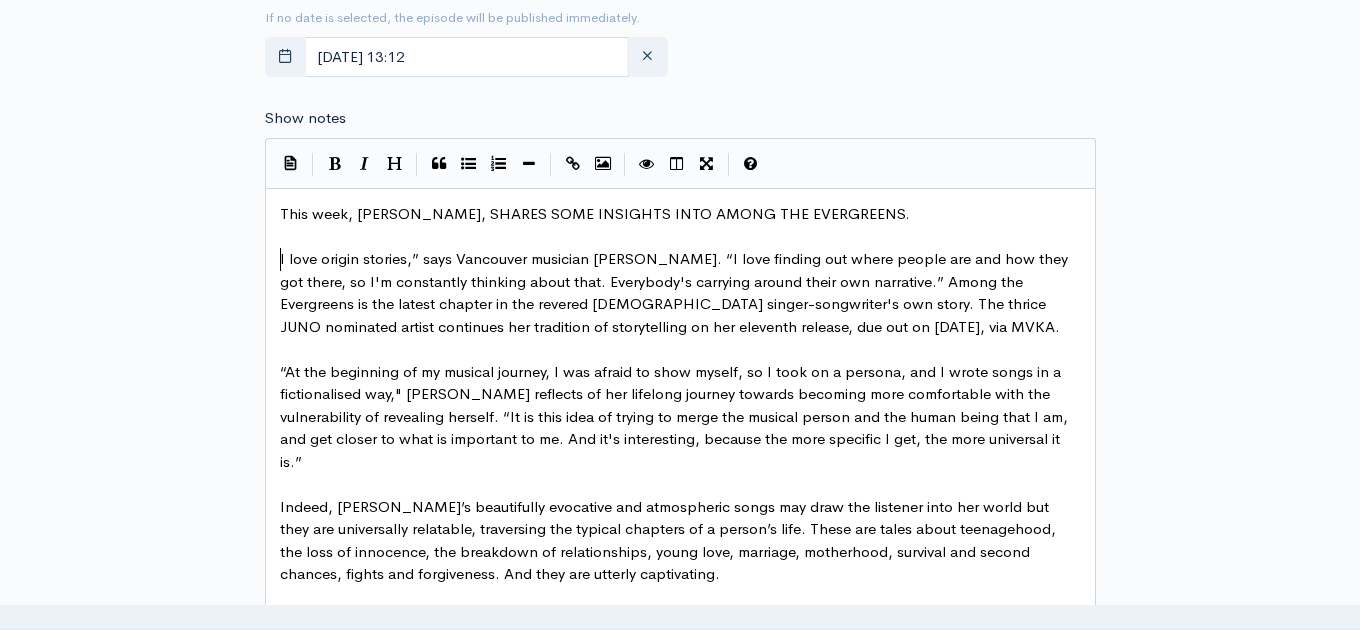 type on """ 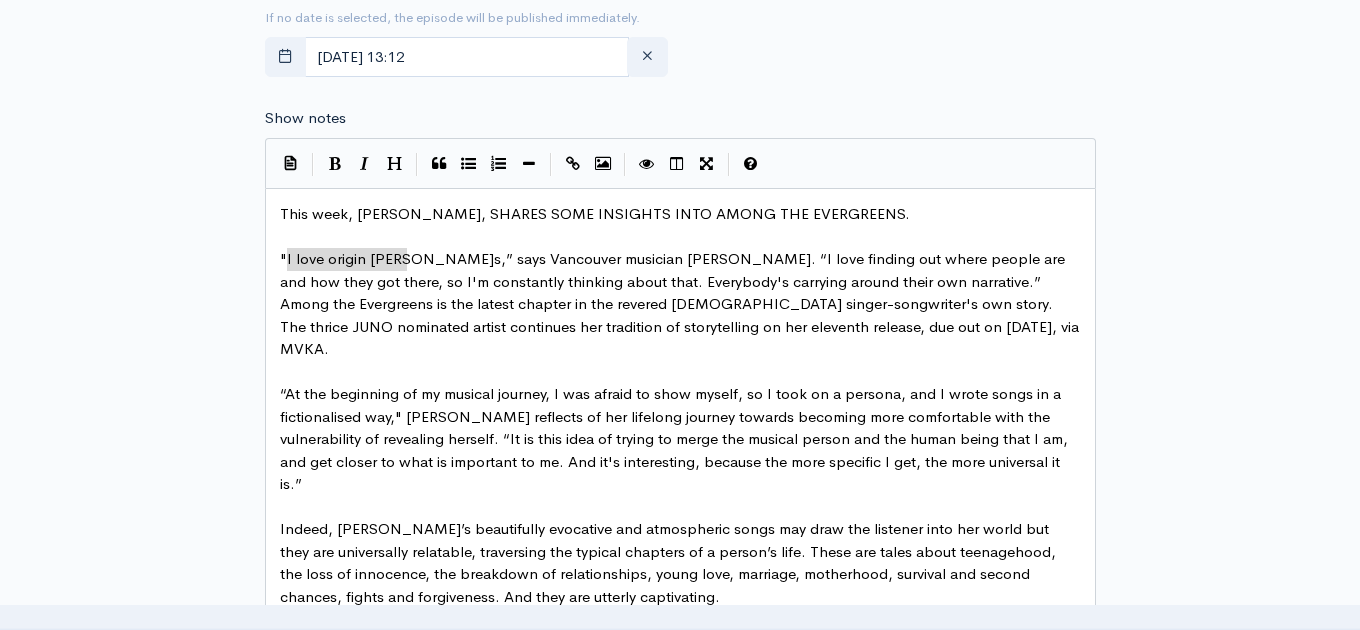 type on "I love origin stories" 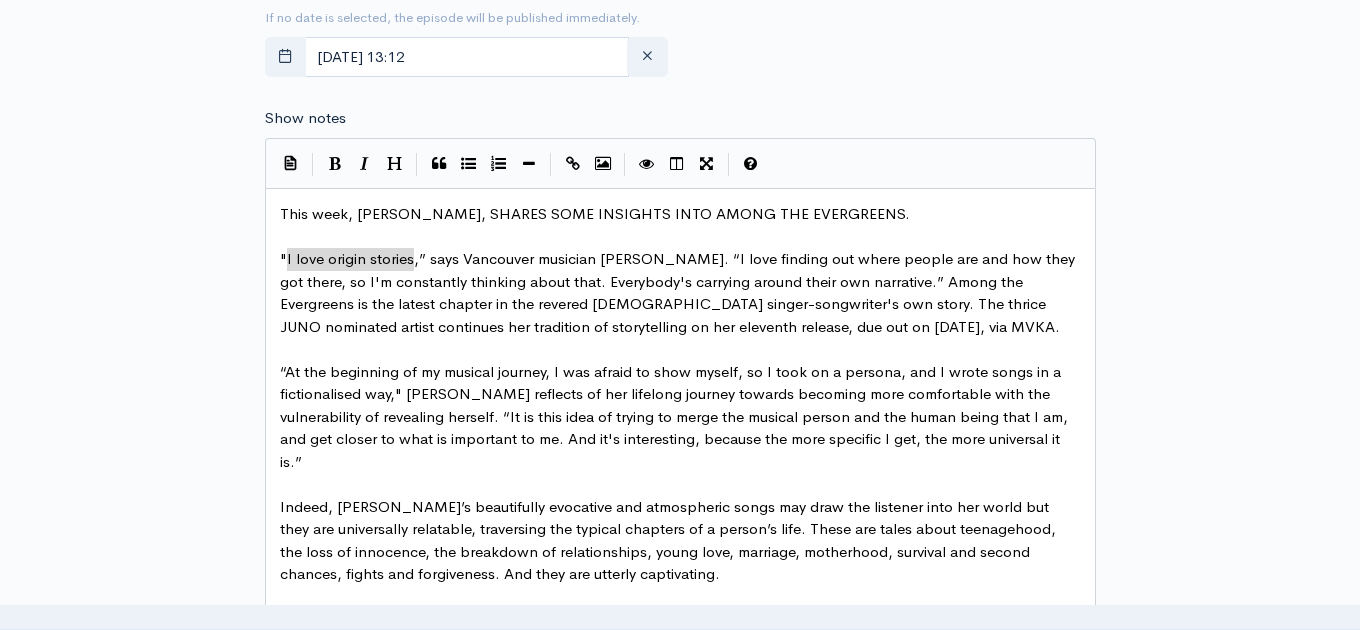 drag, startPoint x: 288, startPoint y: 265, endPoint x: 411, endPoint y: 265, distance: 123 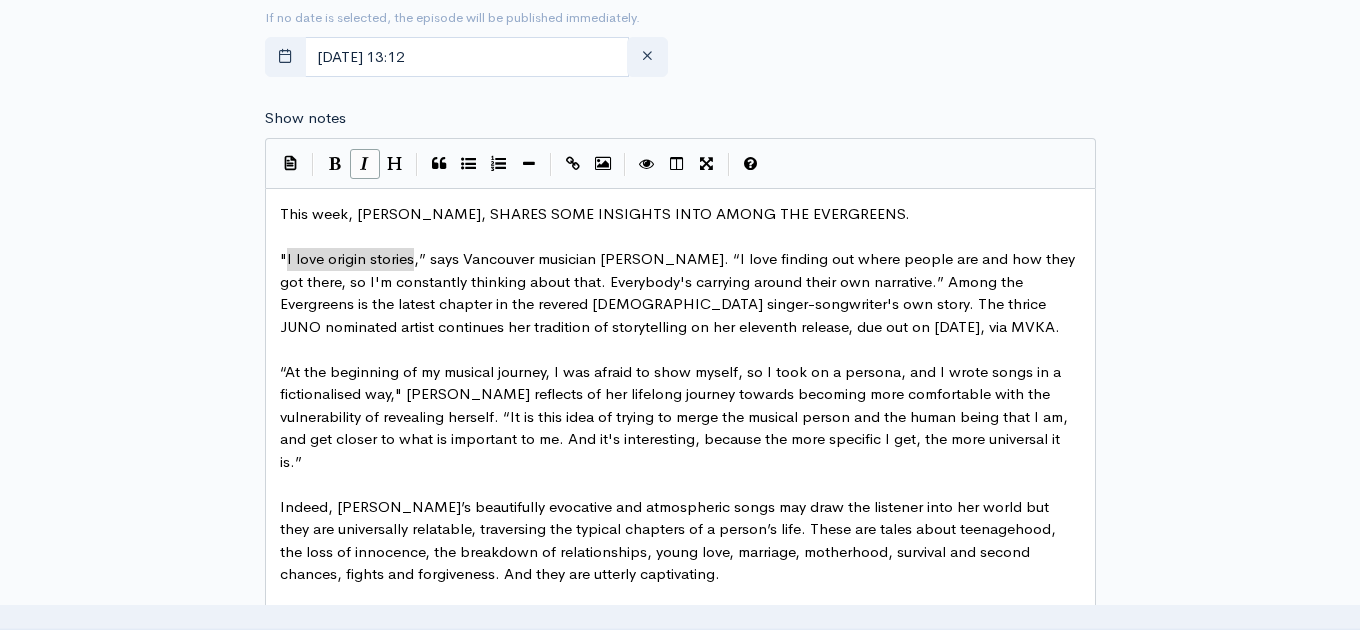 click at bounding box center [364, 163] 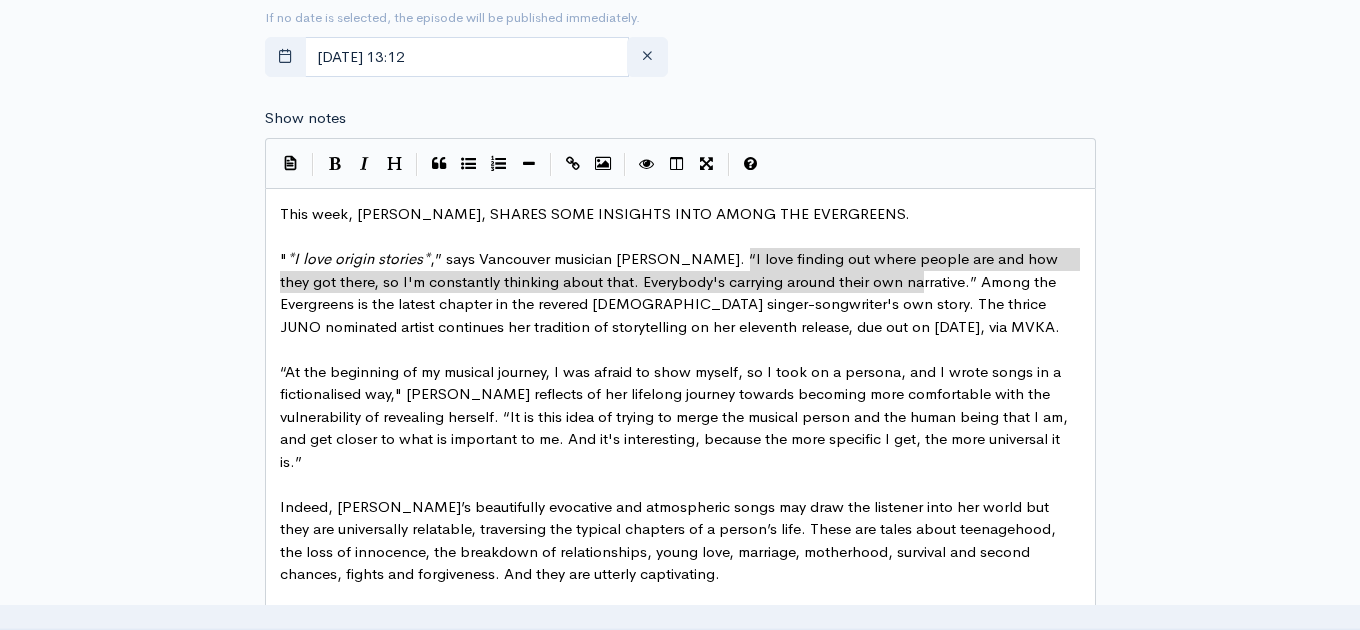 type on "I love finding out where people are and how they got there, so I'm constantly thinking about that. Everybody's carrying around their own narrative." 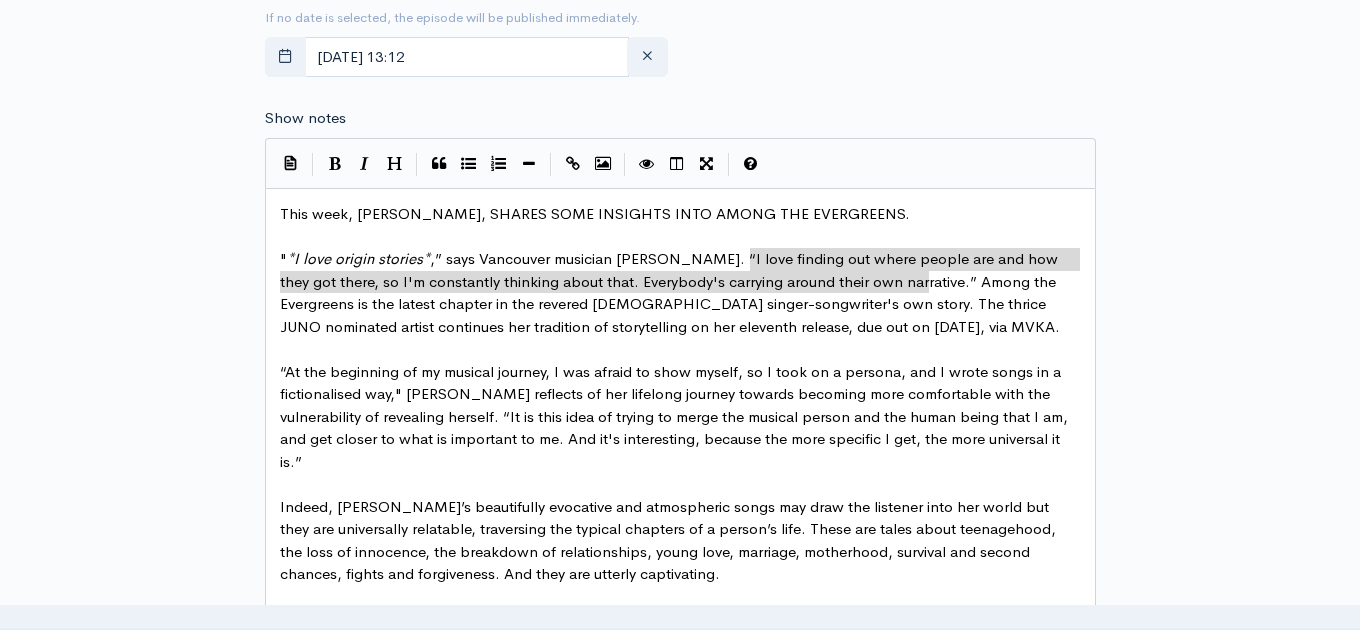 scroll, scrollTop: 1, scrollLeft: 982, axis: both 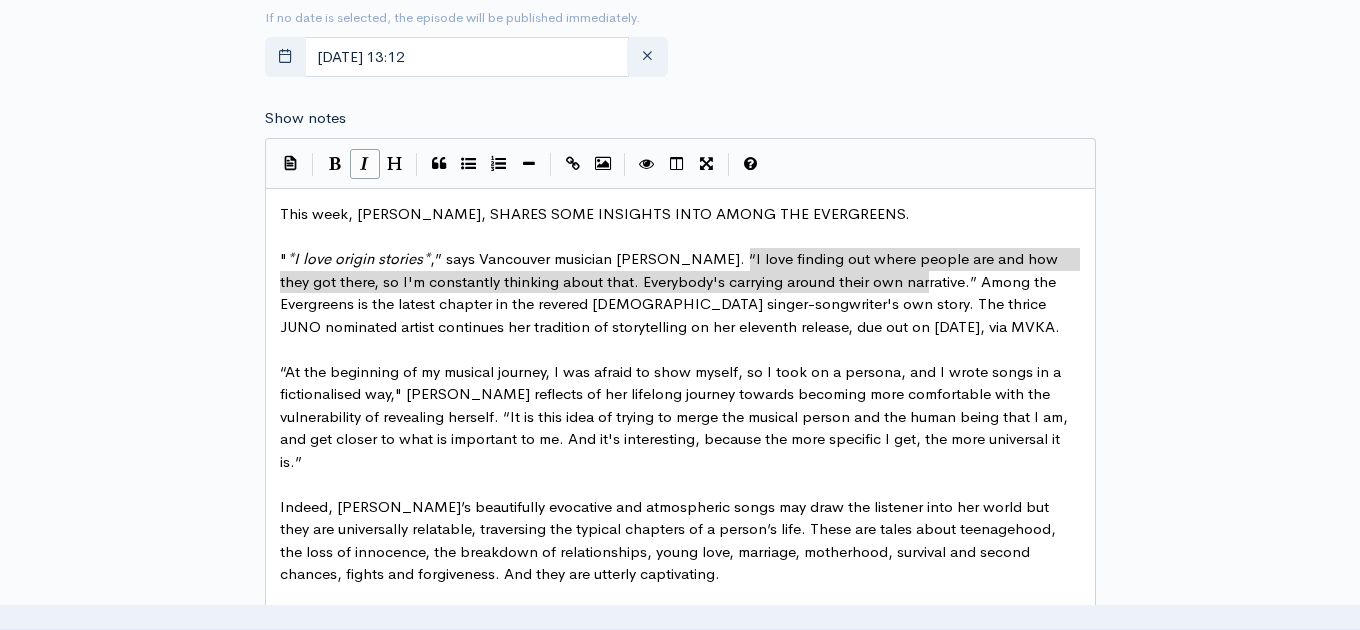 click at bounding box center (364, 163) 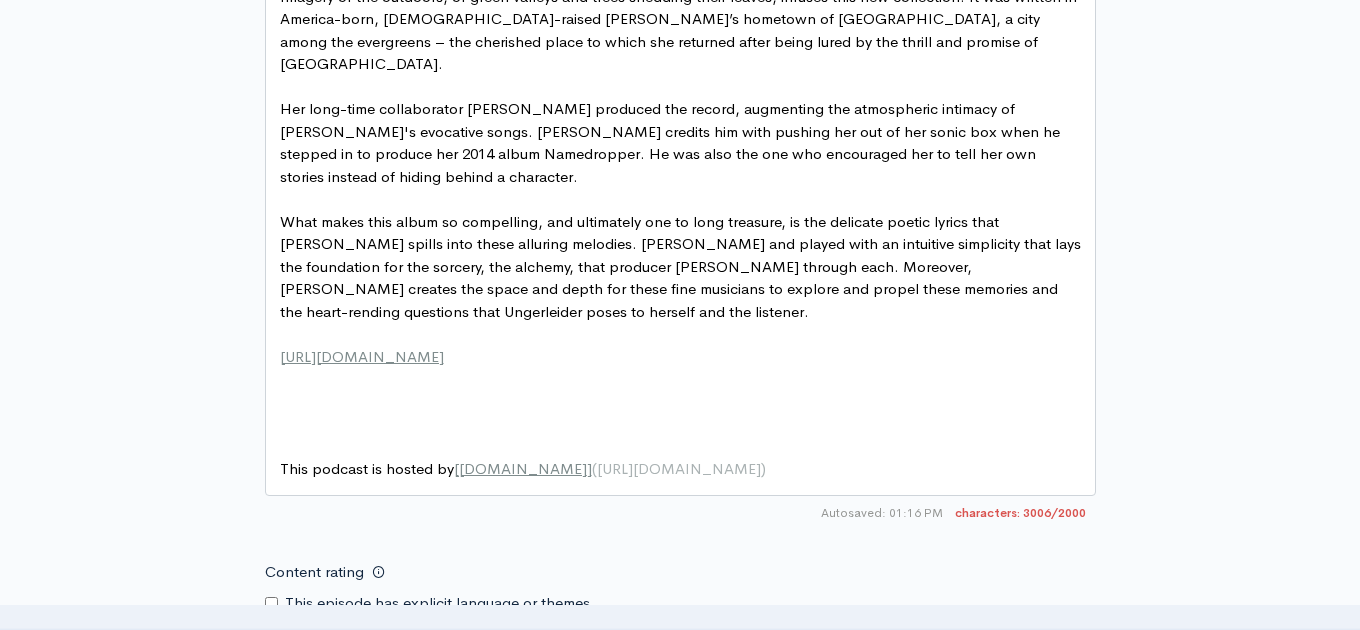 scroll, scrollTop: 1725, scrollLeft: 0, axis: vertical 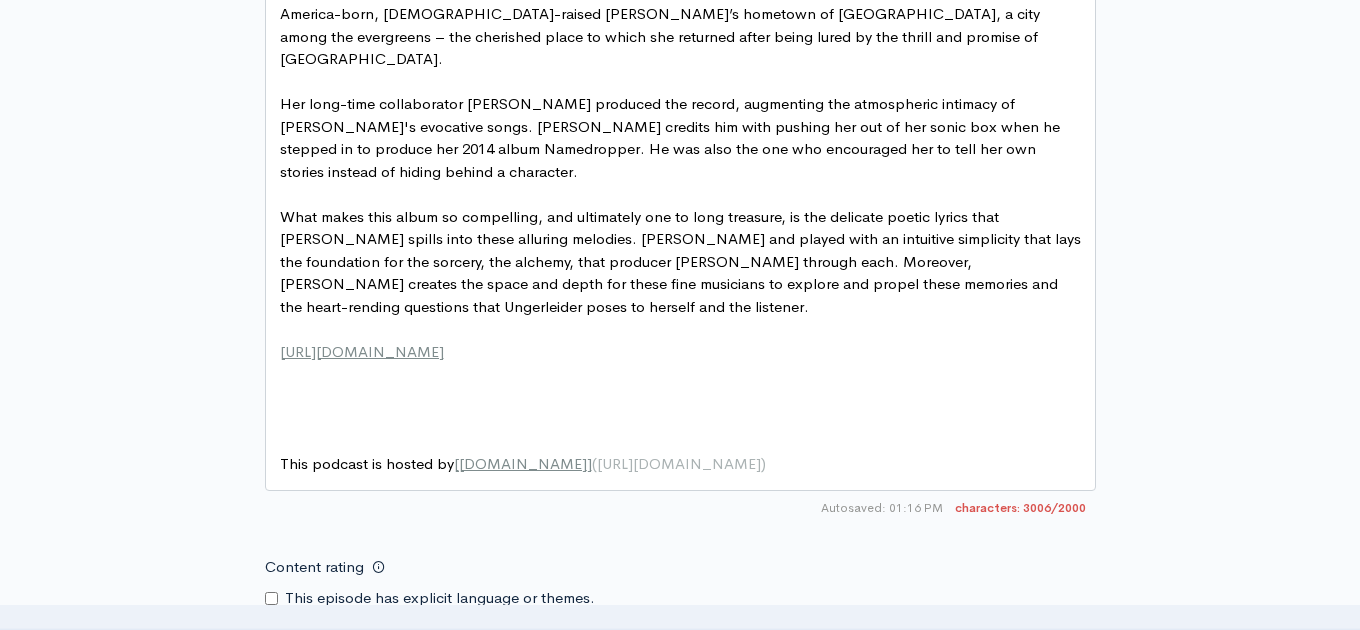 click on "This podcast is hosted by  [ [DOMAIN_NAME] ] ( [URL][DOMAIN_NAME] )" at bounding box center [680, 464] 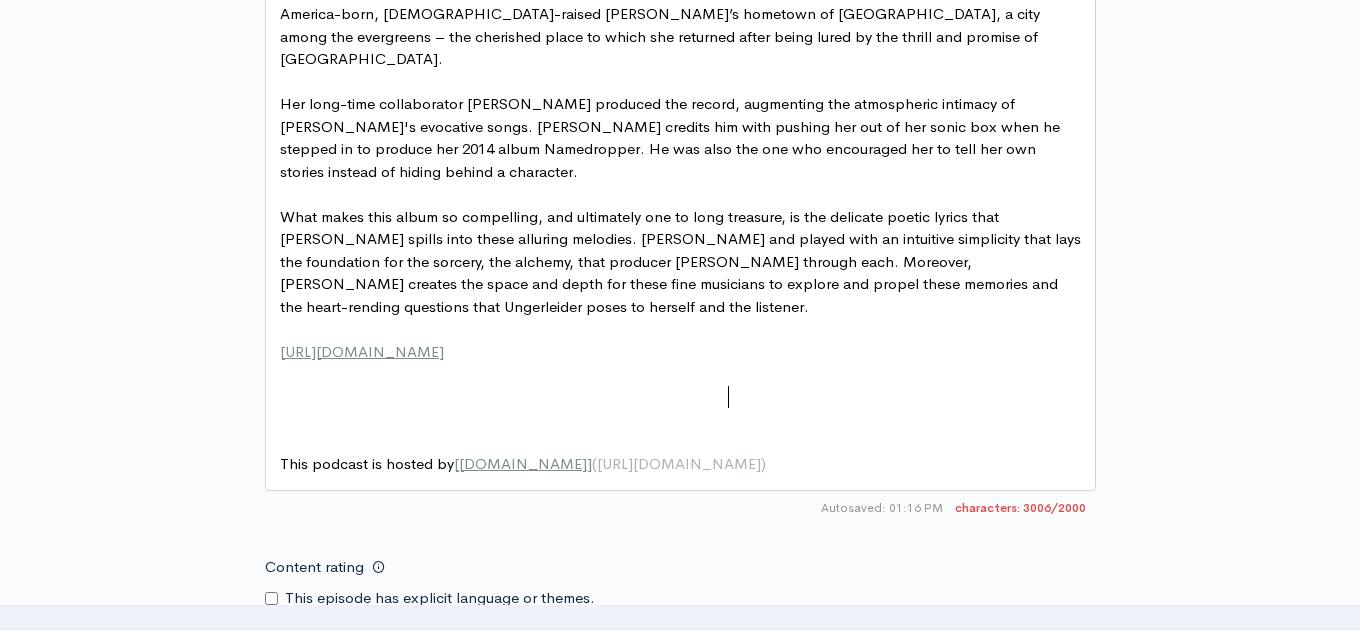 type on "\" 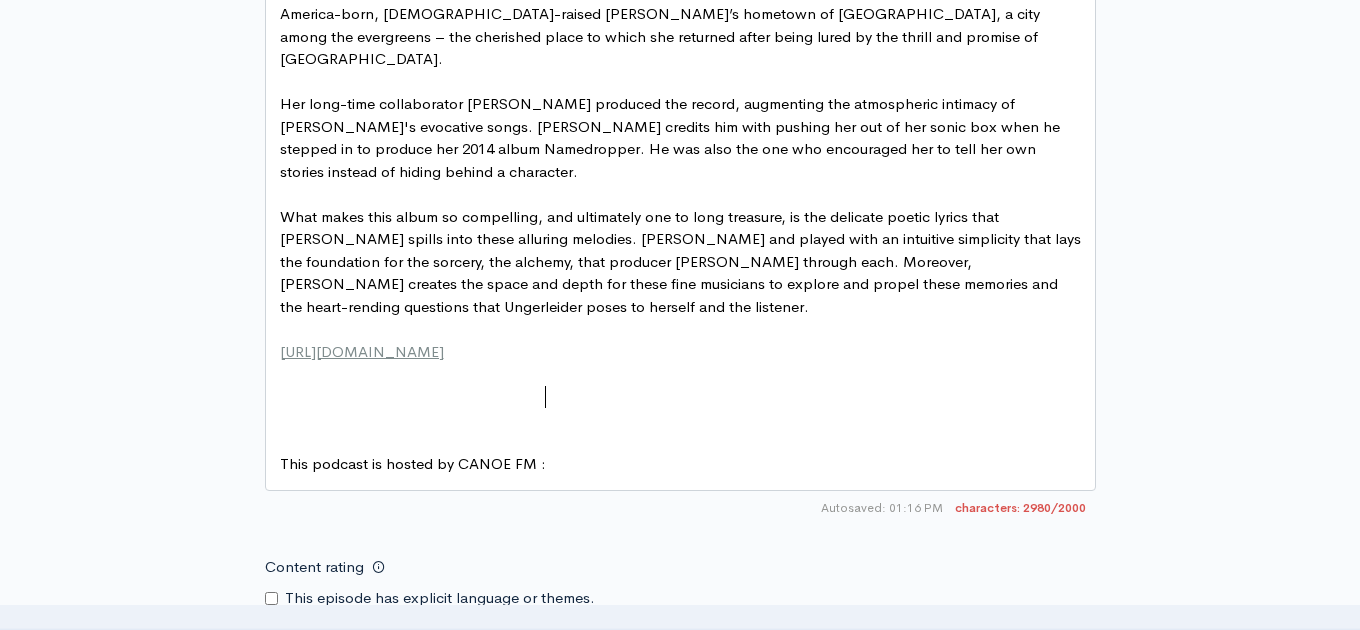 scroll, scrollTop: 1, scrollLeft: 90, axis: both 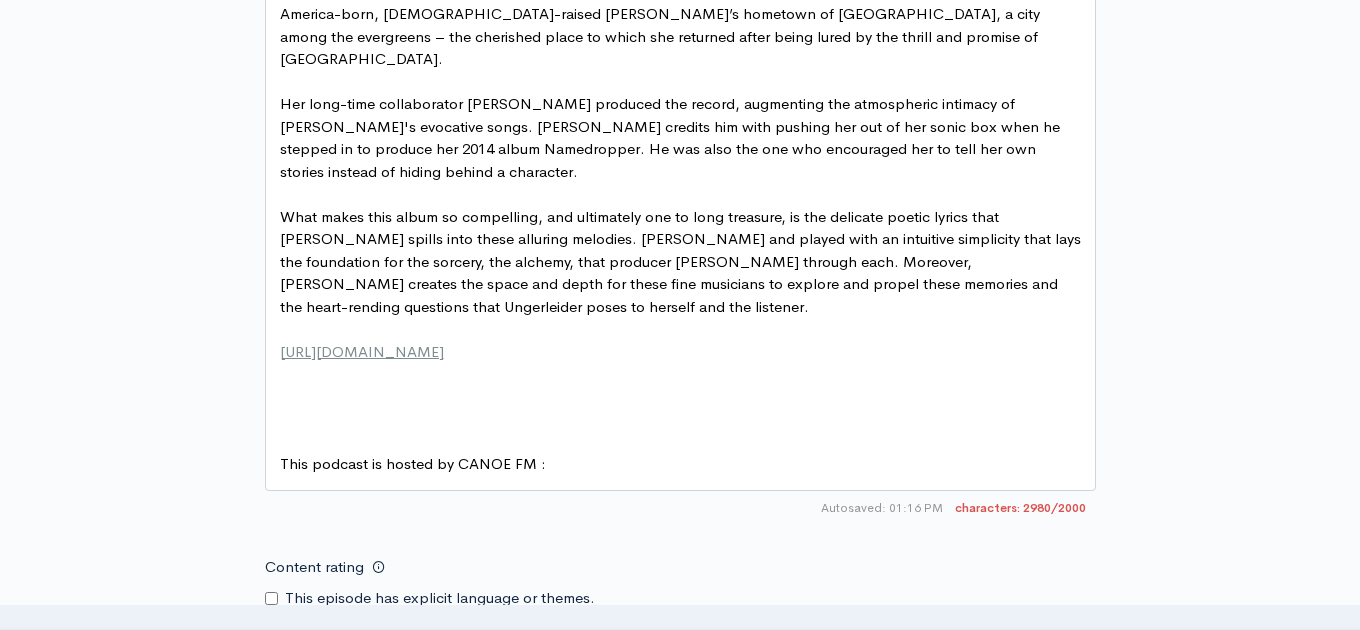 type on "CANOE FM :" 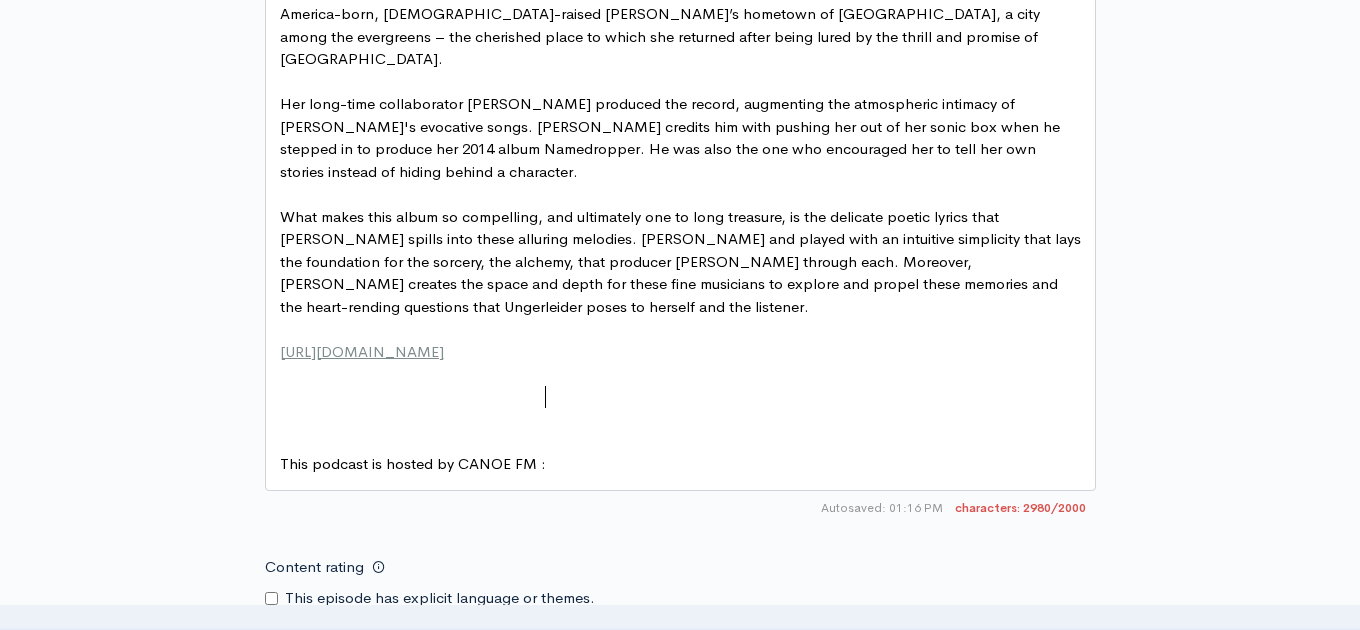 scroll, scrollTop: 0, scrollLeft: 0, axis: both 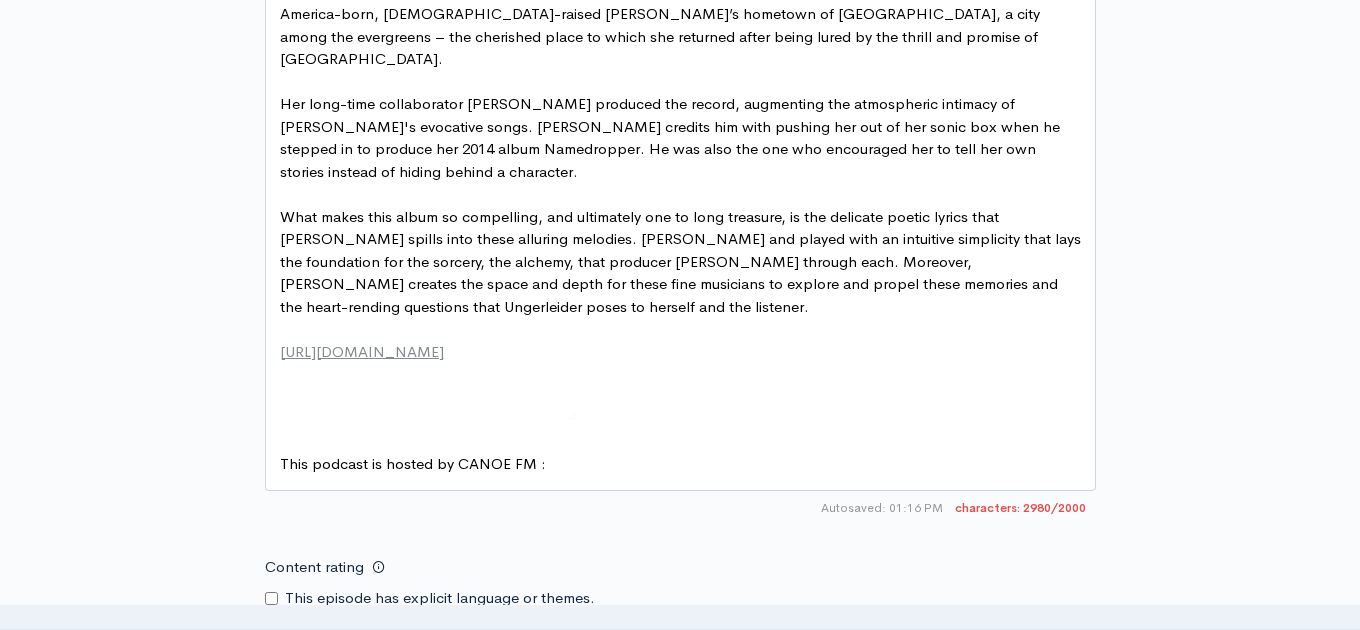 paste on "​" 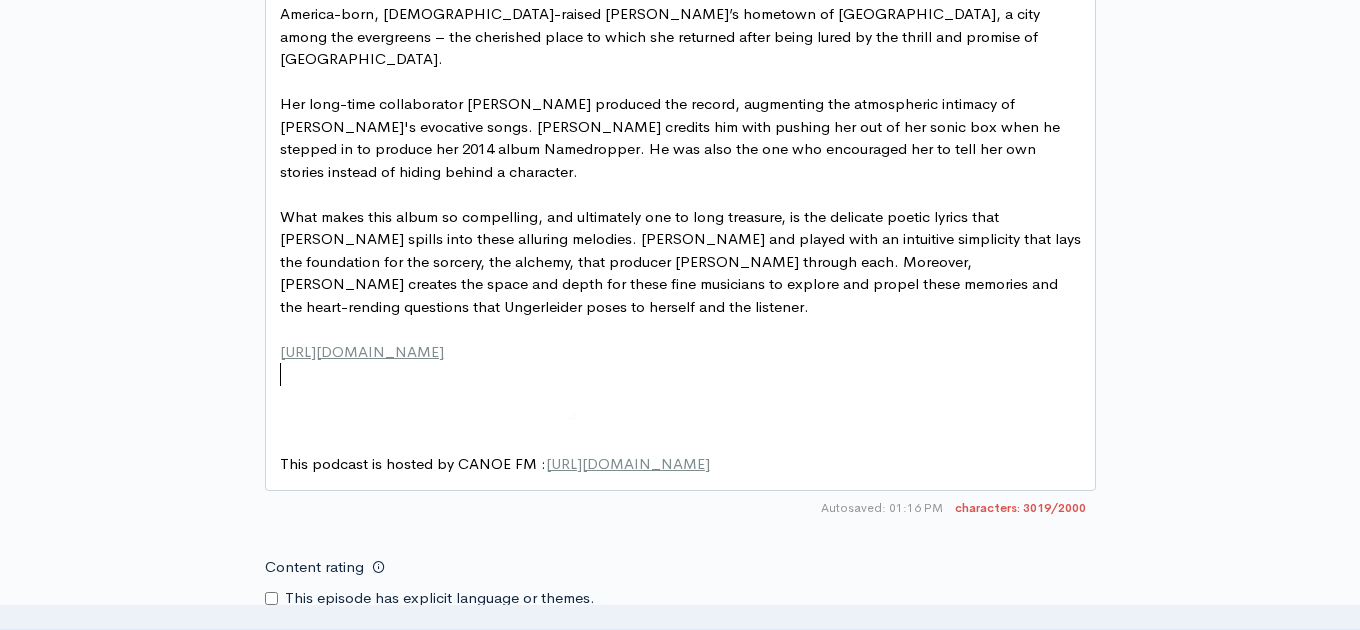 click on "​" at bounding box center [680, 442] 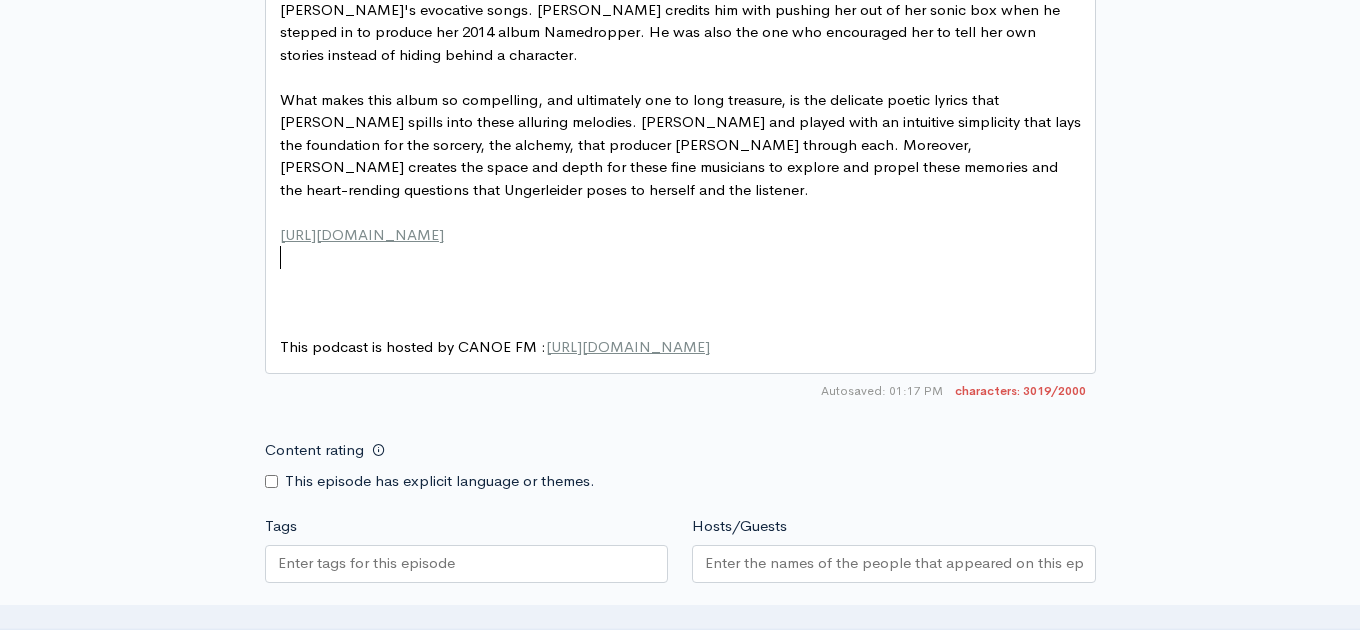 type 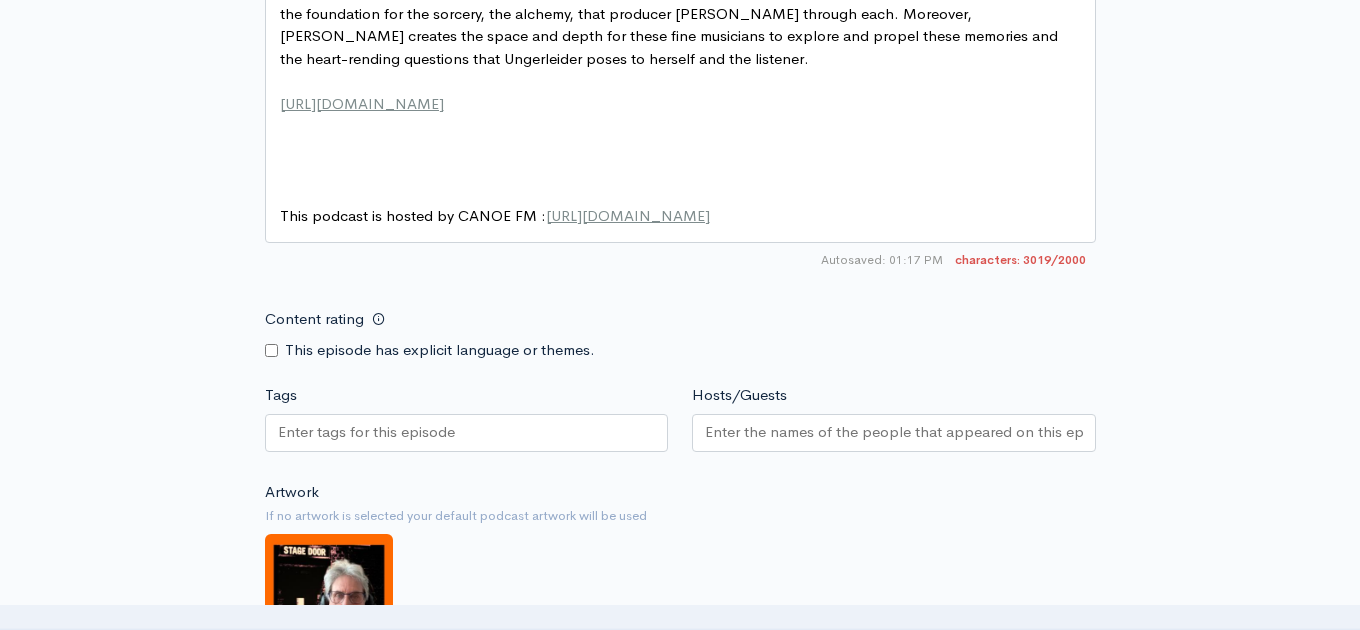 scroll, scrollTop: 2009, scrollLeft: 0, axis: vertical 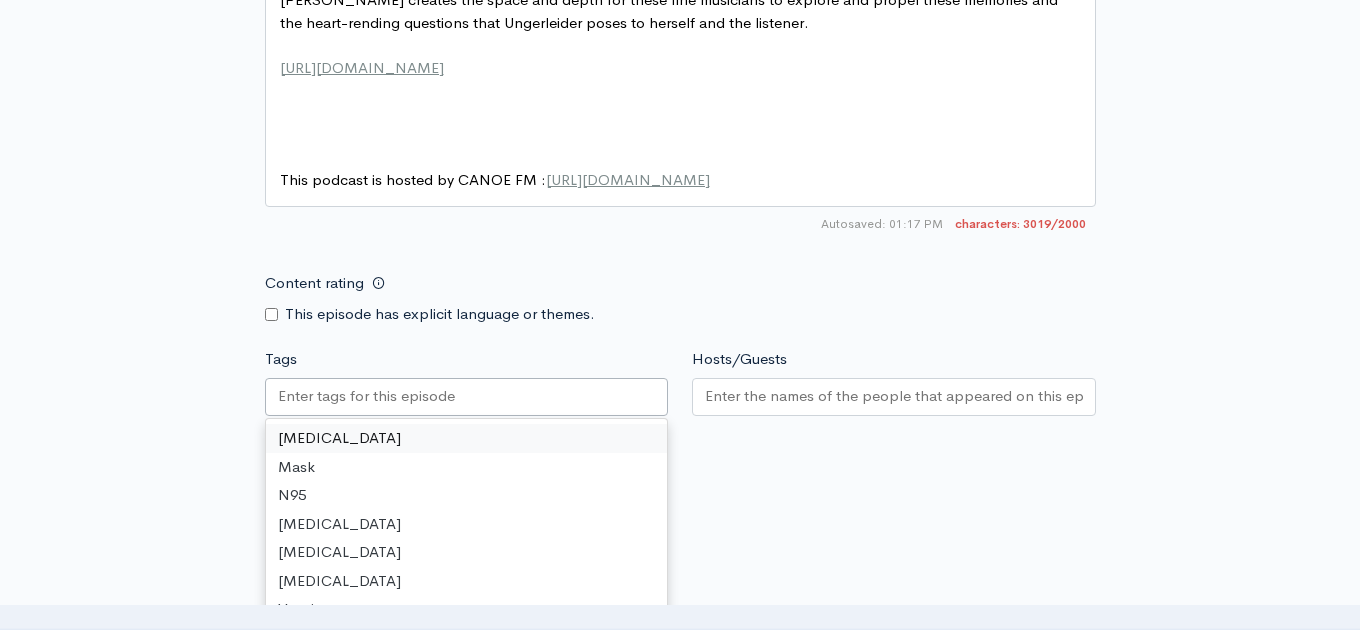 click on "Tags" at bounding box center [368, 396] 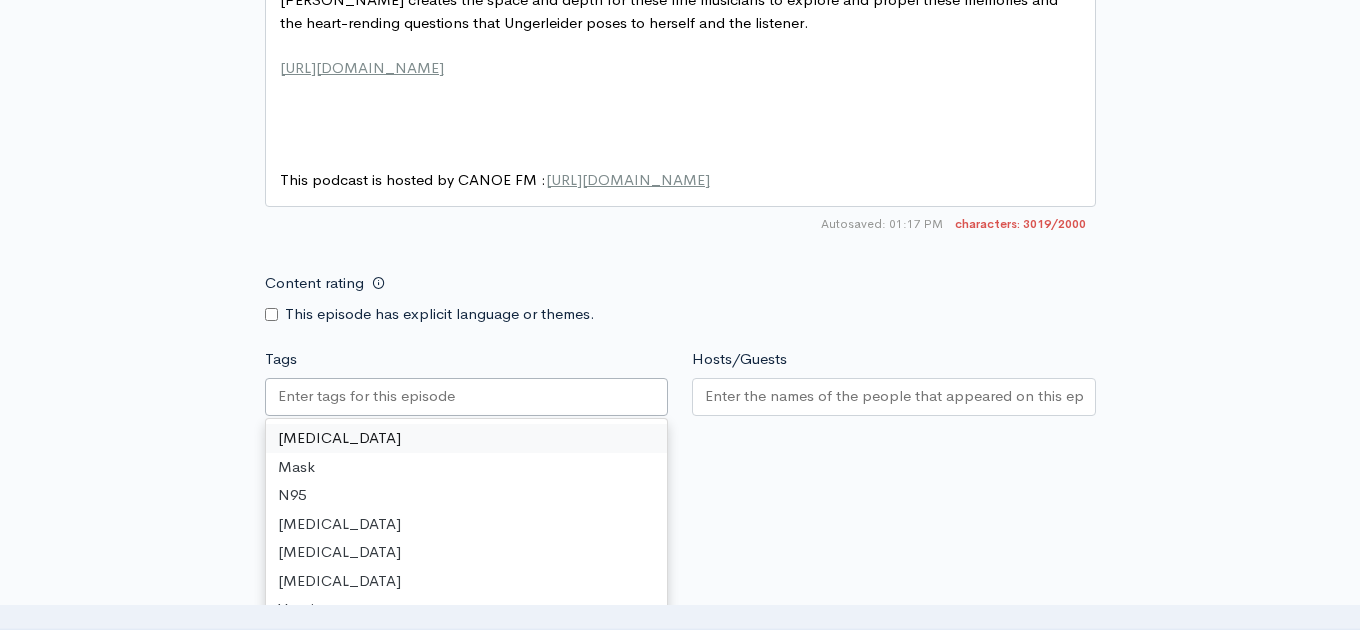 click on "Tags" at bounding box center (368, 396) 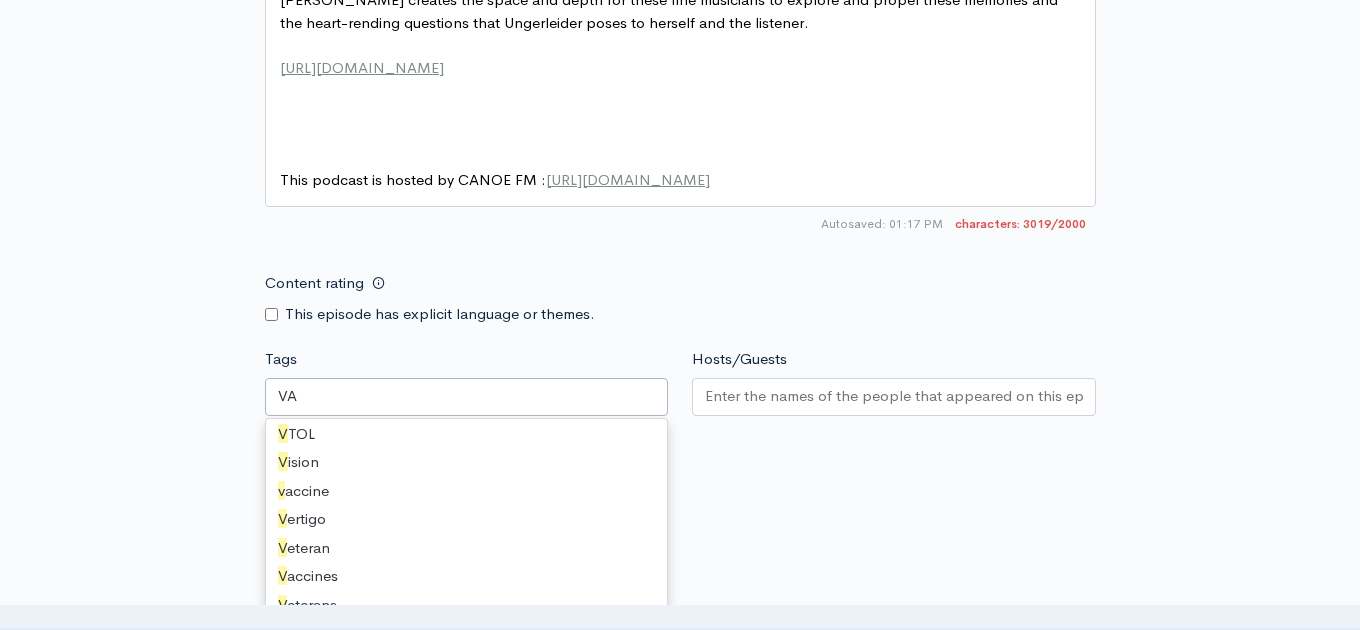 type on "VAN" 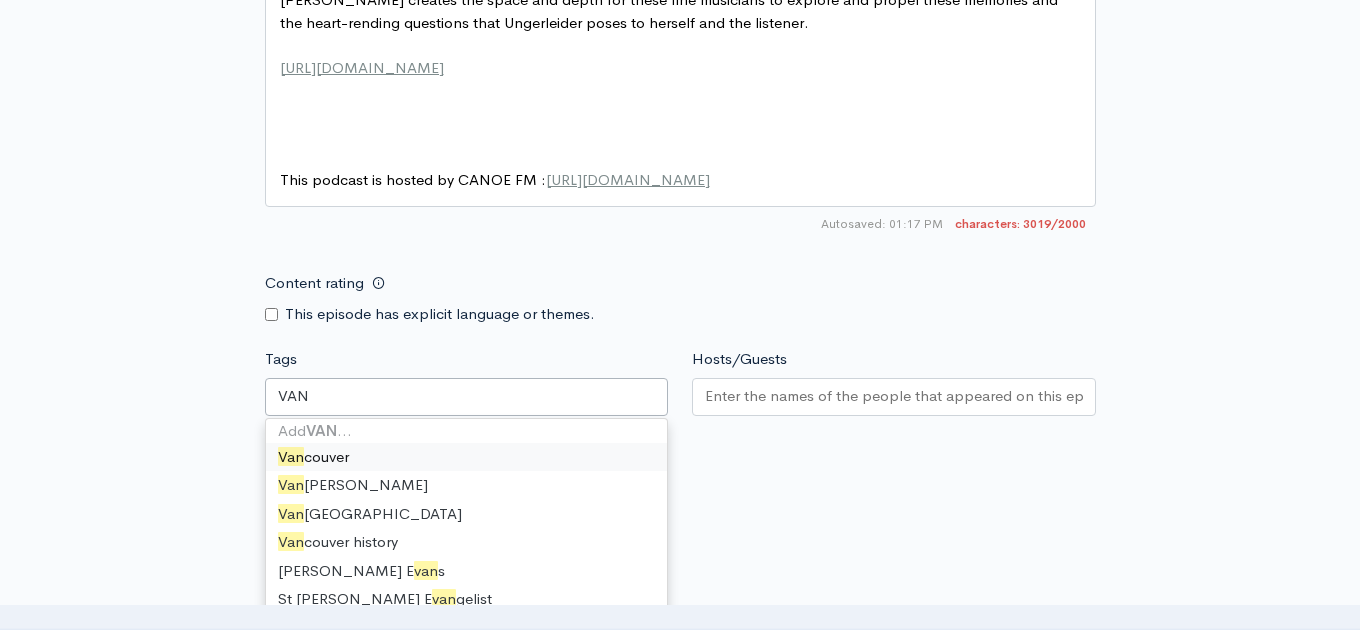 scroll, scrollTop: 4, scrollLeft: 0, axis: vertical 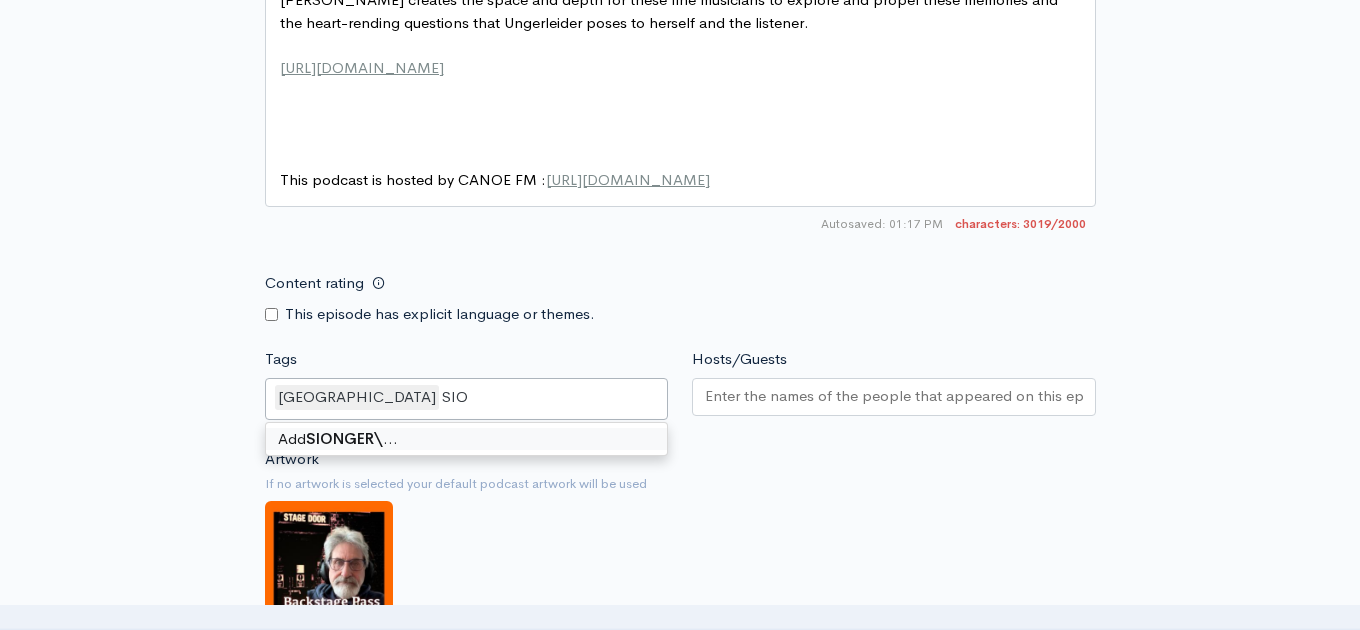 type on "SI" 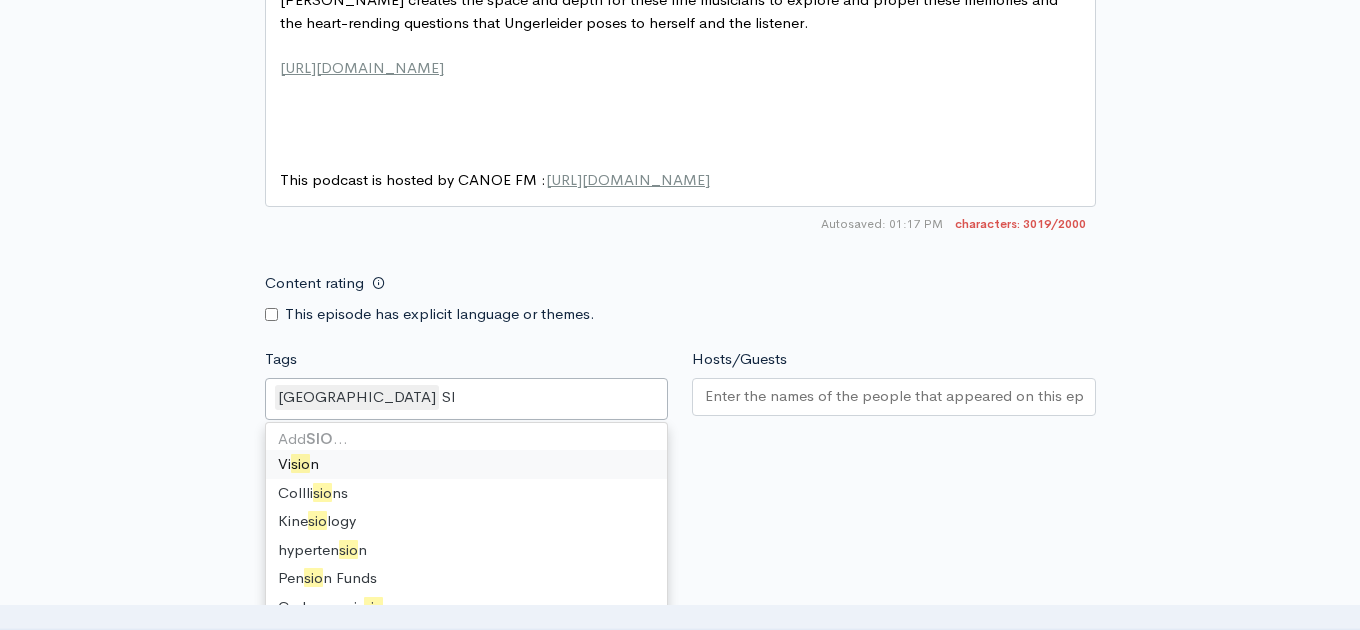 scroll, scrollTop: 179, scrollLeft: 0, axis: vertical 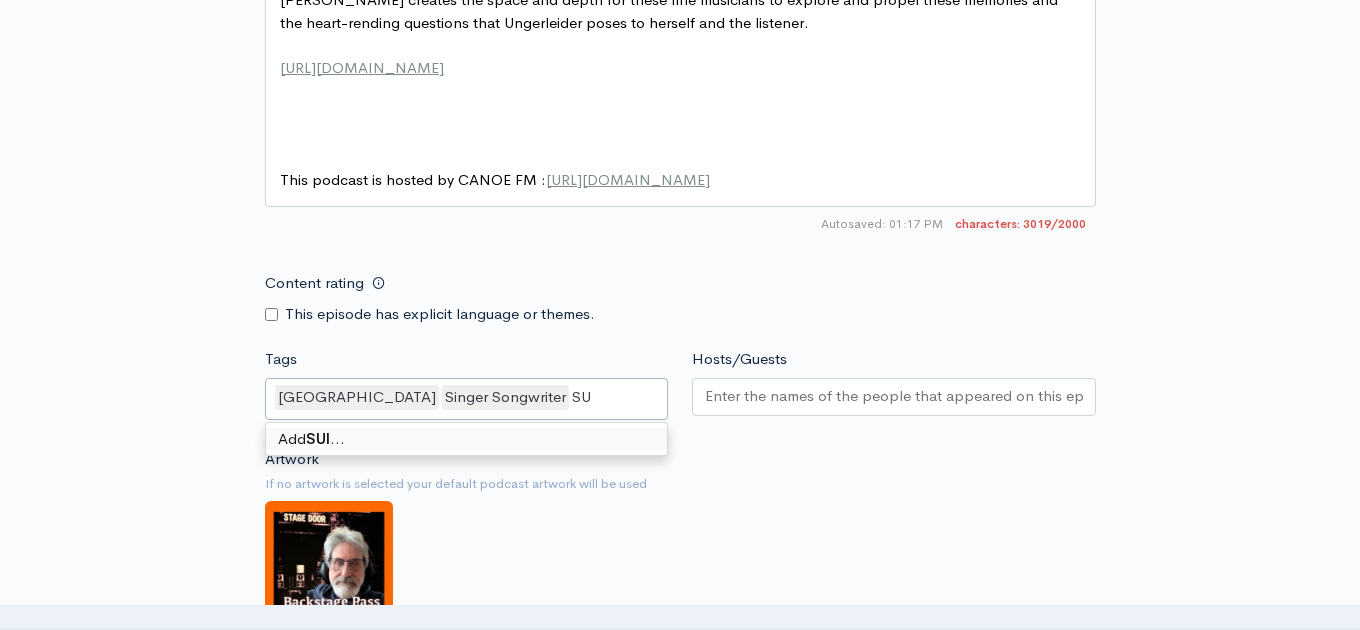 type on "S" 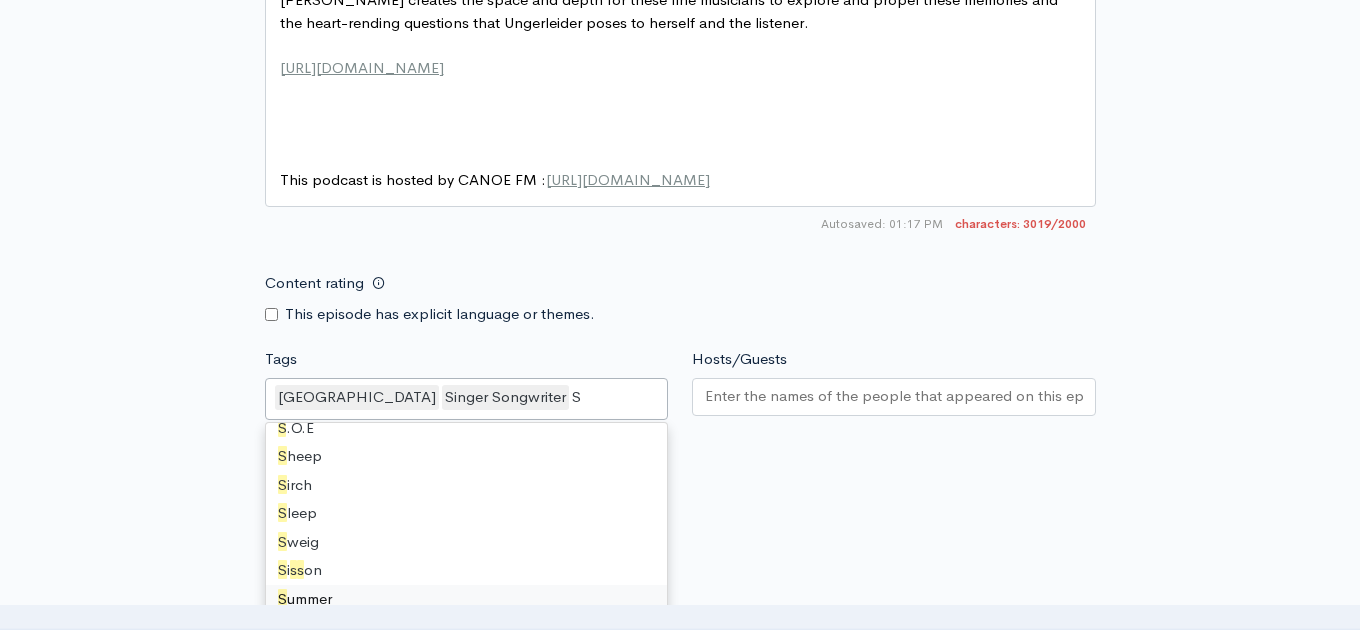 type 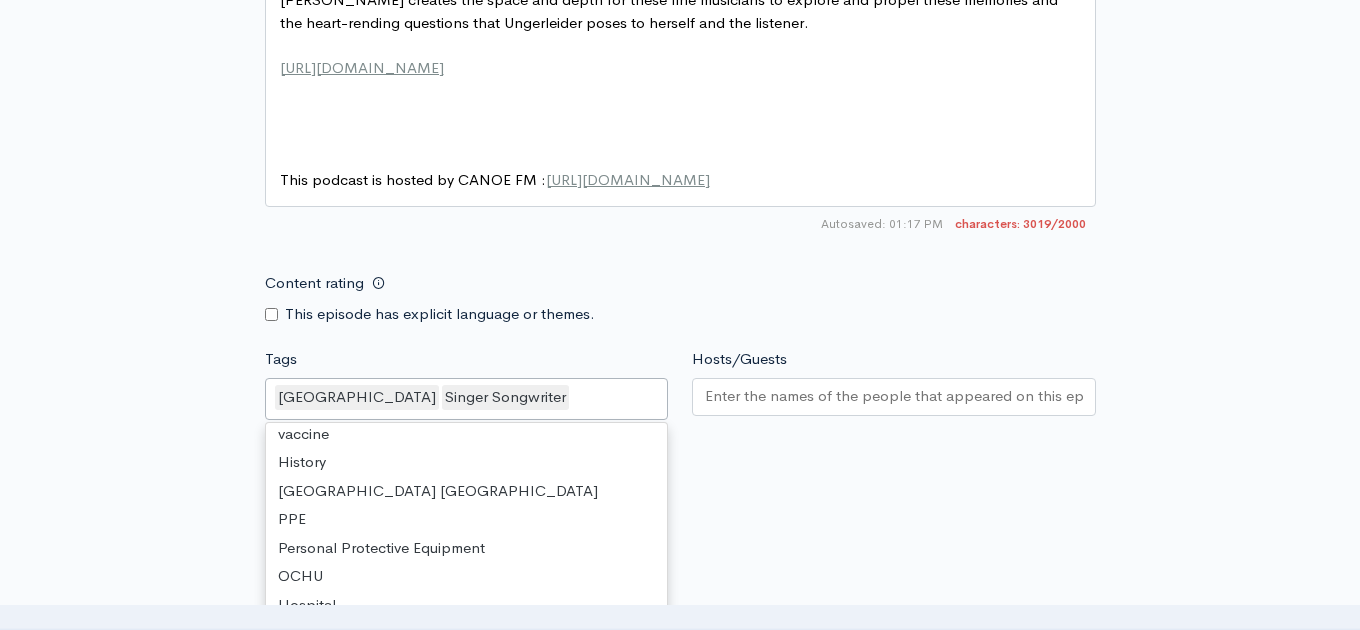 scroll, scrollTop: 20278, scrollLeft: 0, axis: vertical 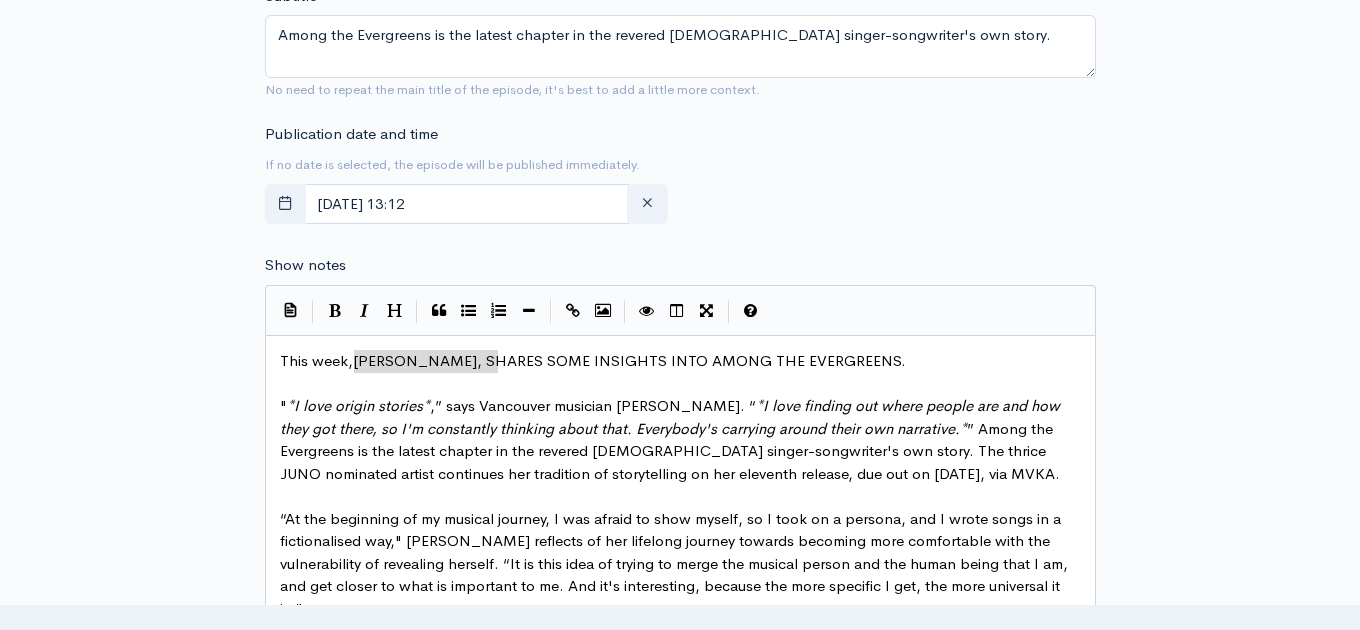 drag, startPoint x: 354, startPoint y: 362, endPoint x: 498, endPoint y: 363, distance: 144.00348 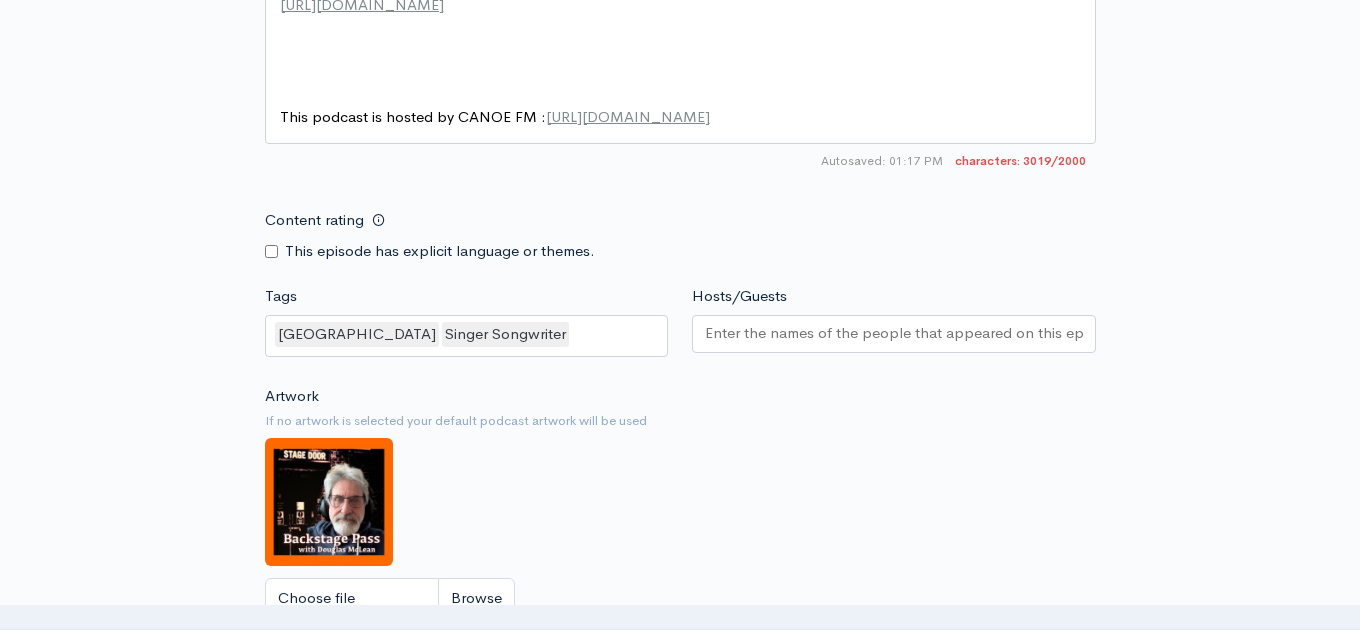 scroll, scrollTop: 2076, scrollLeft: 0, axis: vertical 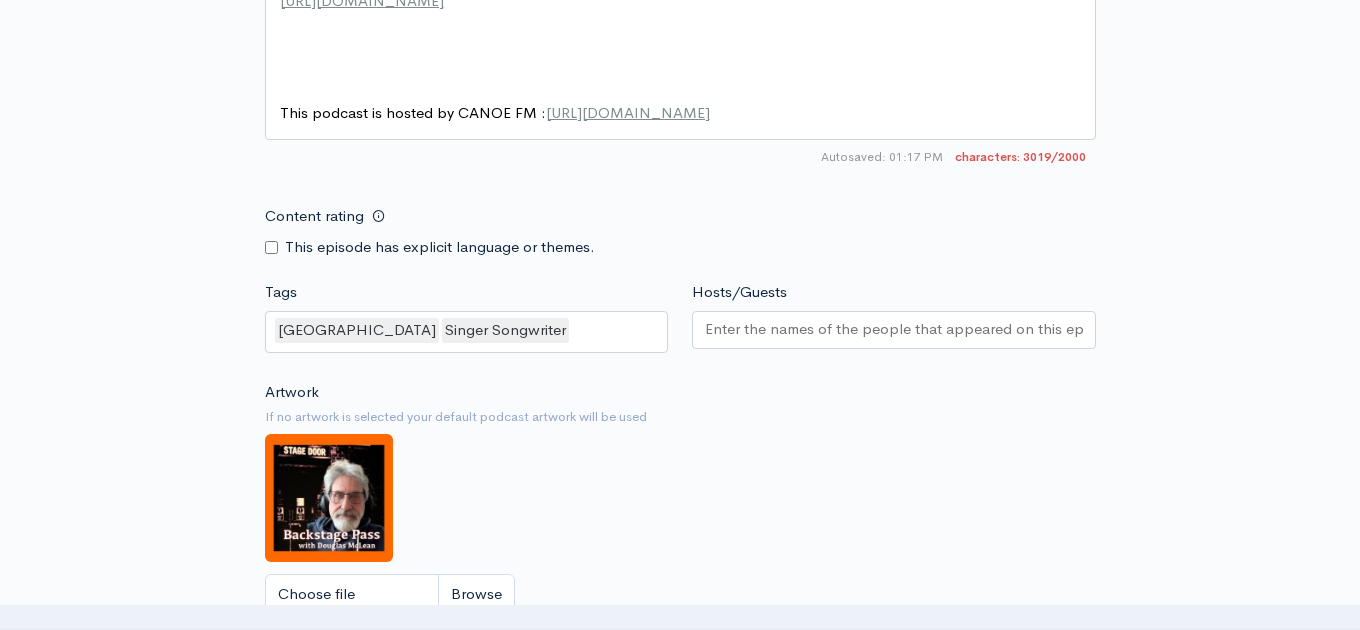 click on "Vancouver Singer Songwriter" at bounding box center (467, 332) 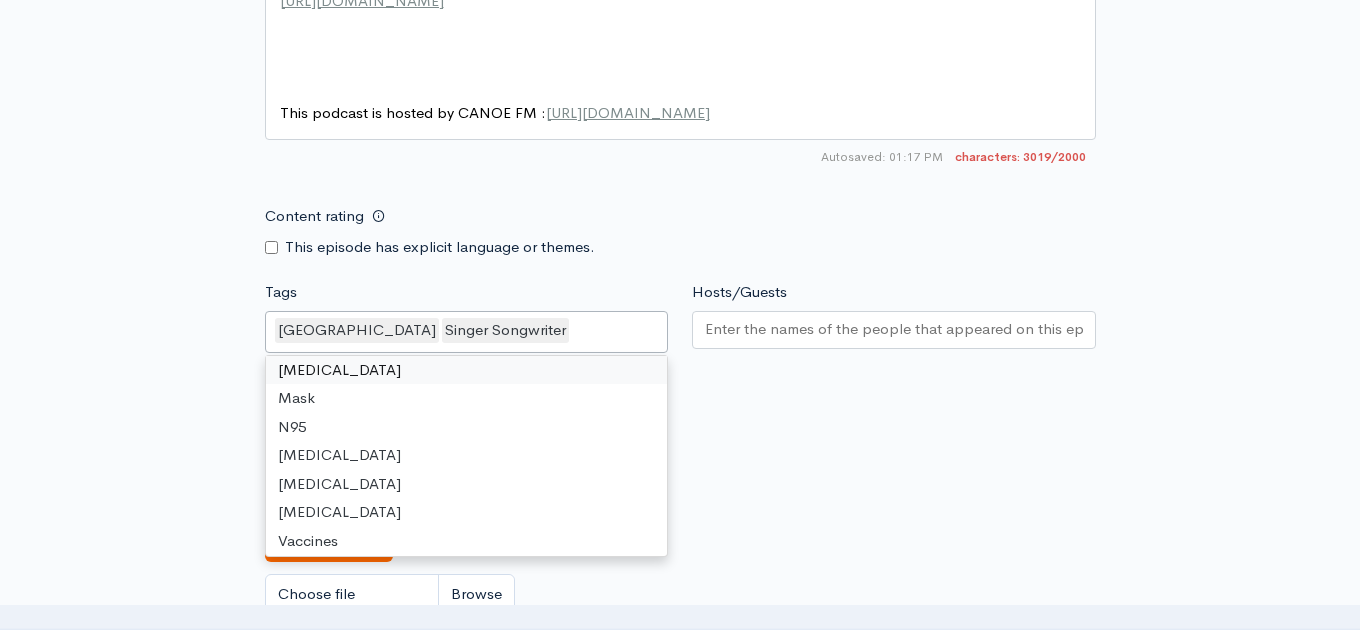 scroll, scrollTop: 8, scrollLeft: 0, axis: vertical 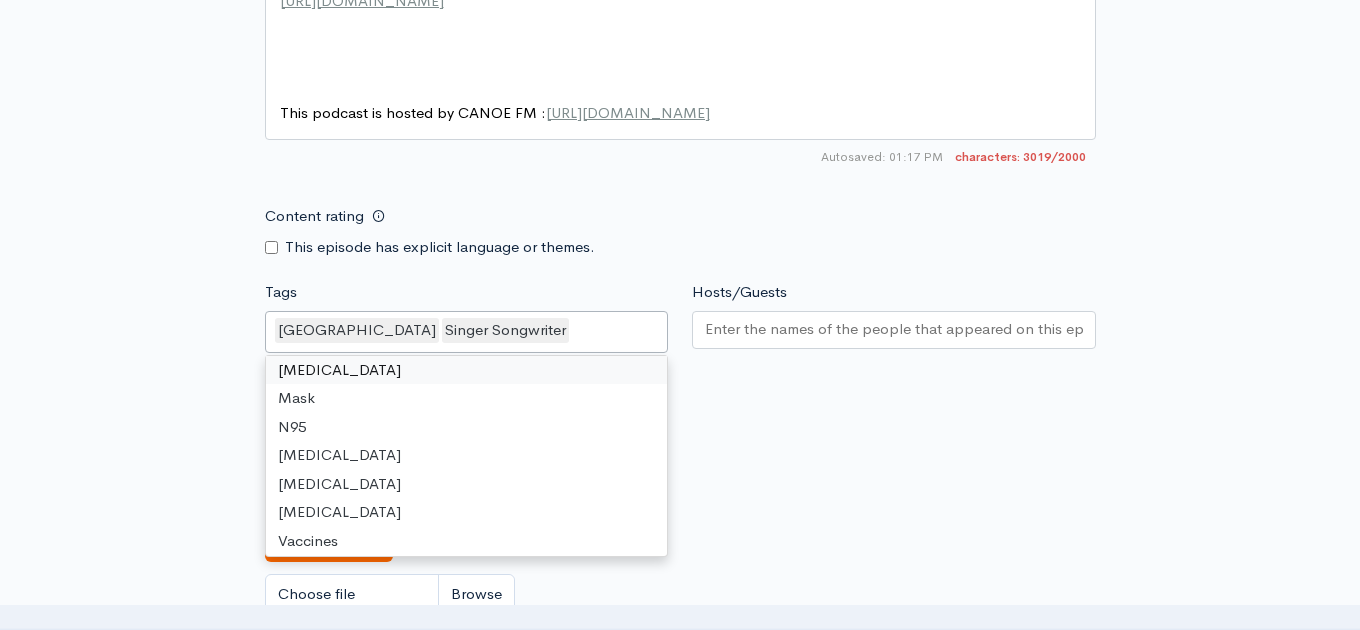 click on "Vancouver Singer Songwriter" at bounding box center [467, 332] 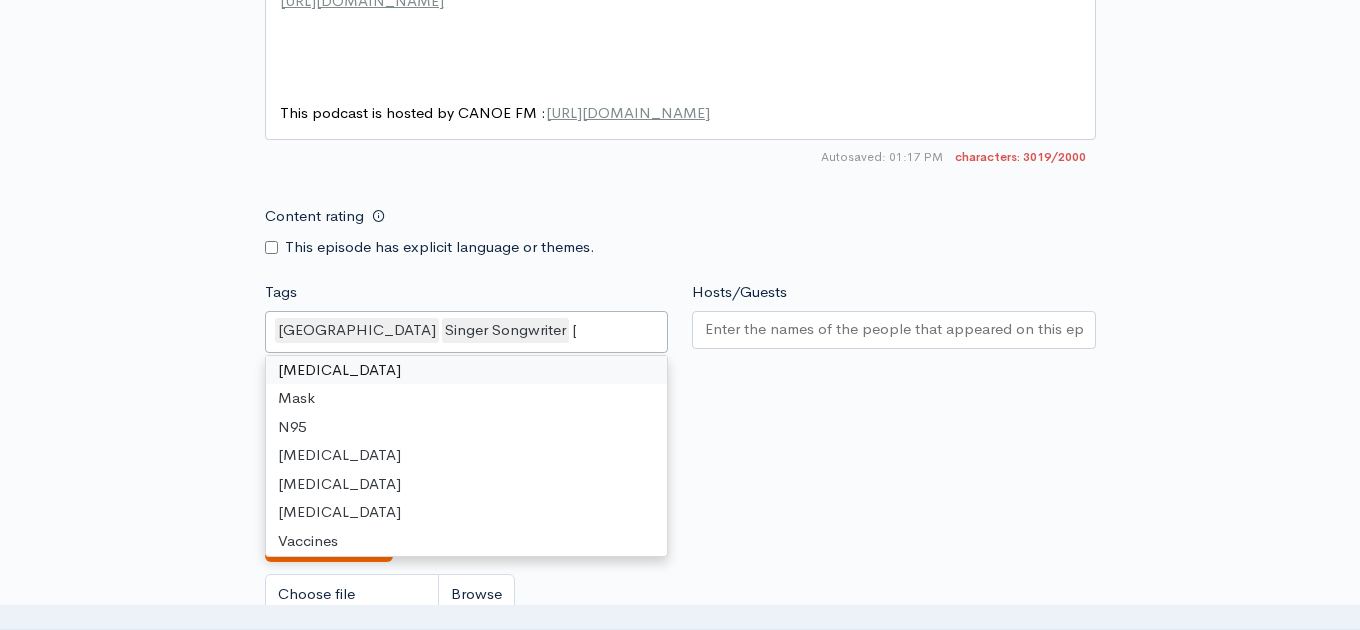 scroll, scrollTop: 0, scrollLeft: 140, axis: horizontal 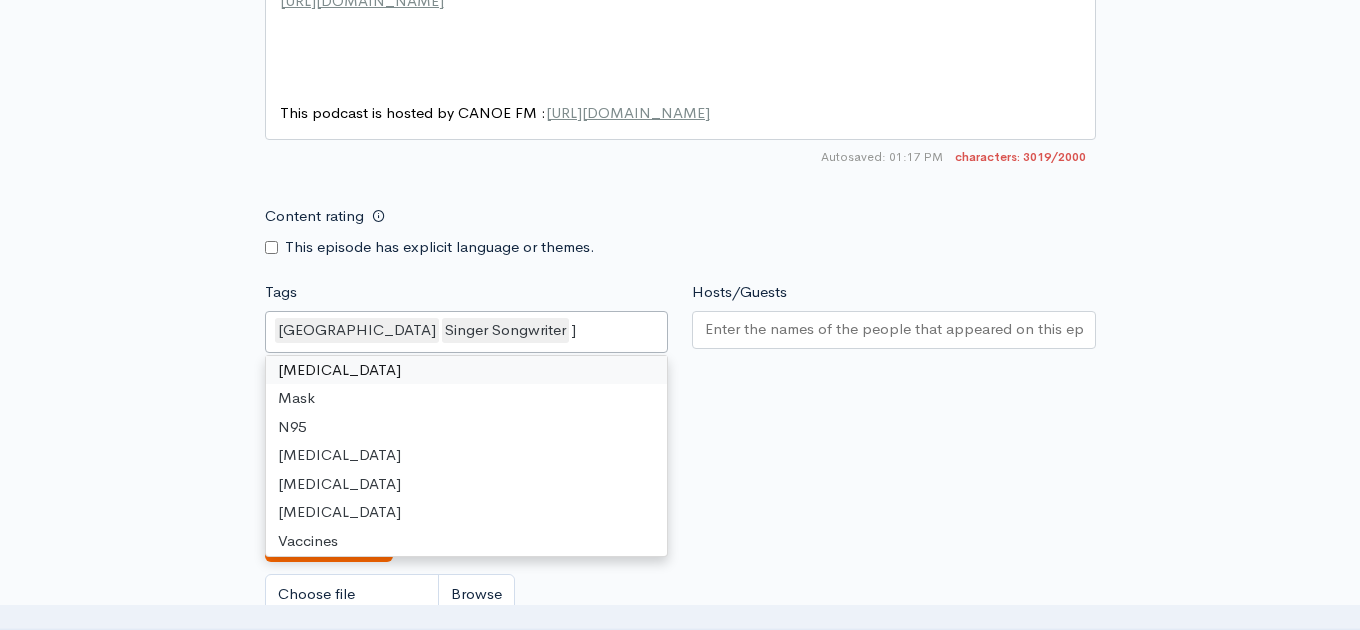 click on "Vancouver Singer Songwriter [PERSON_NAME]" at bounding box center (467, 332) 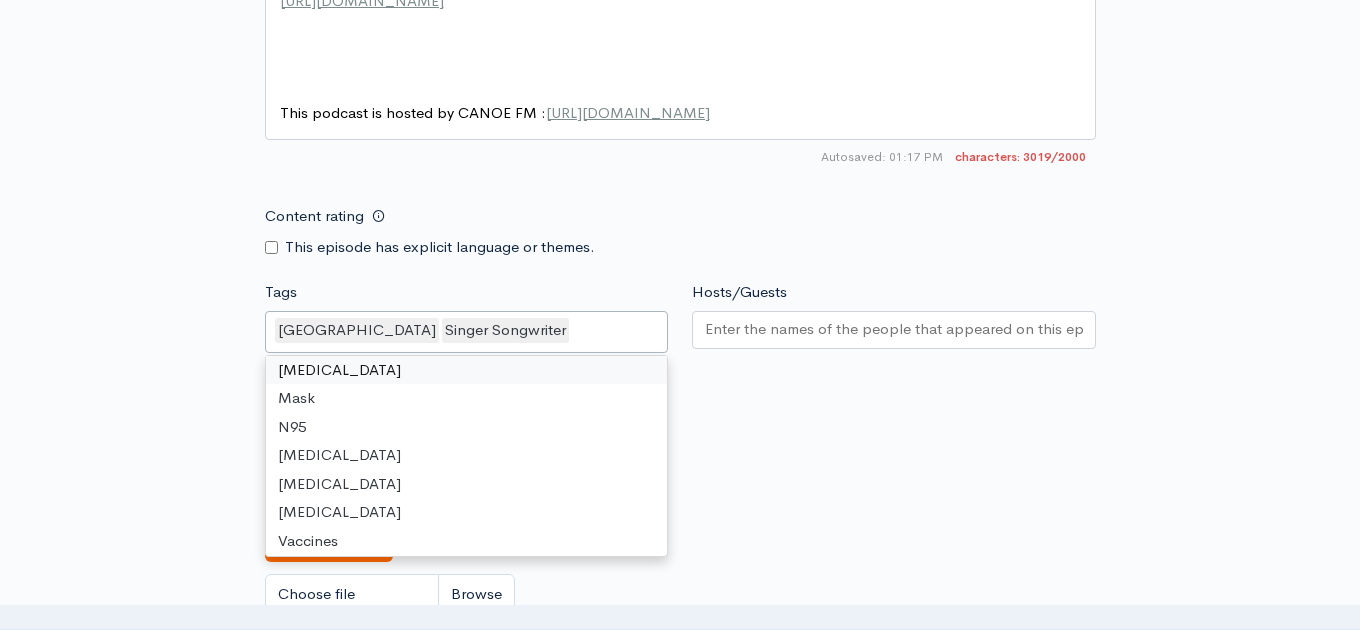 scroll, scrollTop: 0, scrollLeft: 0, axis: both 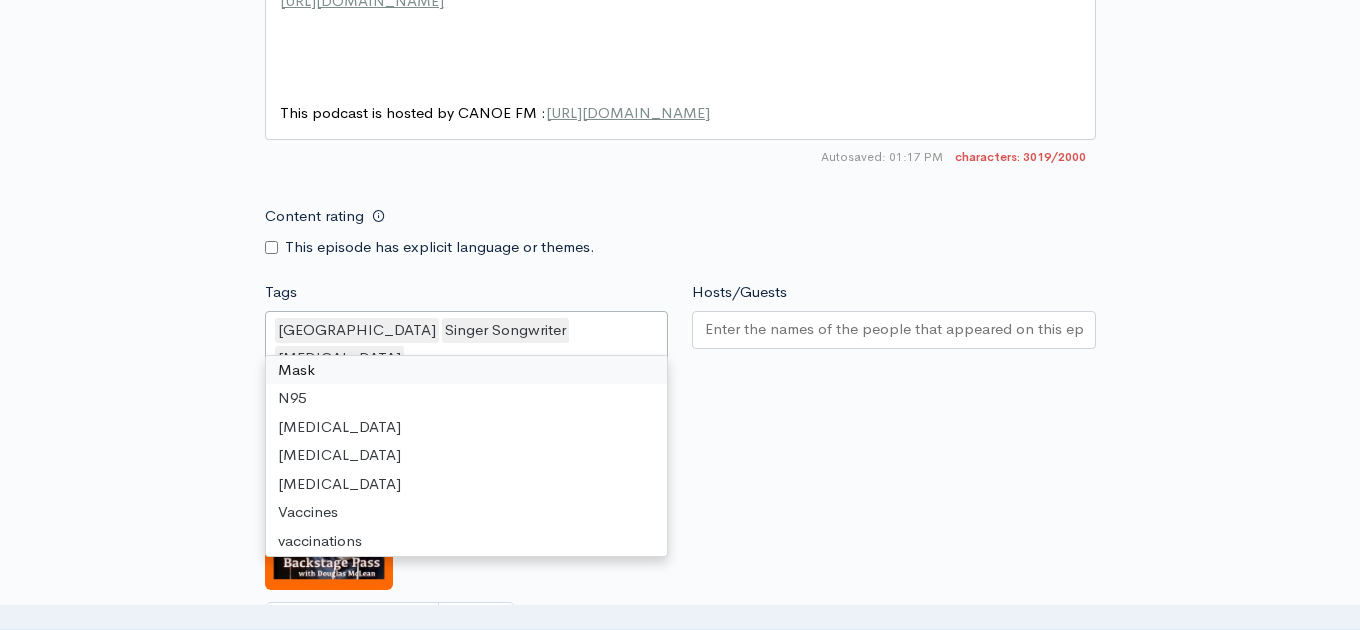 click on "[MEDICAL_DATA]" at bounding box center [339, 358] 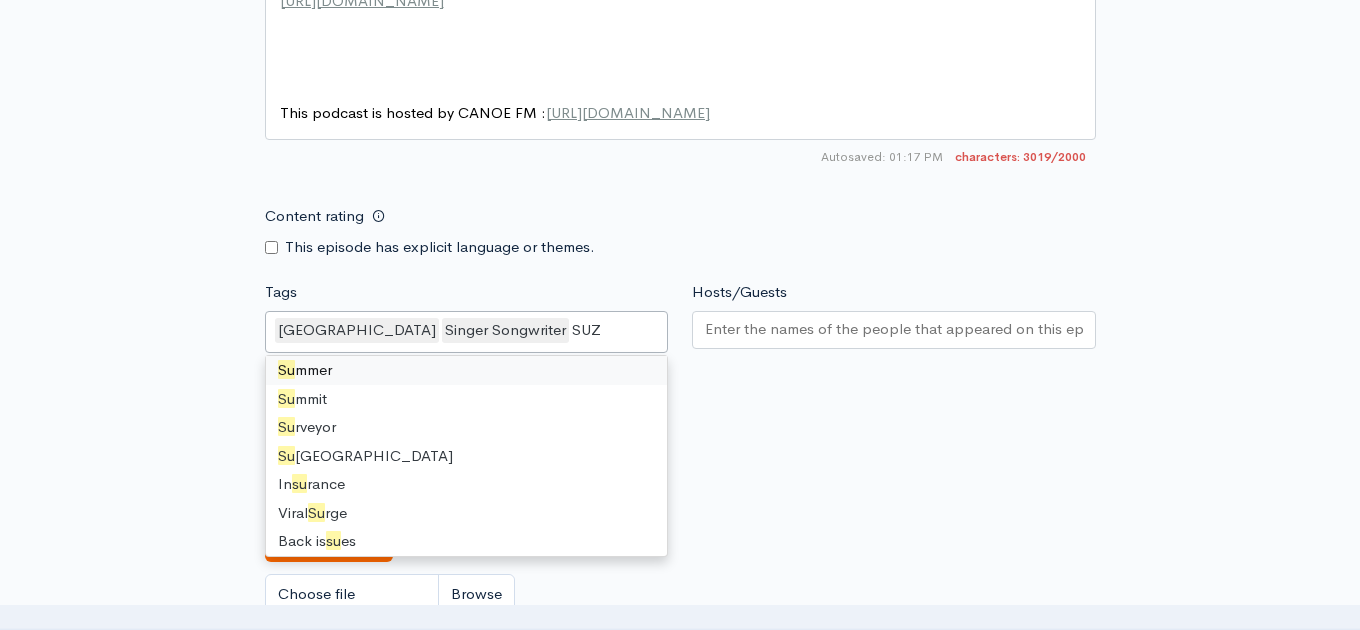 scroll, scrollTop: 0, scrollLeft: 0, axis: both 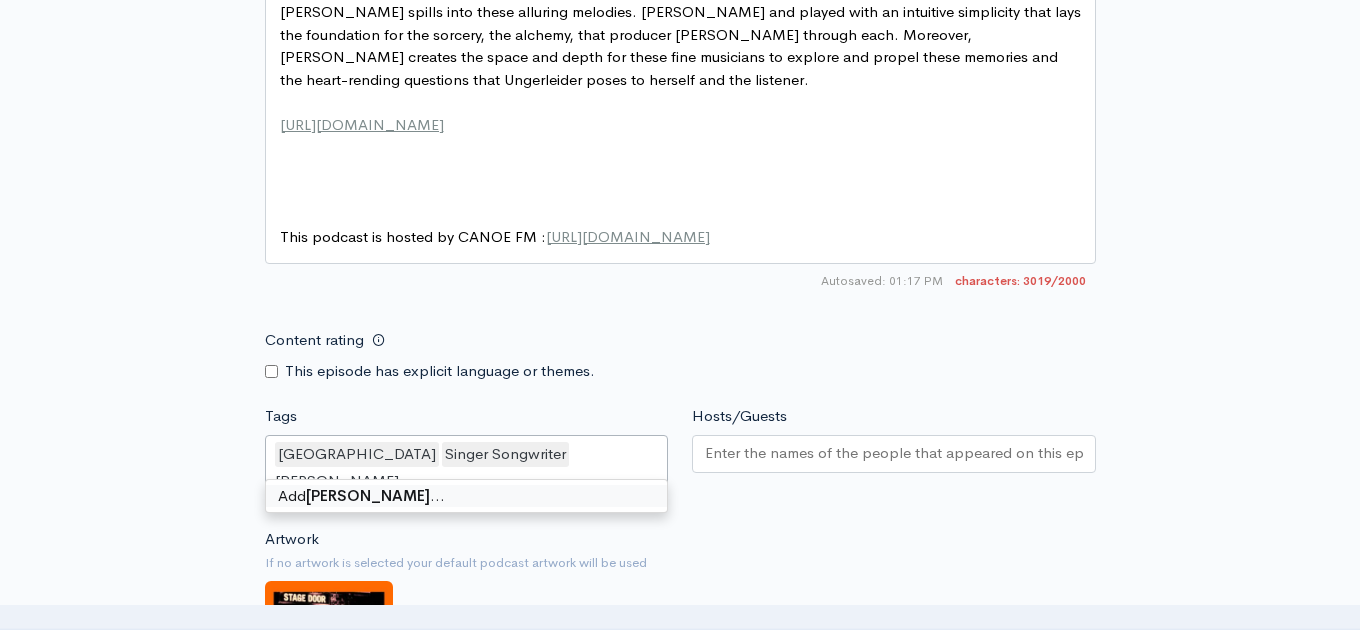type on "[PERSON_NAME]" 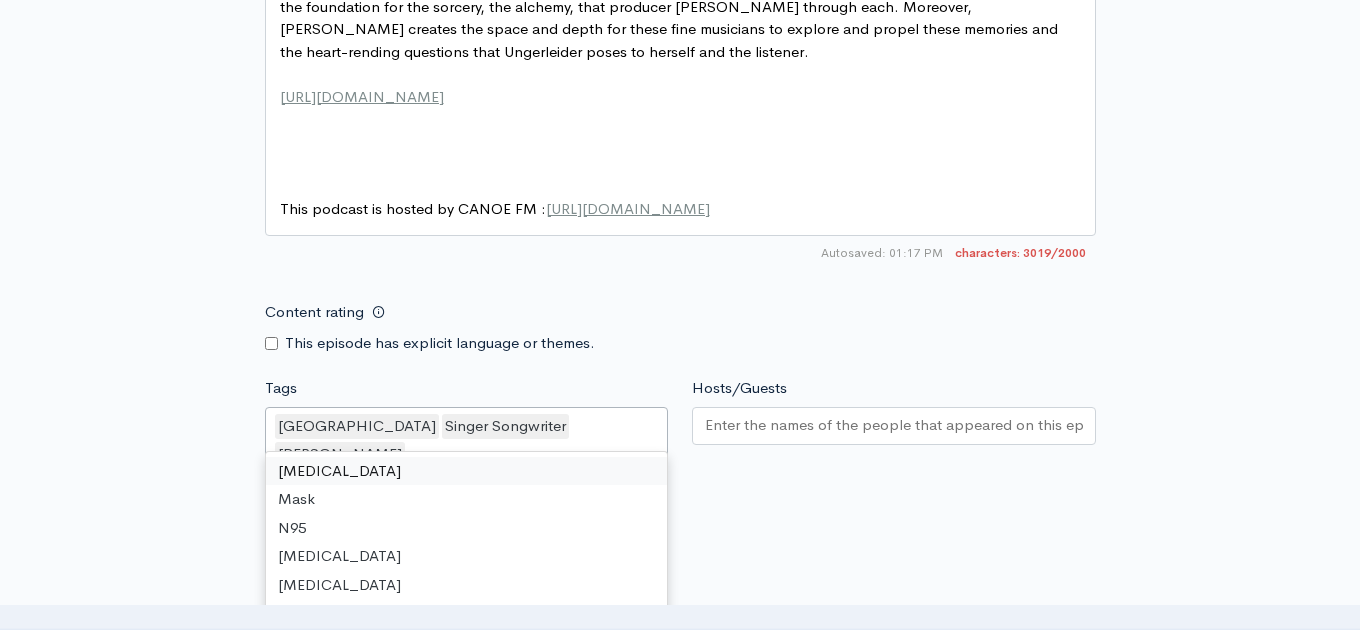 scroll, scrollTop: 1984, scrollLeft: 0, axis: vertical 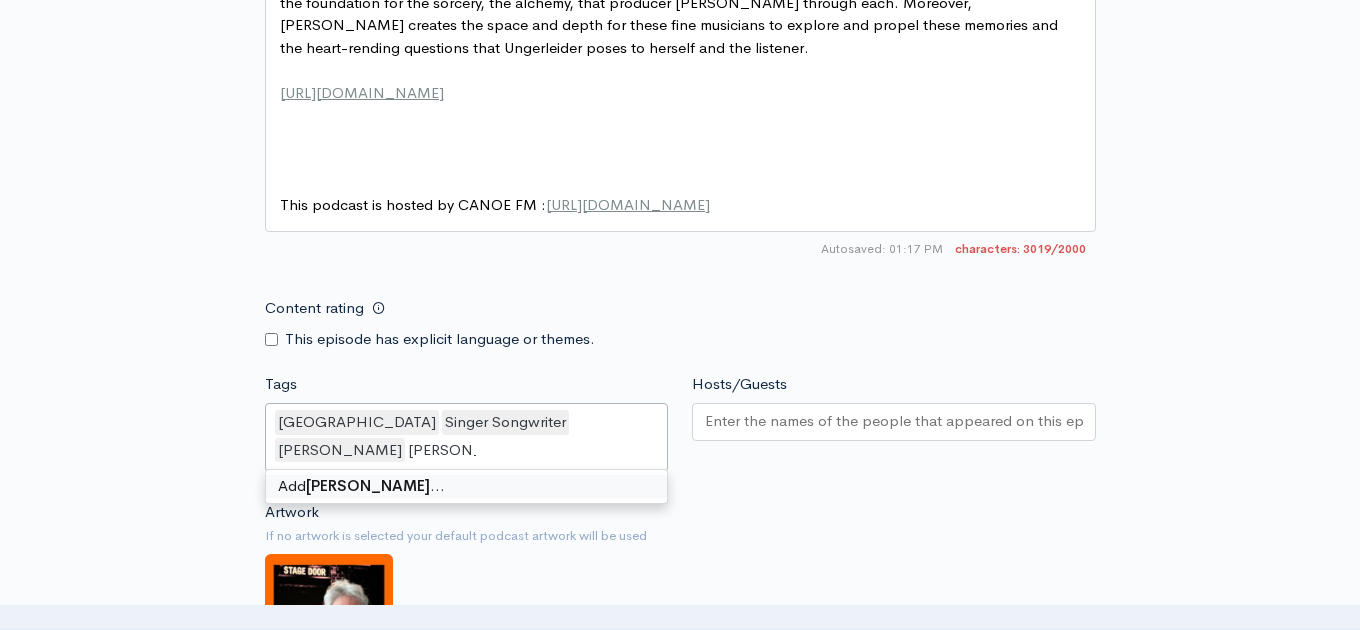 type on "[PERSON_NAME]" 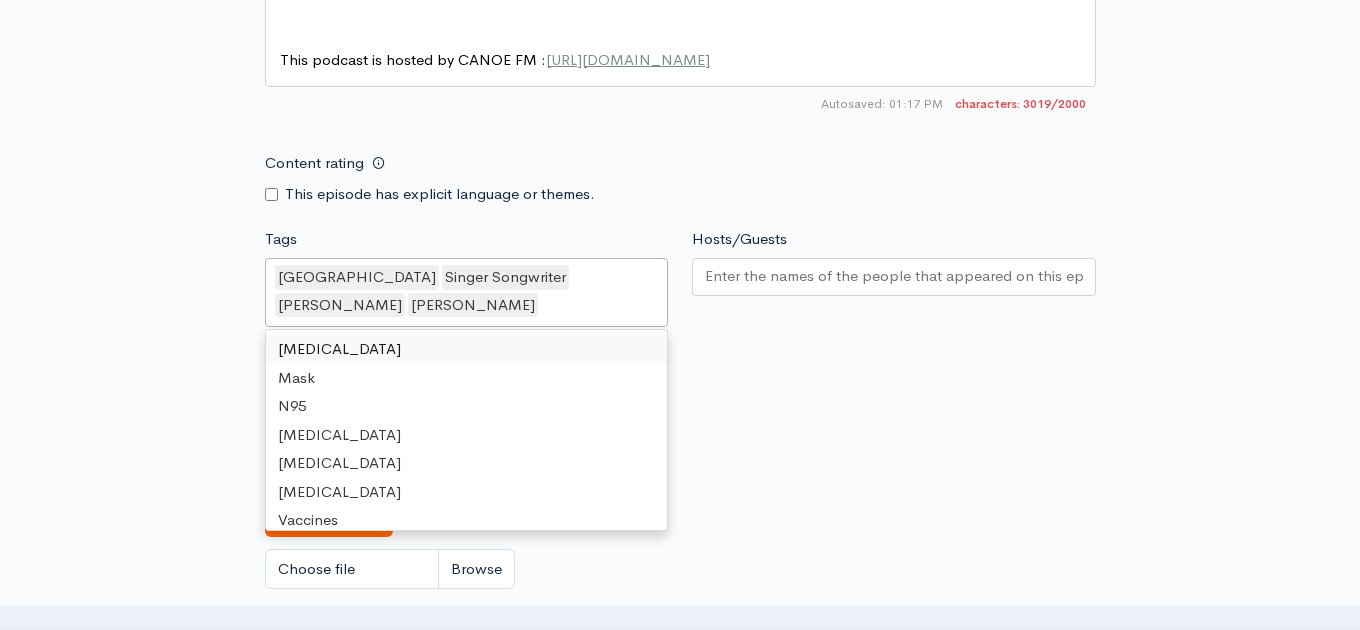scroll, scrollTop: 2144, scrollLeft: 0, axis: vertical 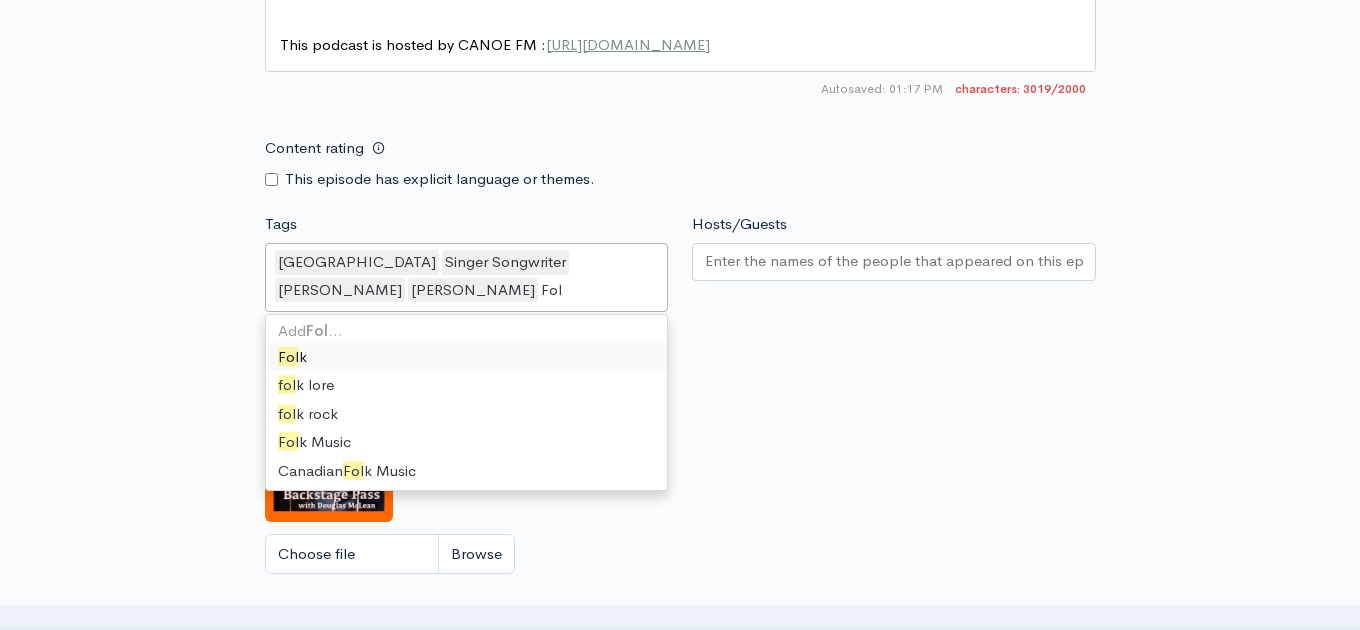 type on "Folk" 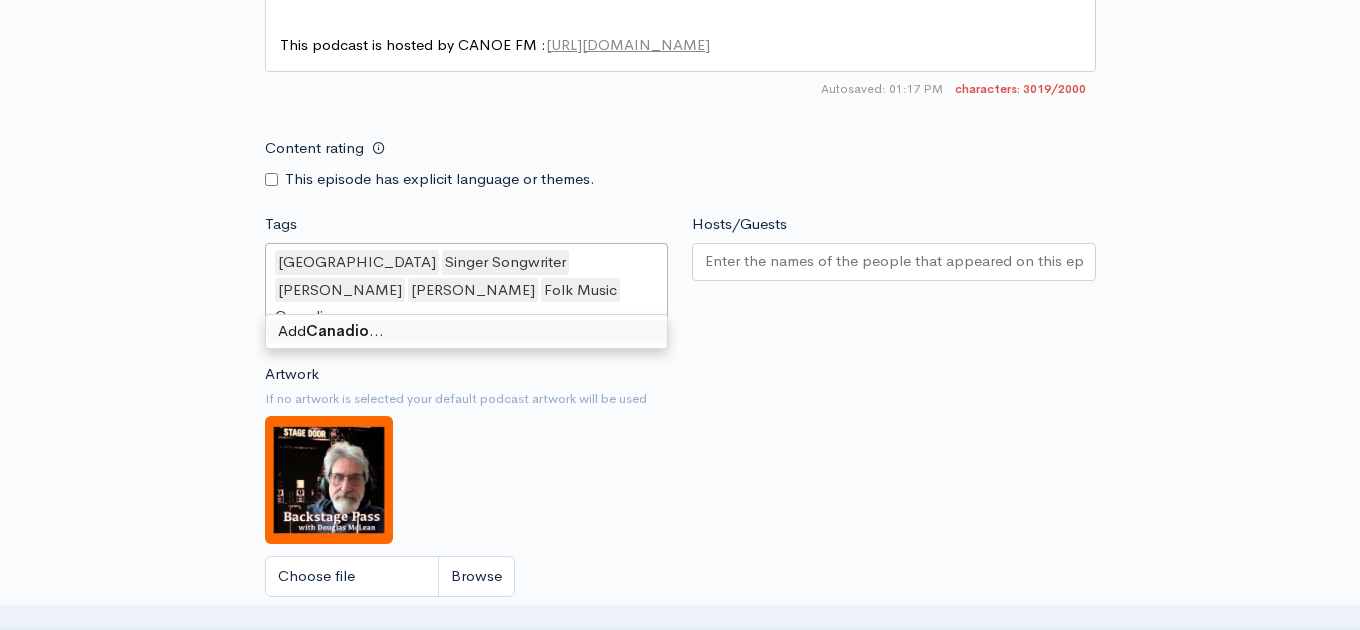 scroll, scrollTop: 0, scrollLeft: 0, axis: both 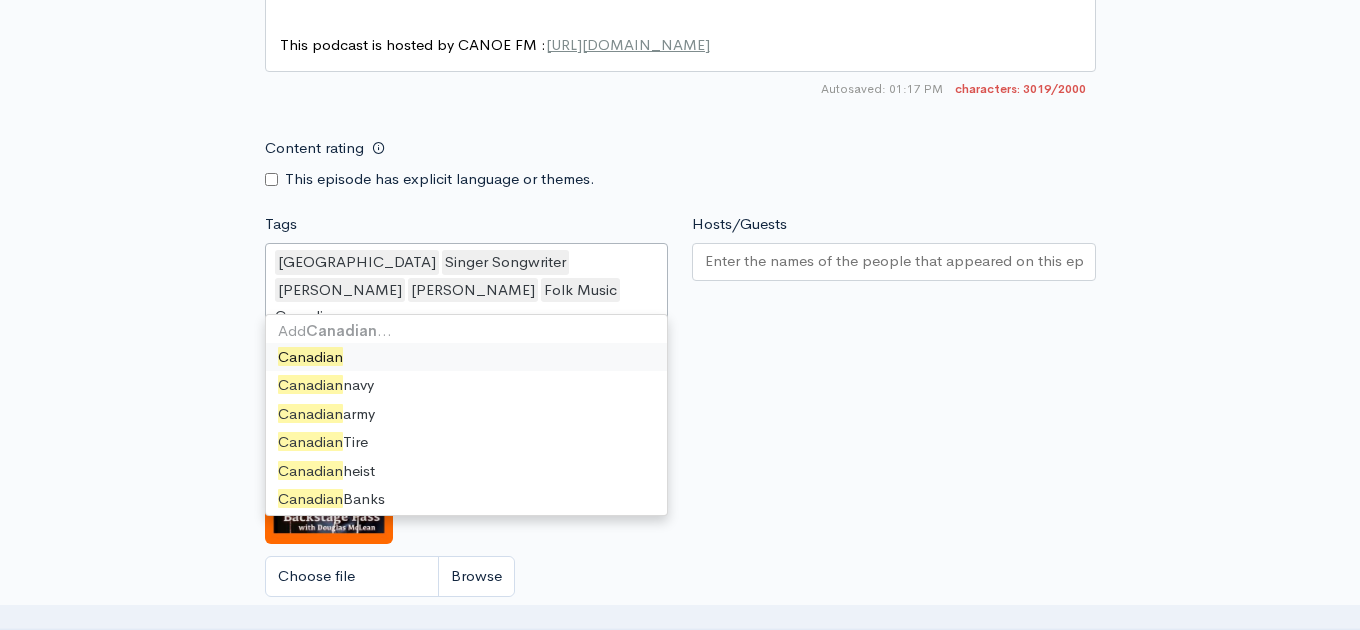type on "Canadiana" 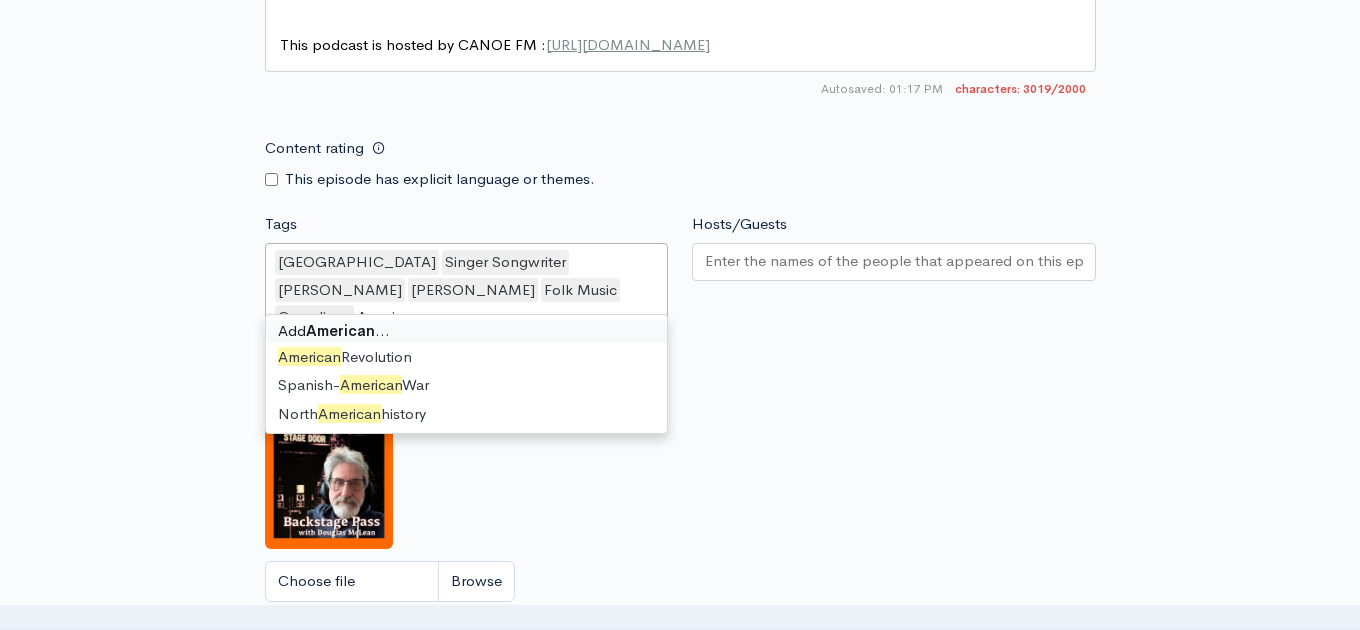 type on "Americana" 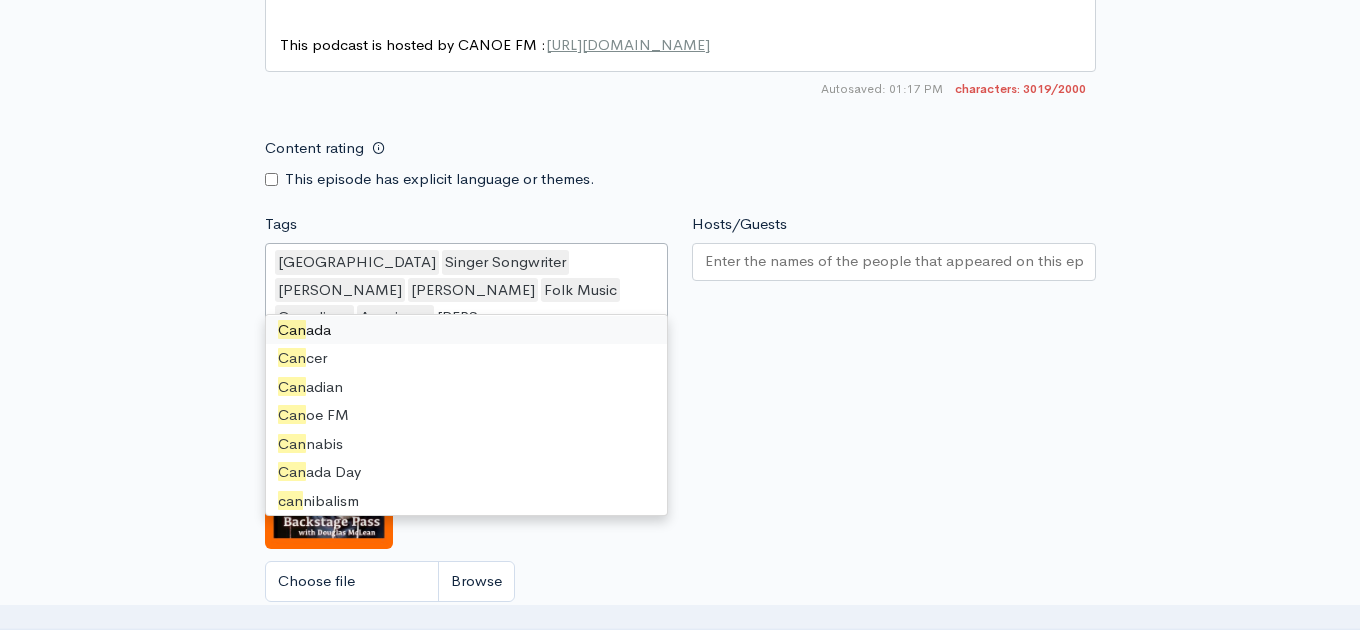 scroll, scrollTop: 0, scrollLeft: 0, axis: both 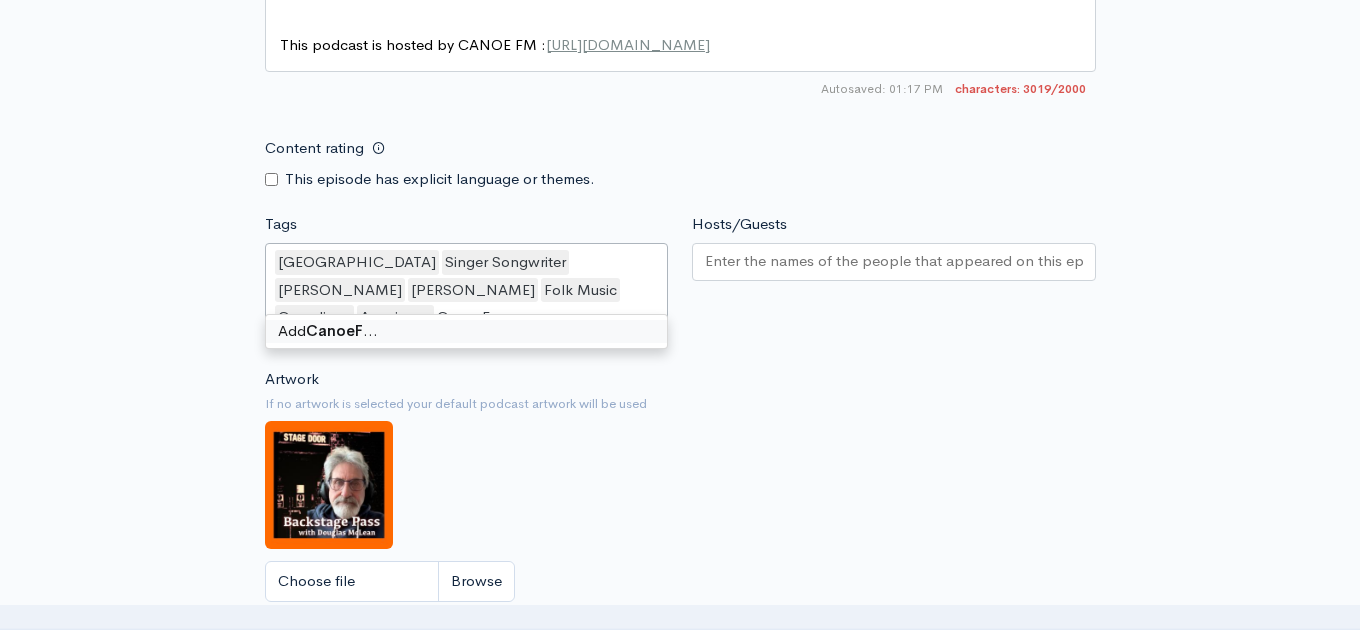 type on "CanoeFM" 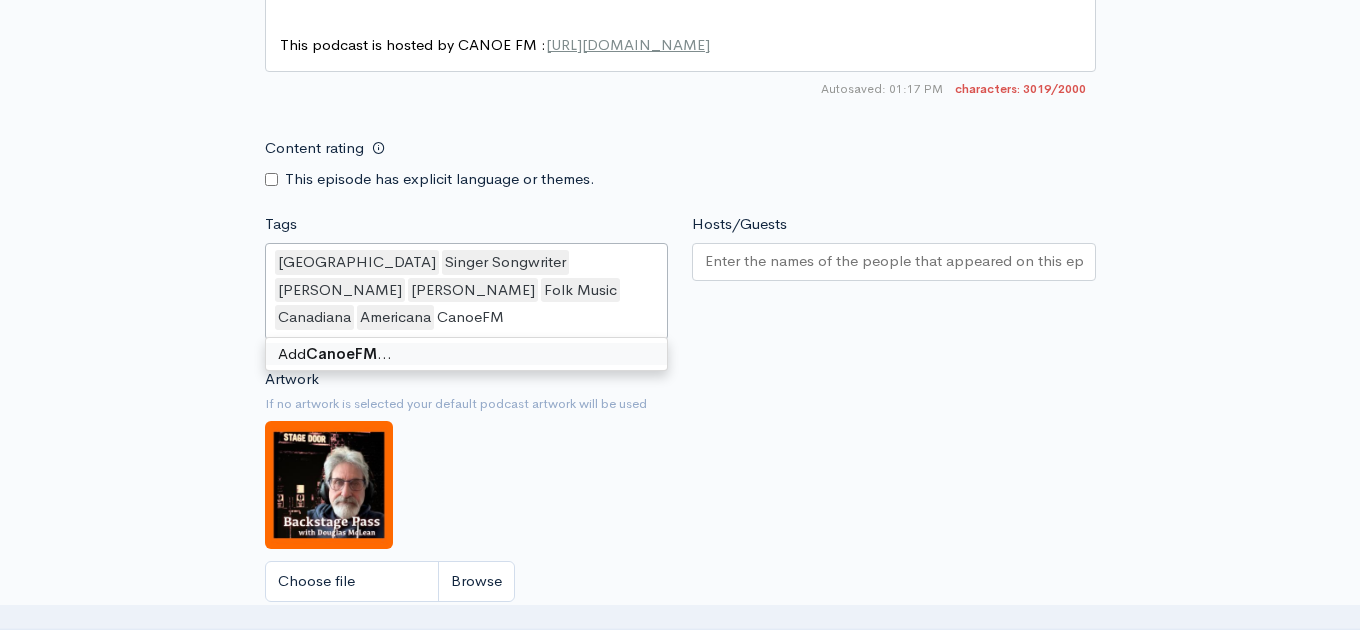 type 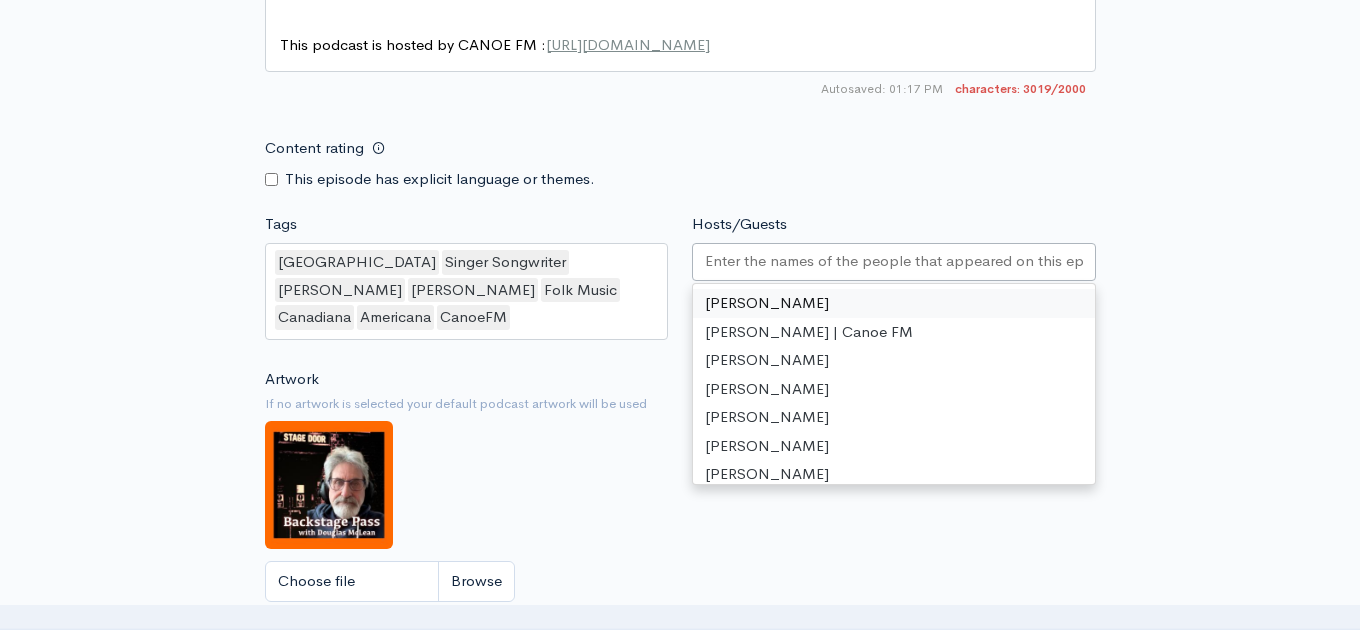 click on "Hosts/Guests" at bounding box center (894, 261) 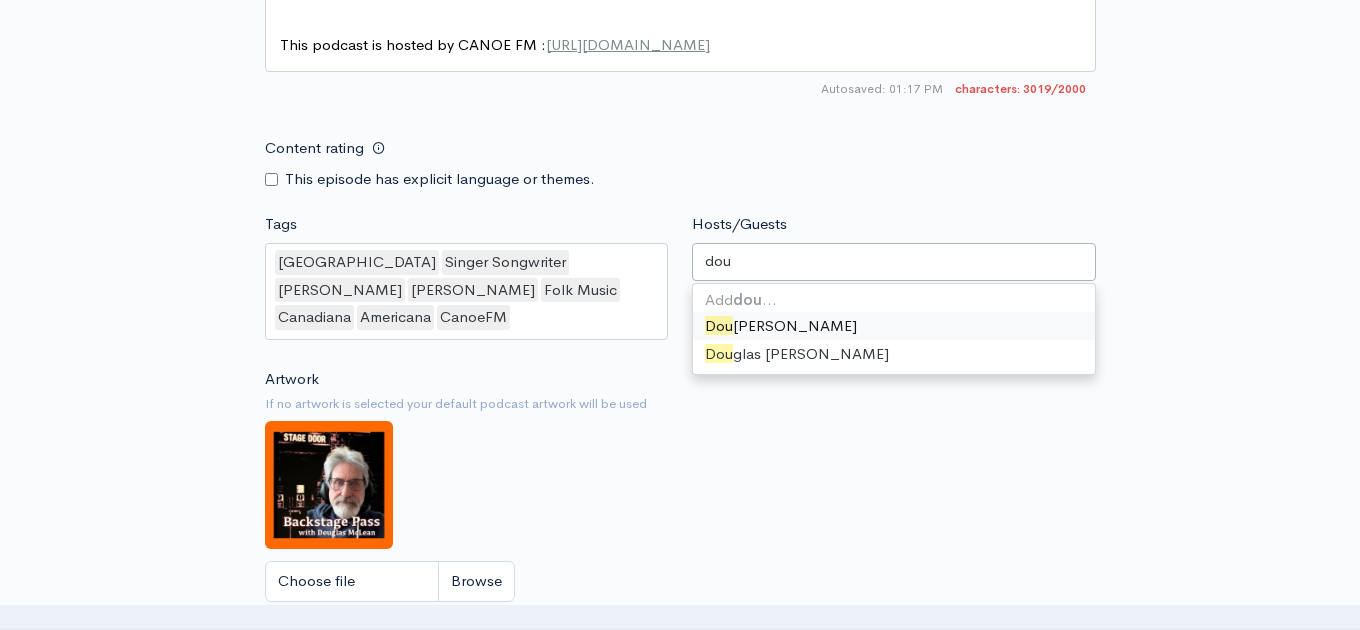 type on "[PERSON_NAME]" 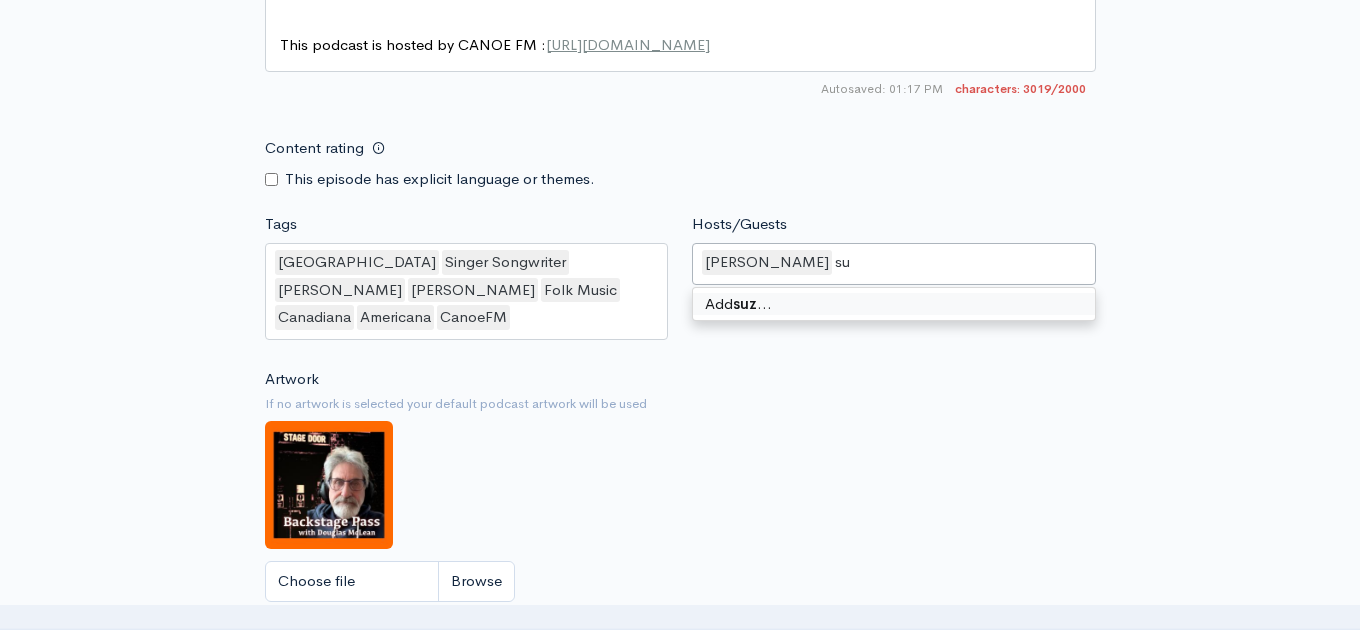 type on "s" 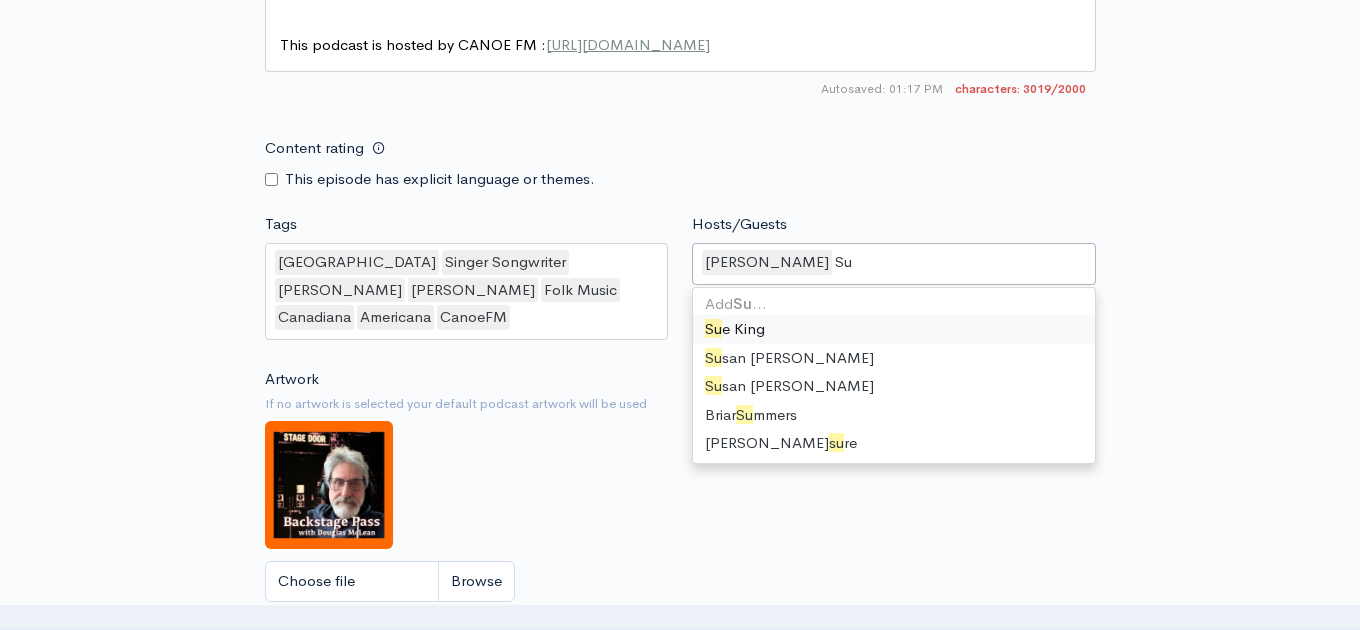 scroll, scrollTop: 0, scrollLeft: 0, axis: both 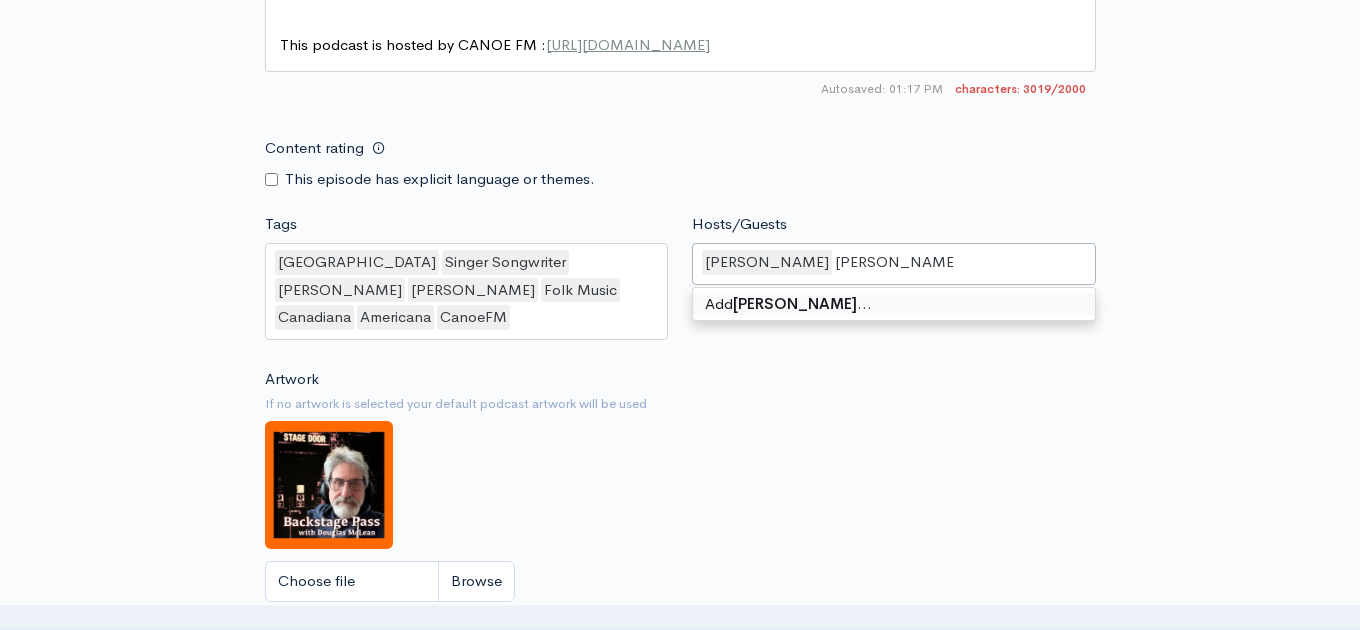 type on "[PERSON_NAME]" 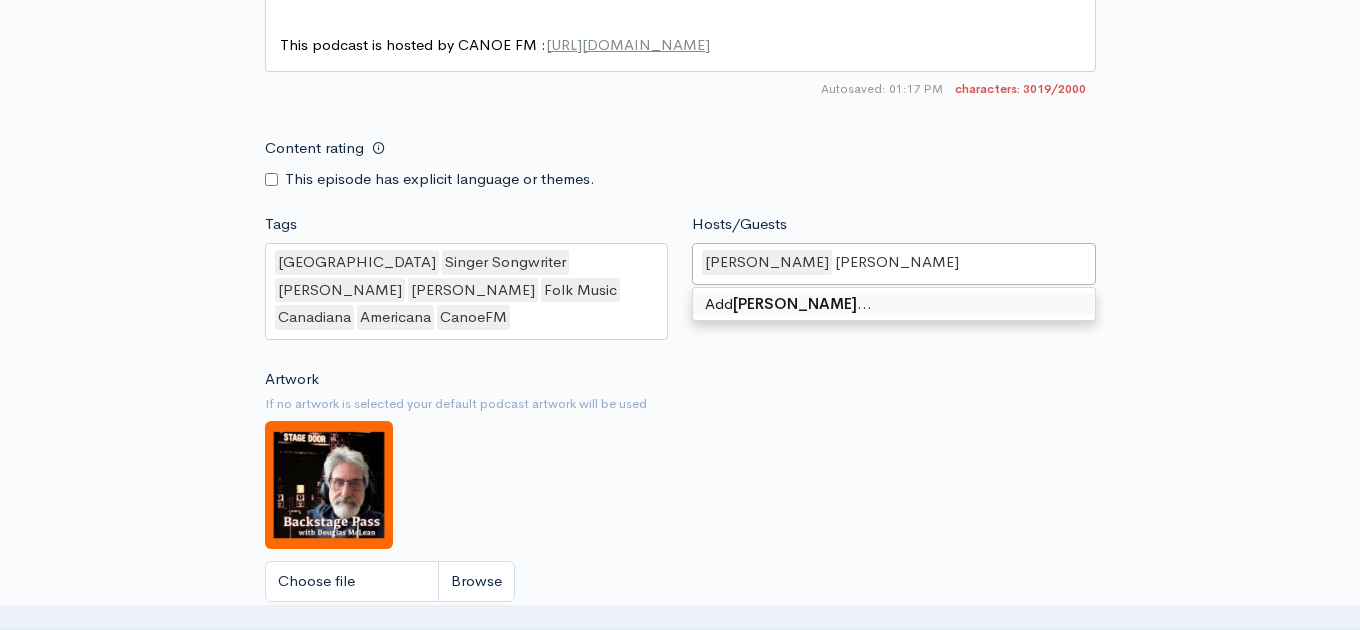 type 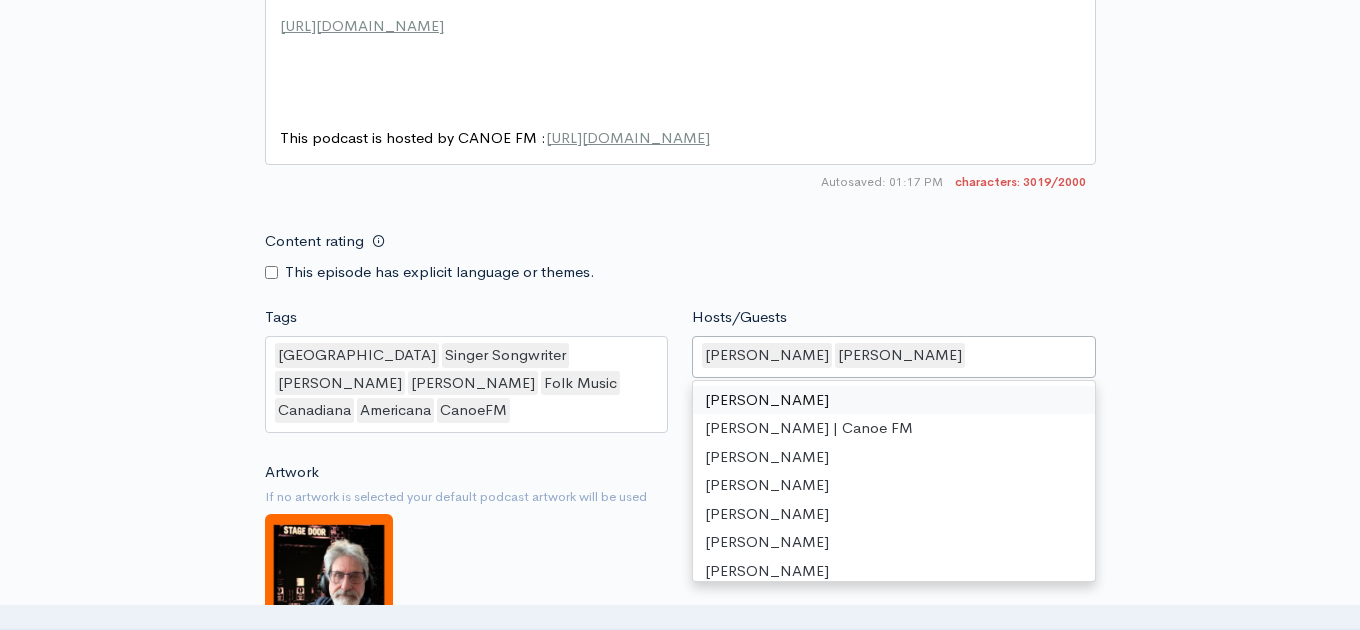 scroll, scrollTop: 2190, scrollLeft: 0, axis: vertical 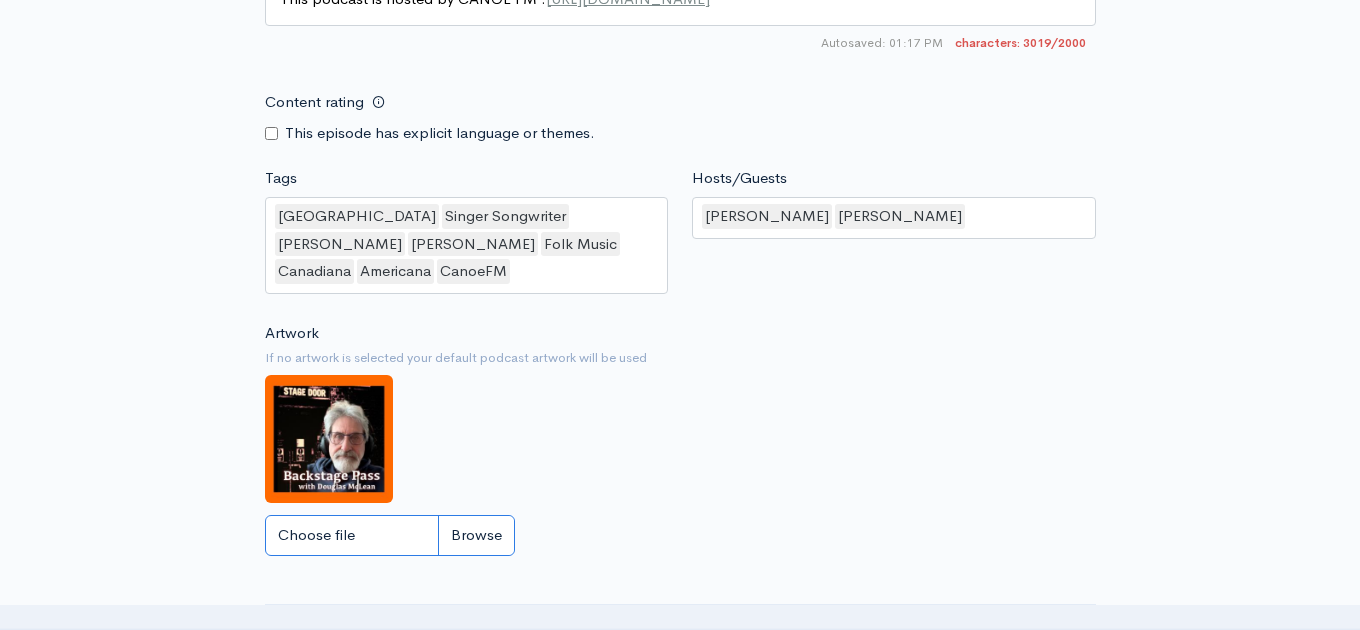 click on "Choose file" at bounding box center [390, 535] 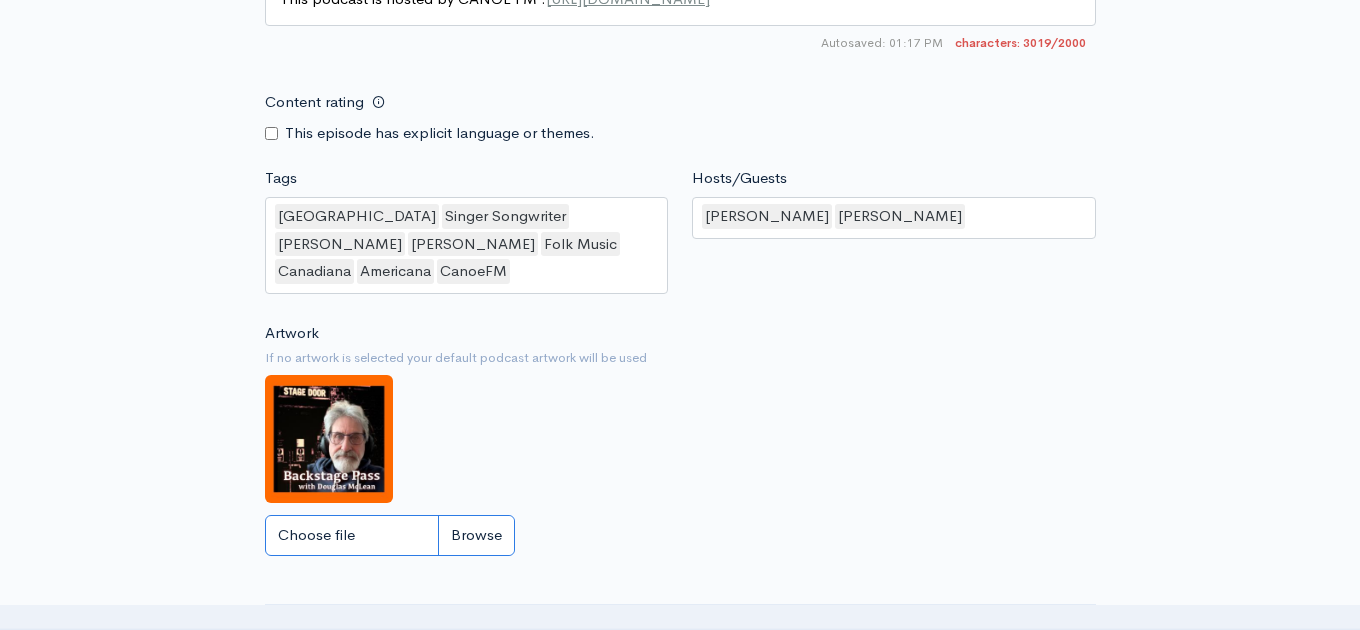 type on "C:\fakepath\POSTER SUZIE.jpg" 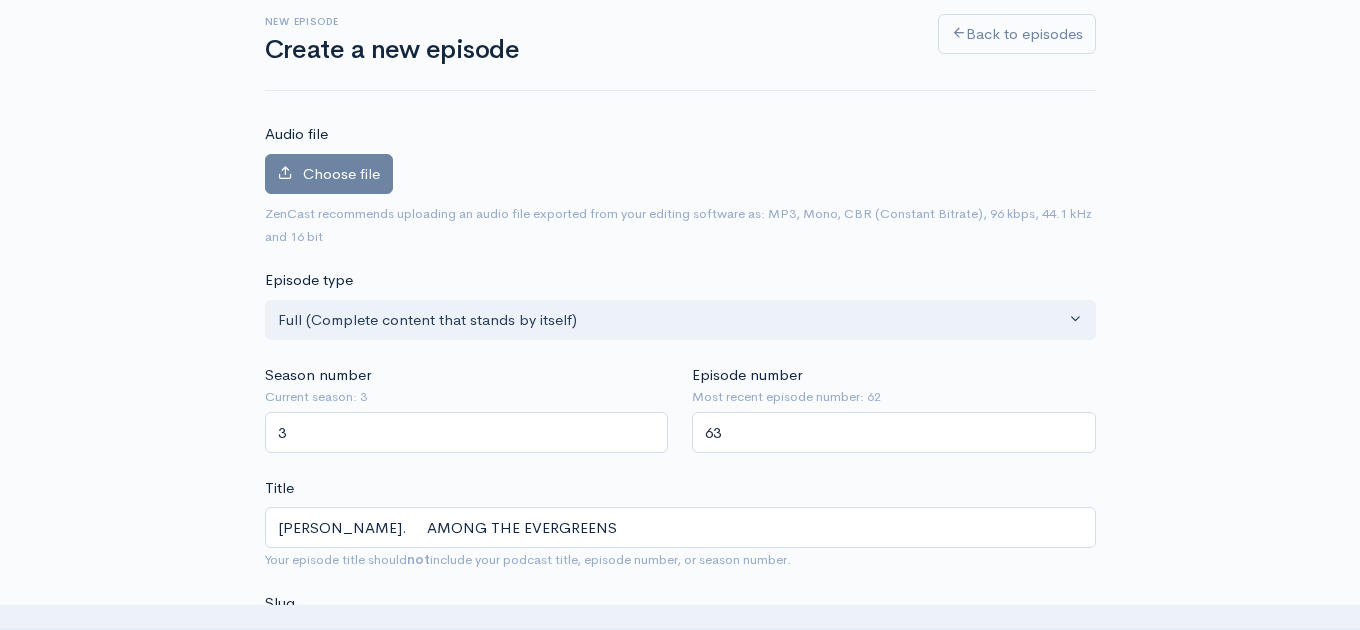 scroll, scrollTop: 114, scrollLeft: 0, axis: vertical 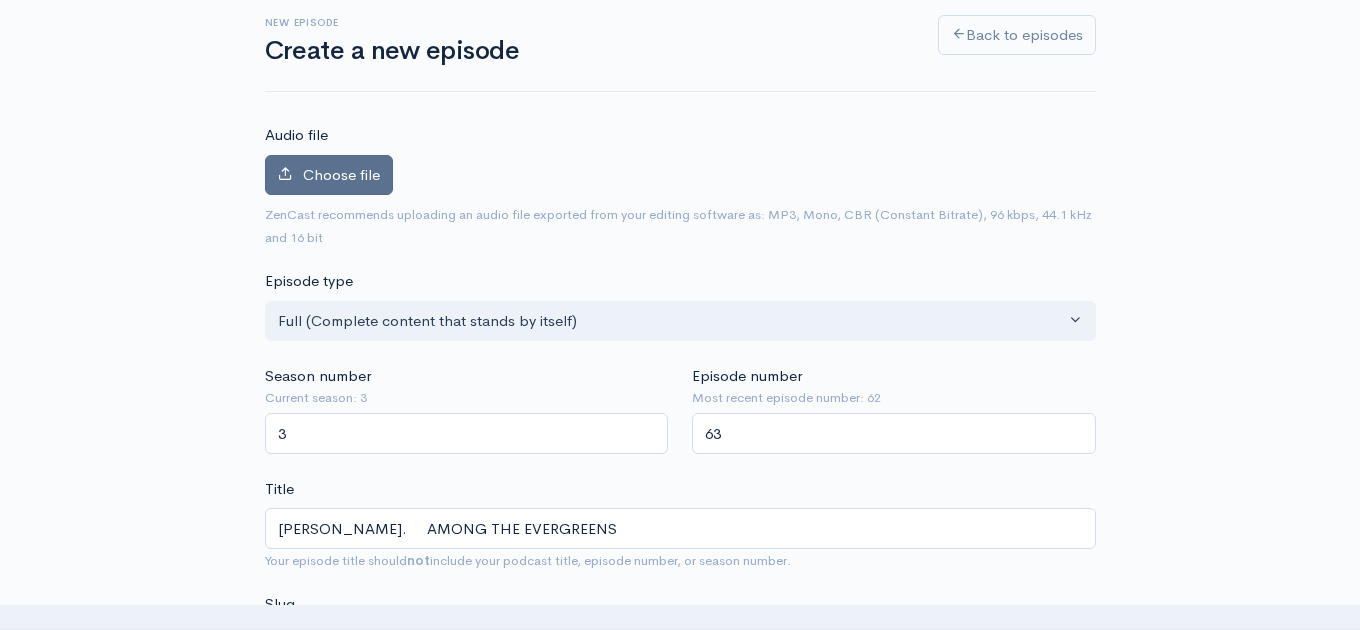 click on "Choose file" at bounding box center [341, 174] 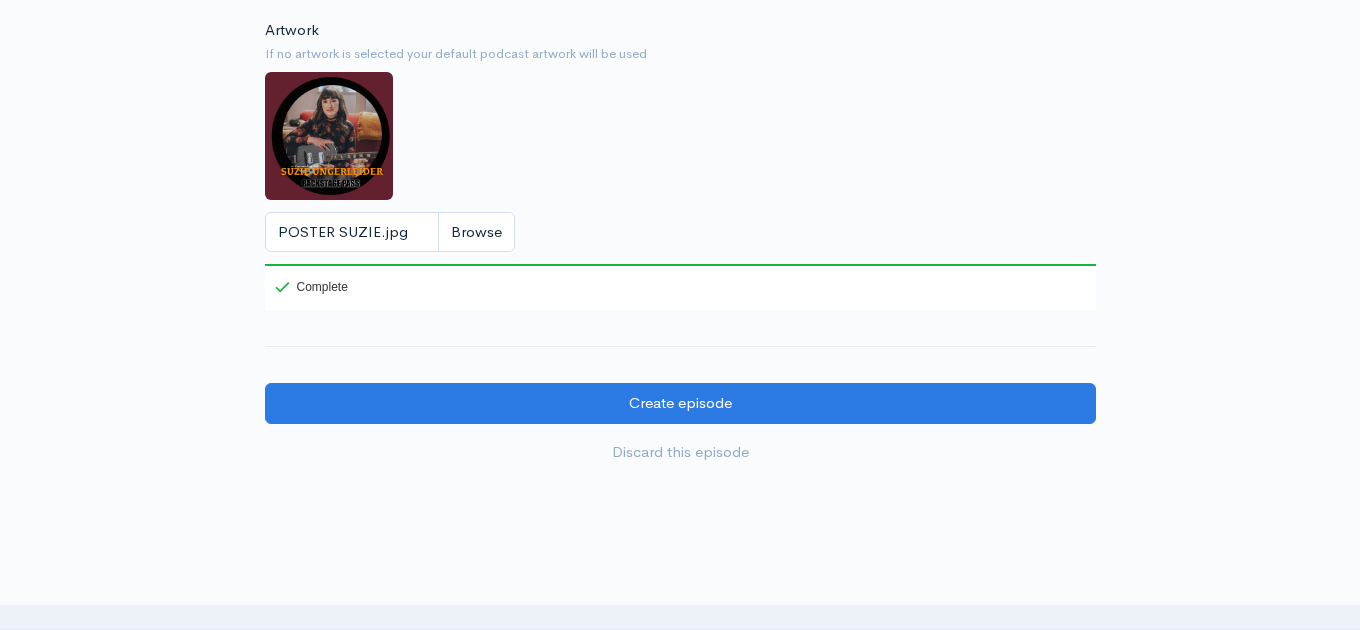 scroll, scrollTop: 2651, scrollLeft: 0, axis: vertical 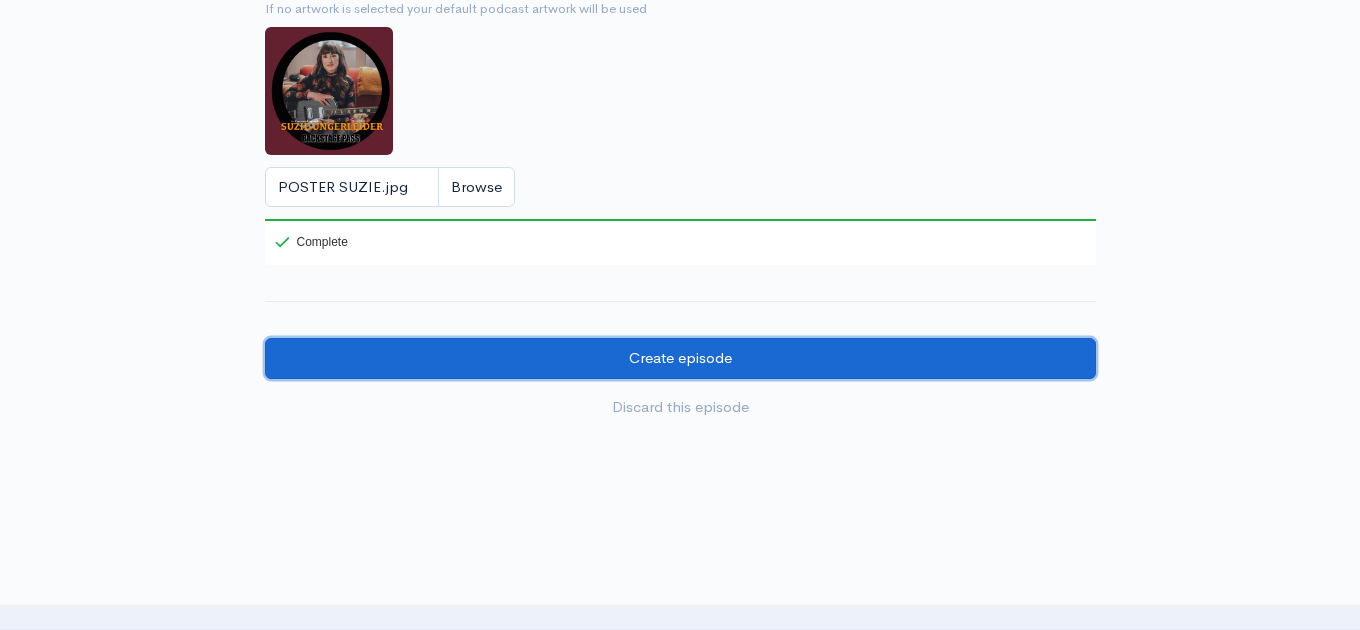 click on "Create episode" at bounding box center [680, 358] 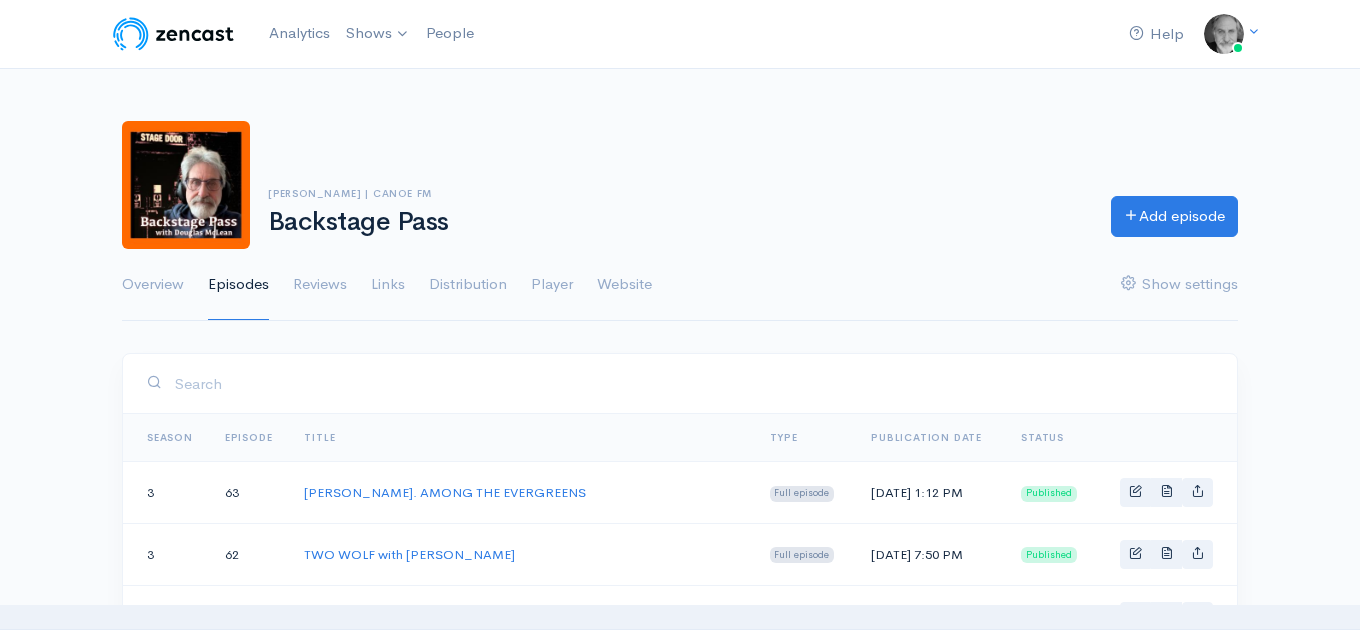 scroll, scrollTop: 0, scrollLeft: 0, axis: both 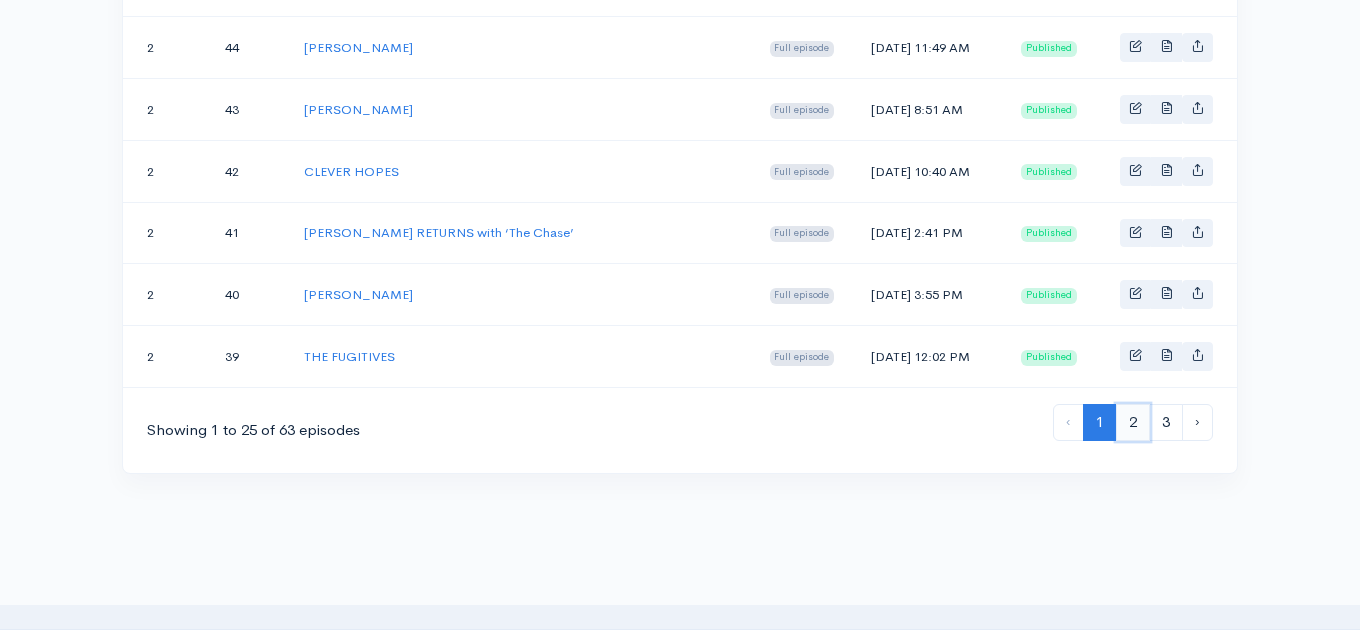 click on "2" at bounding box center [1133, 422] 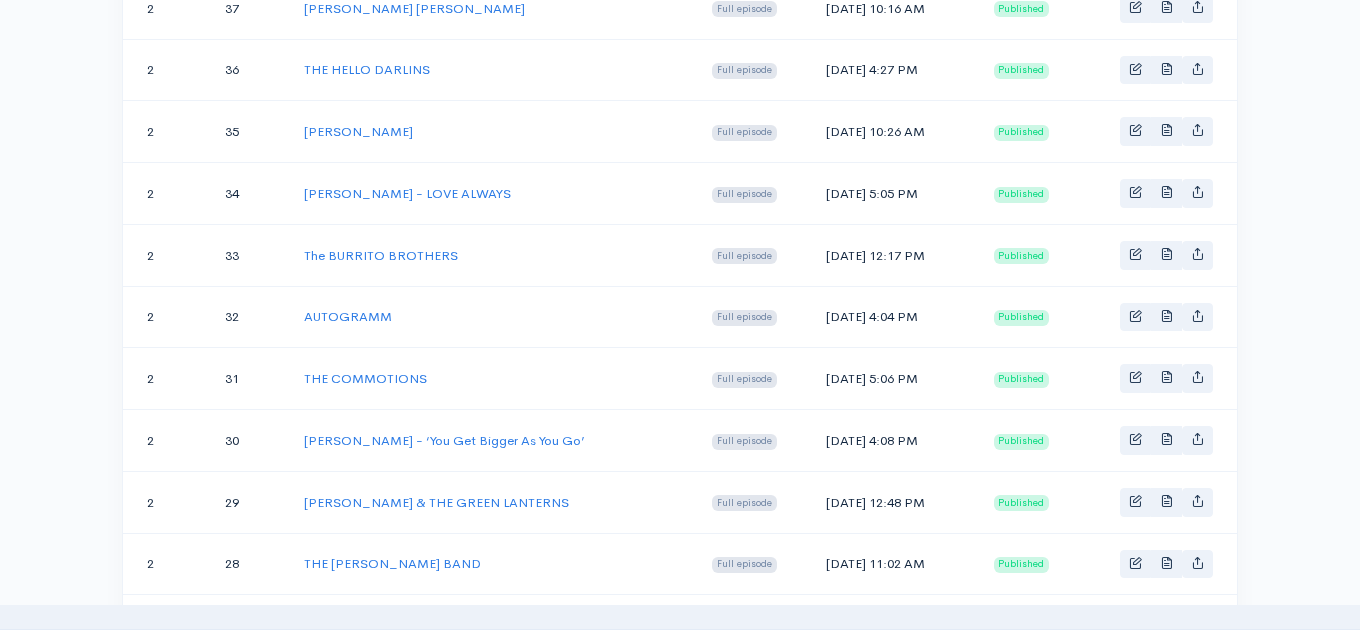 scroll, scrollTop: 559, scrollLeft: 0, axis: vertical 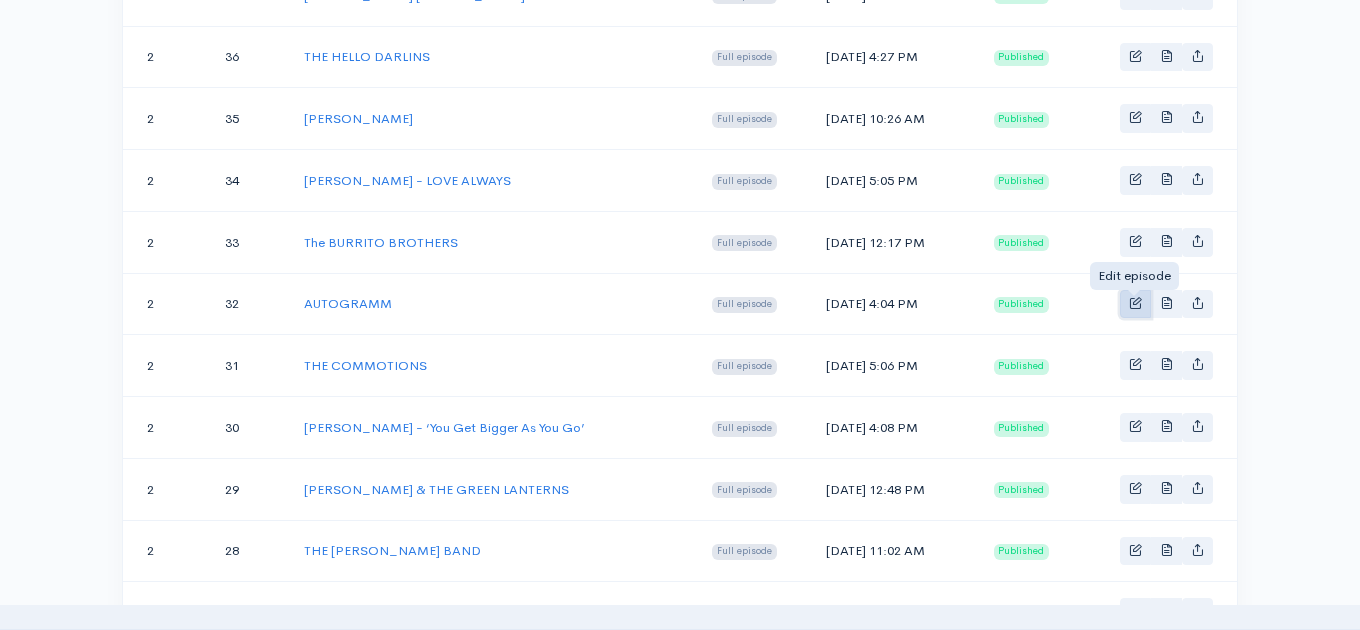 click at bounding box center [1135, 302] 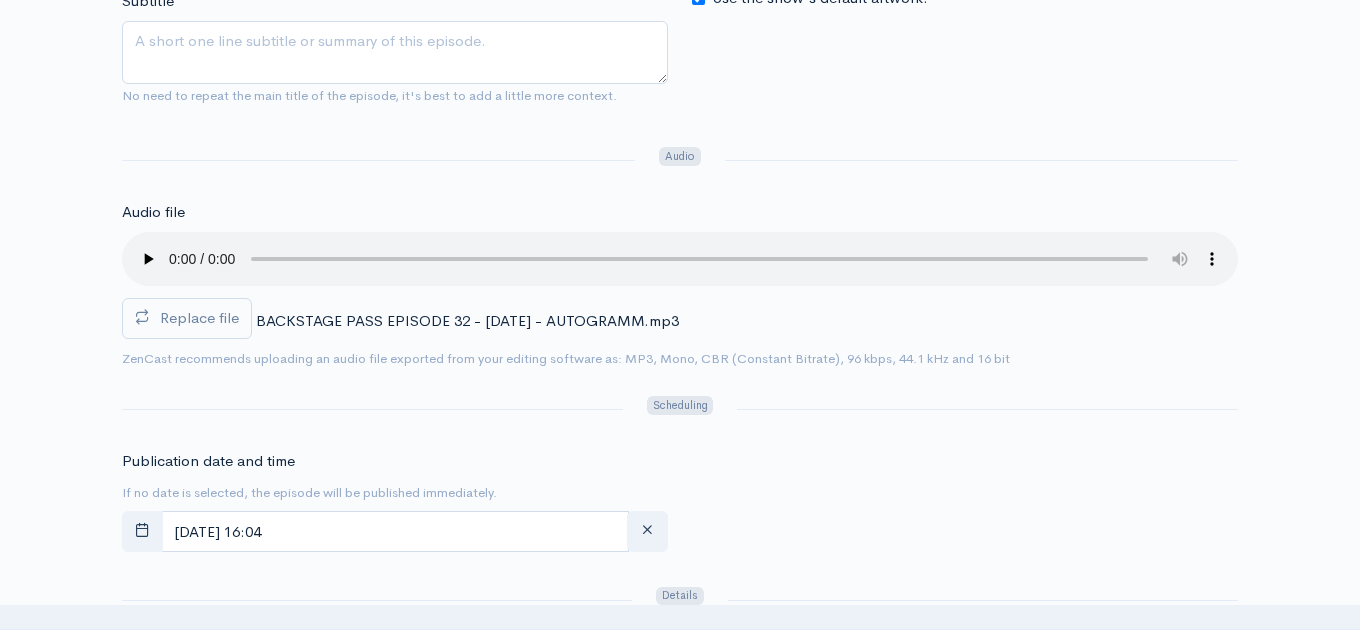 scroll, scrollTop: 0, scrollLeft: 0, axis: both 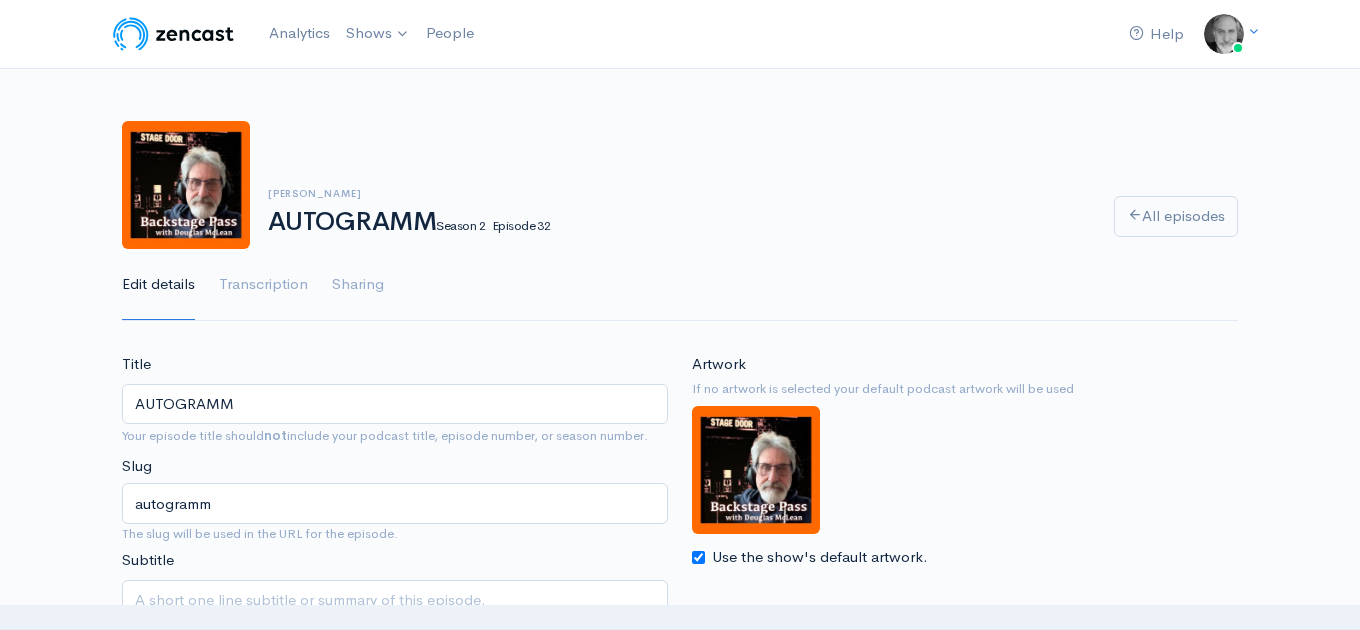 click on "Use the show's default artwork." at bounding box center (698, 557) 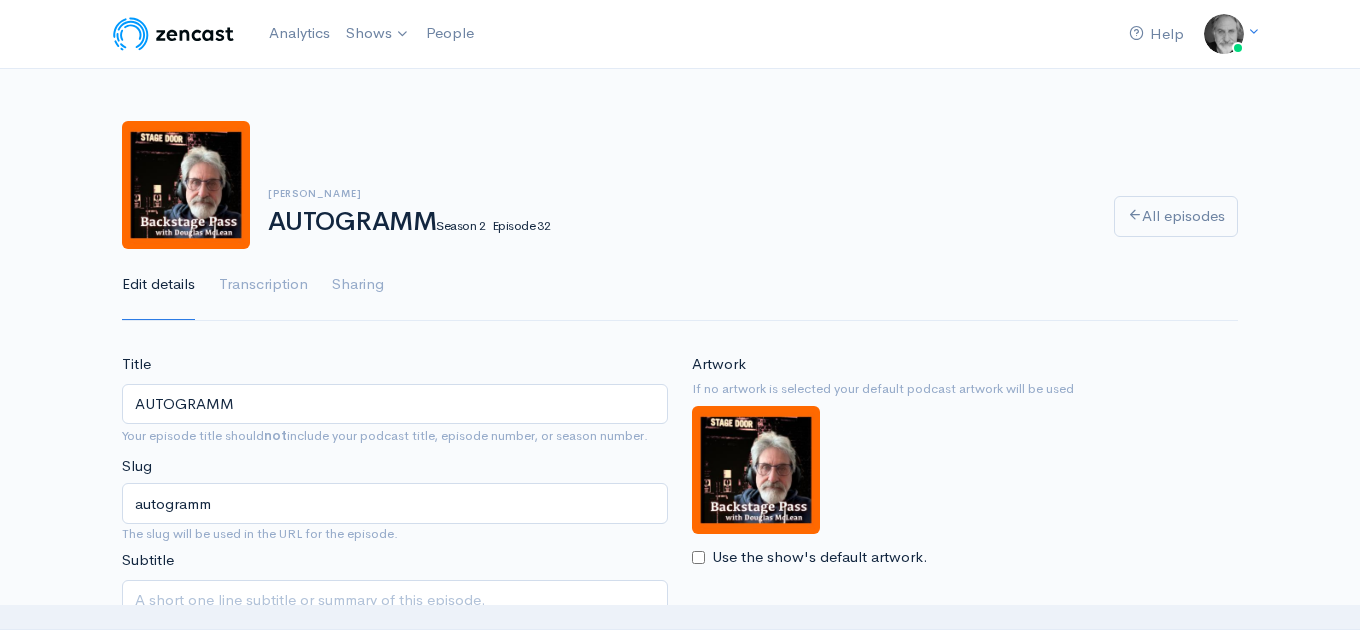checkbox on "false" 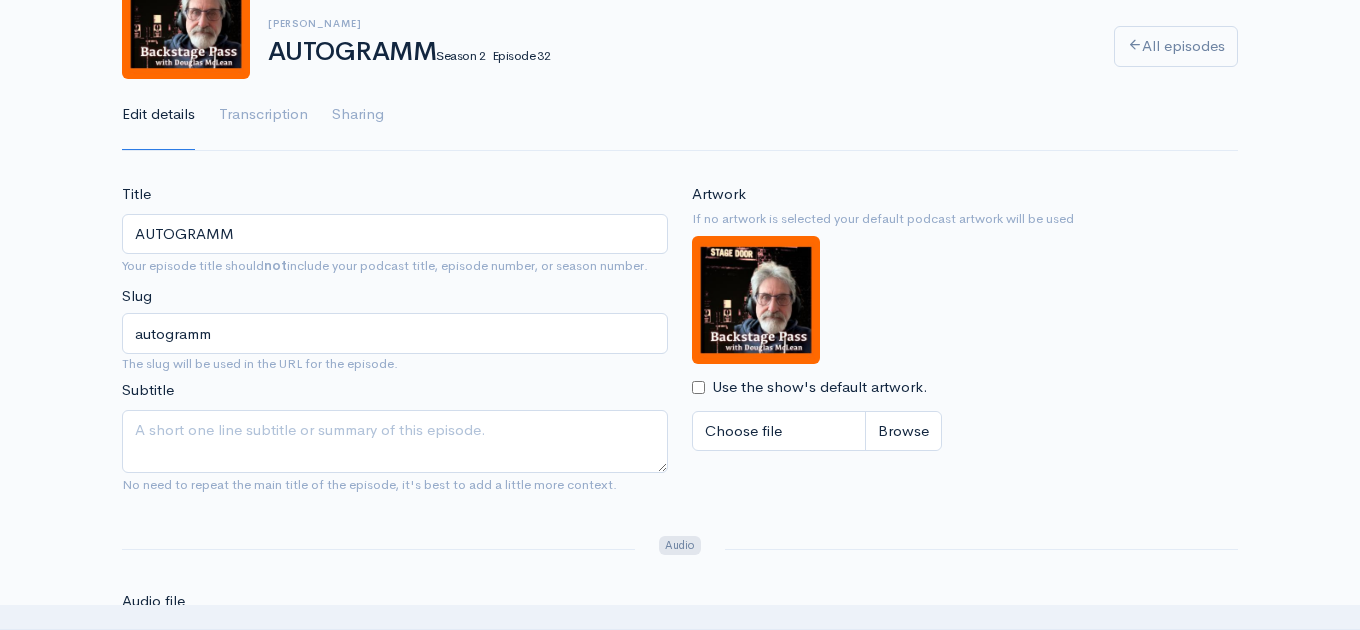 scroll, scrollTop: 174, scrollLeft: 0, axis: vertical 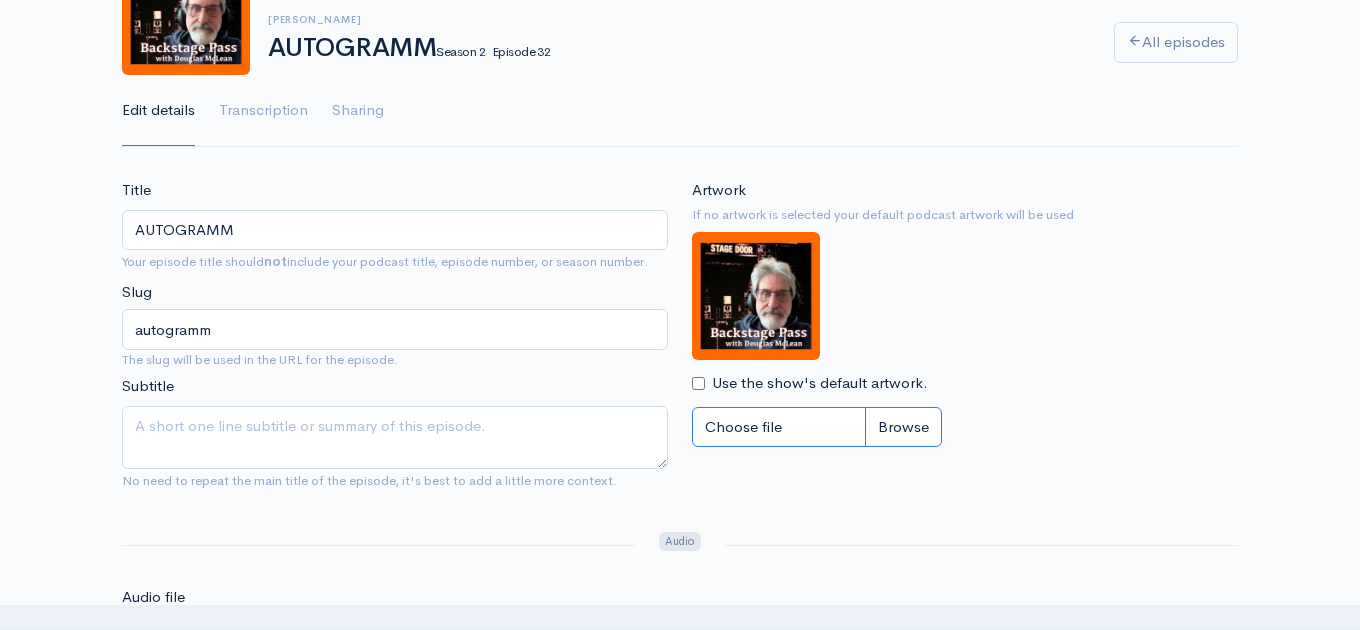 click on "Choose file" at bounding box center [817, 427] 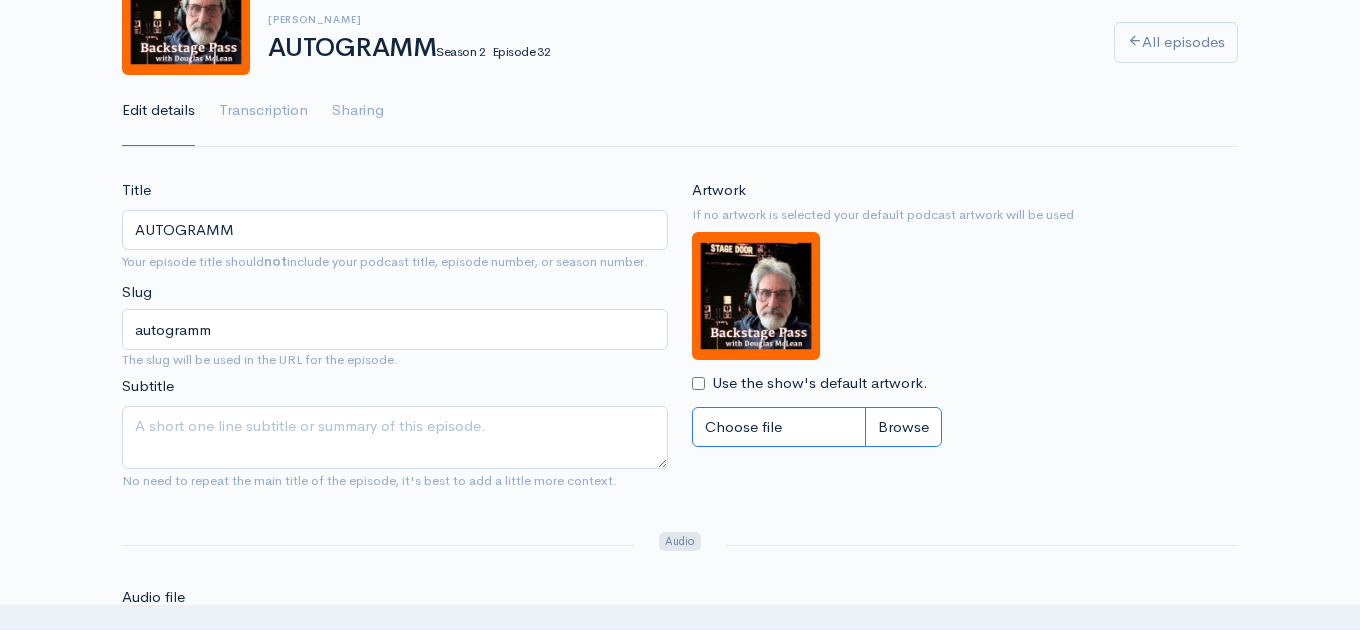 type on "C:\fakepath\AUTOGRAMM.jpg" 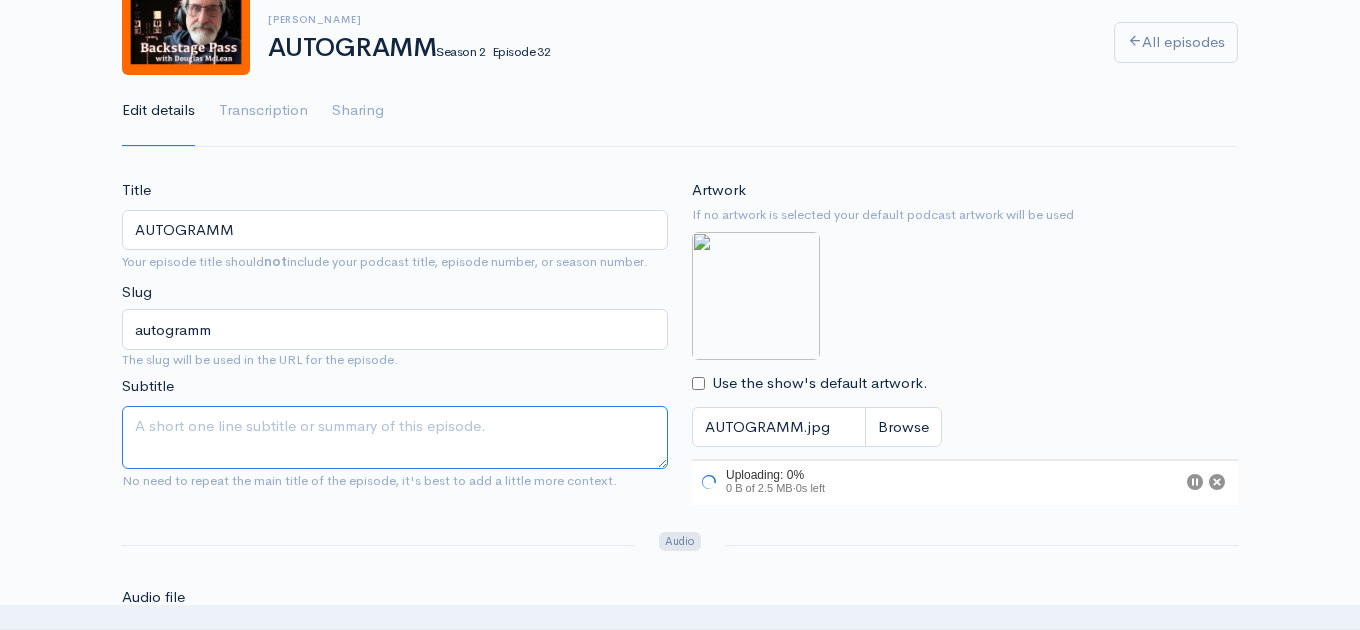 click on "Subtitle" at bounding box center (395, 437) 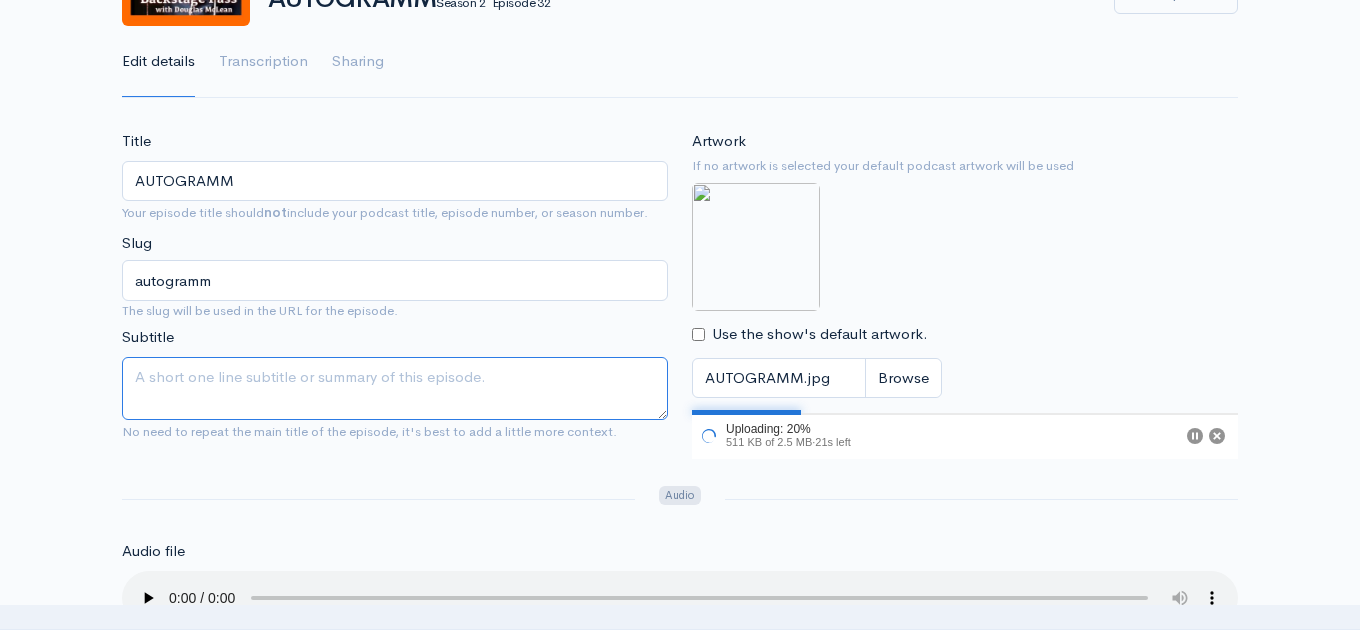 scroll, scrollTop: 207, scrollLeft: 0, axis: vertical 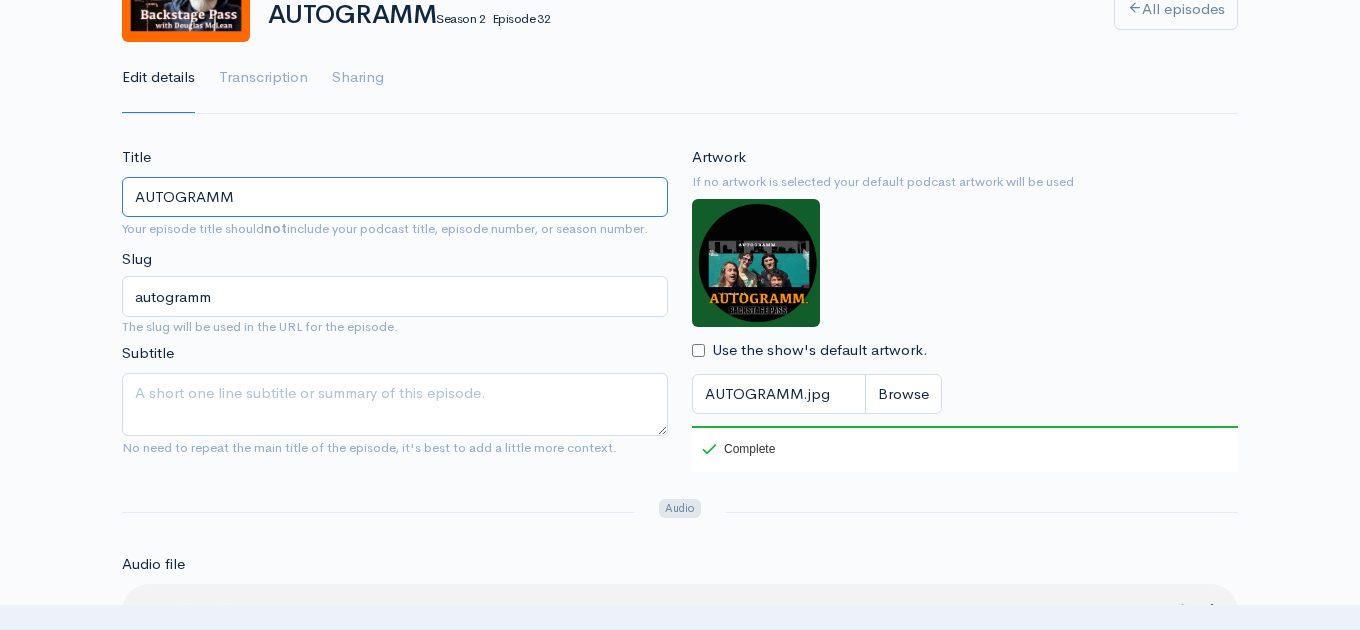 click on "AUTOGRAMM" at bounding box center (395, 197) 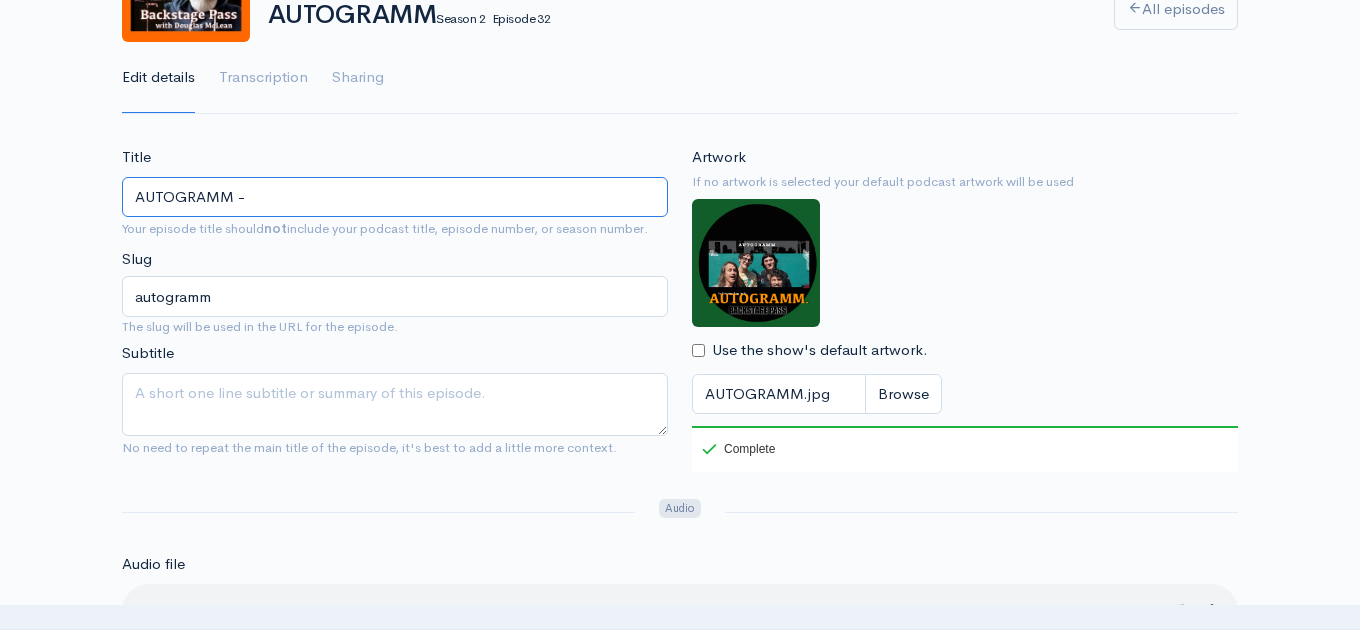 paste on "MUSIC THAT HUMANS CAN PLAY" 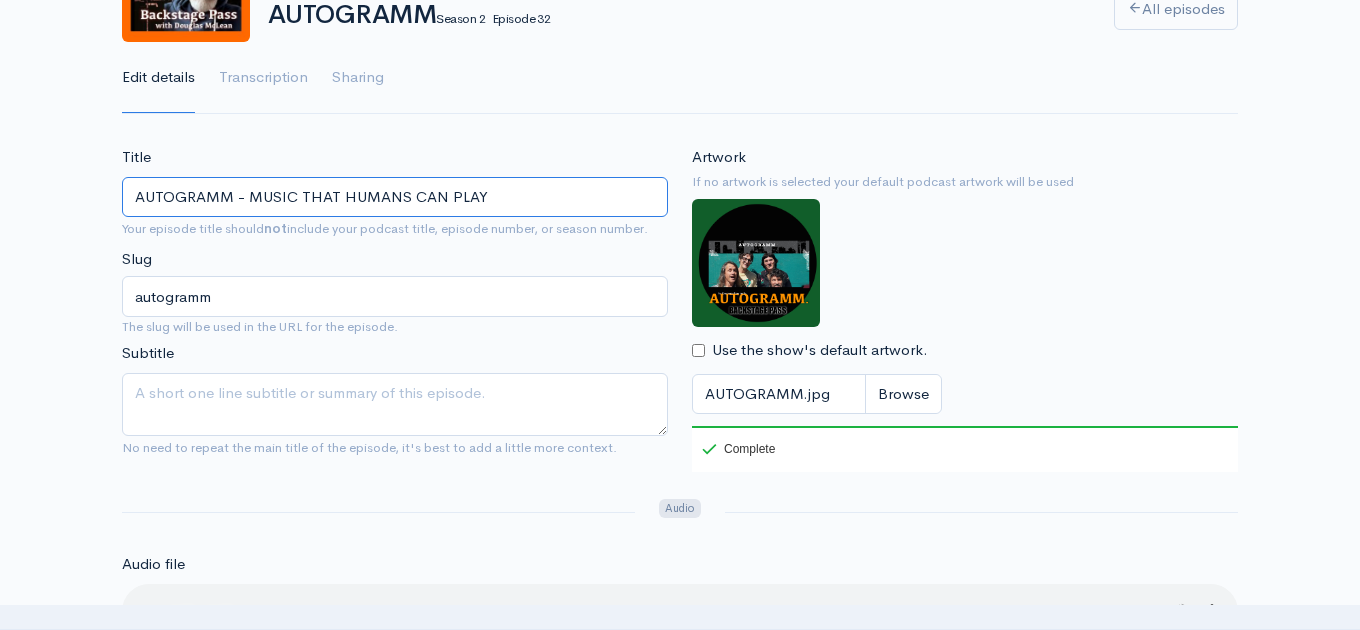 type on "AUTOGRAMM - MUSIC THAT HUMANS CAN PLAY" 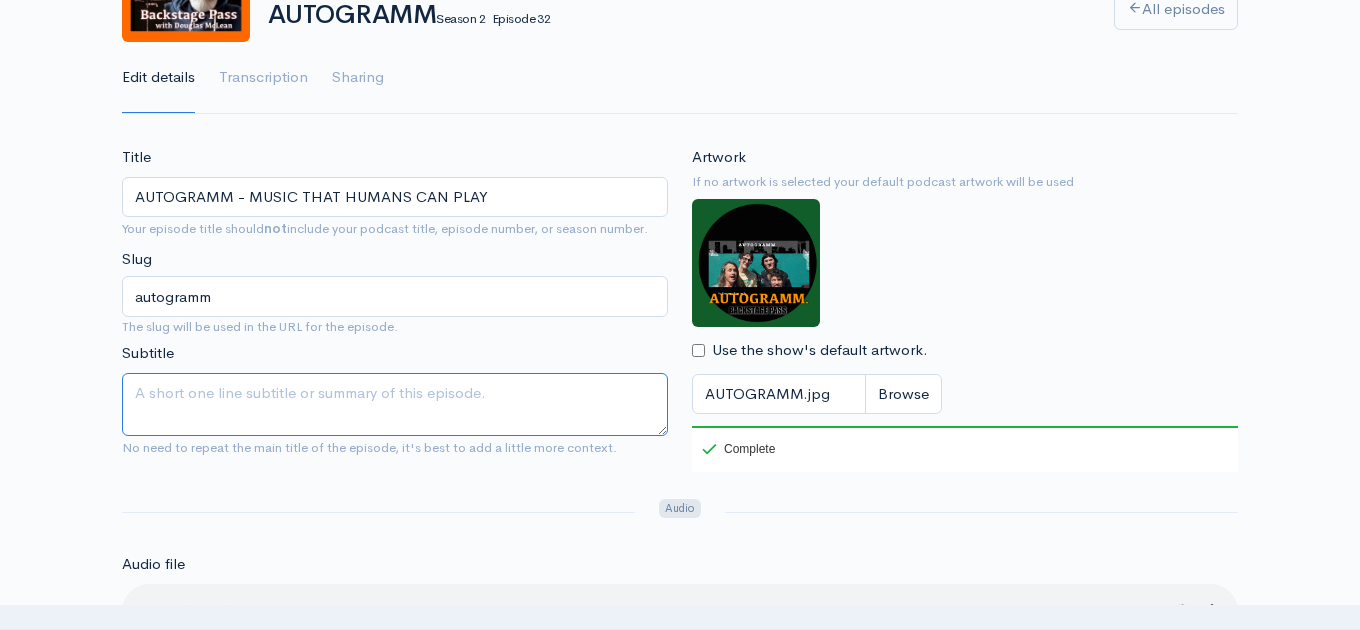 click on "Subtitle" at bounding box center [395, 404] 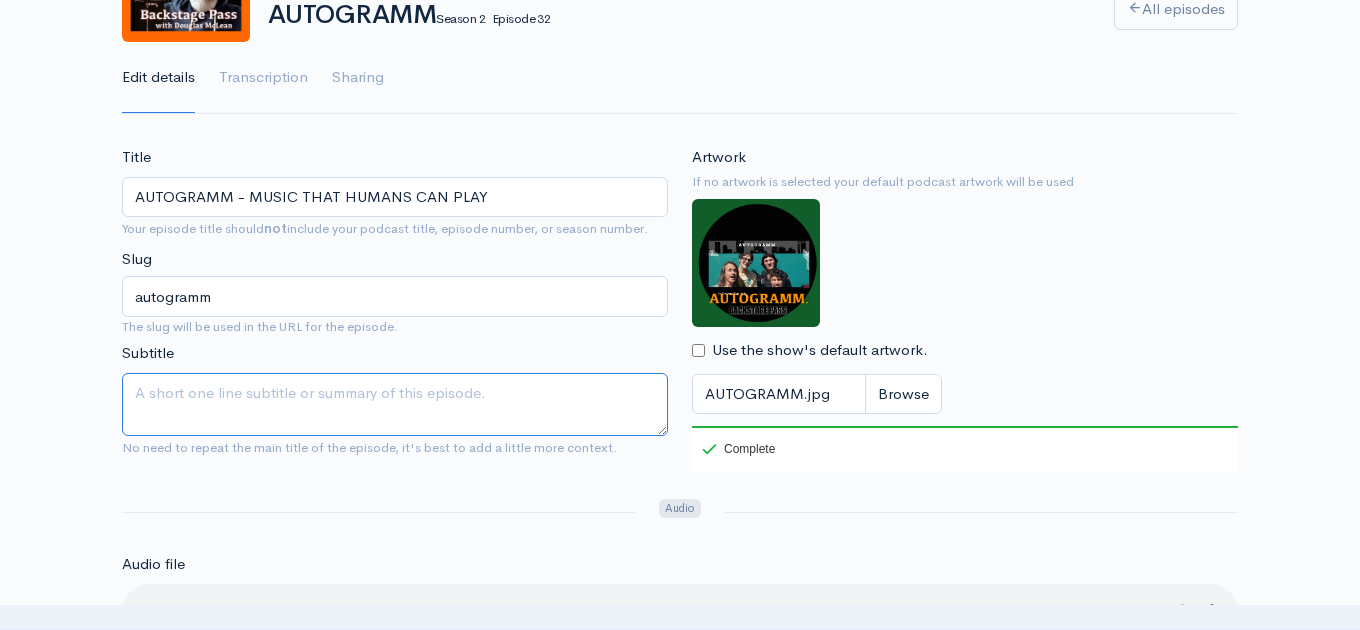 paste on "Music That Humans Can Play’ released, November 14, 2023 is an exciting, riveting set of songs that will have you wanting to learn more." 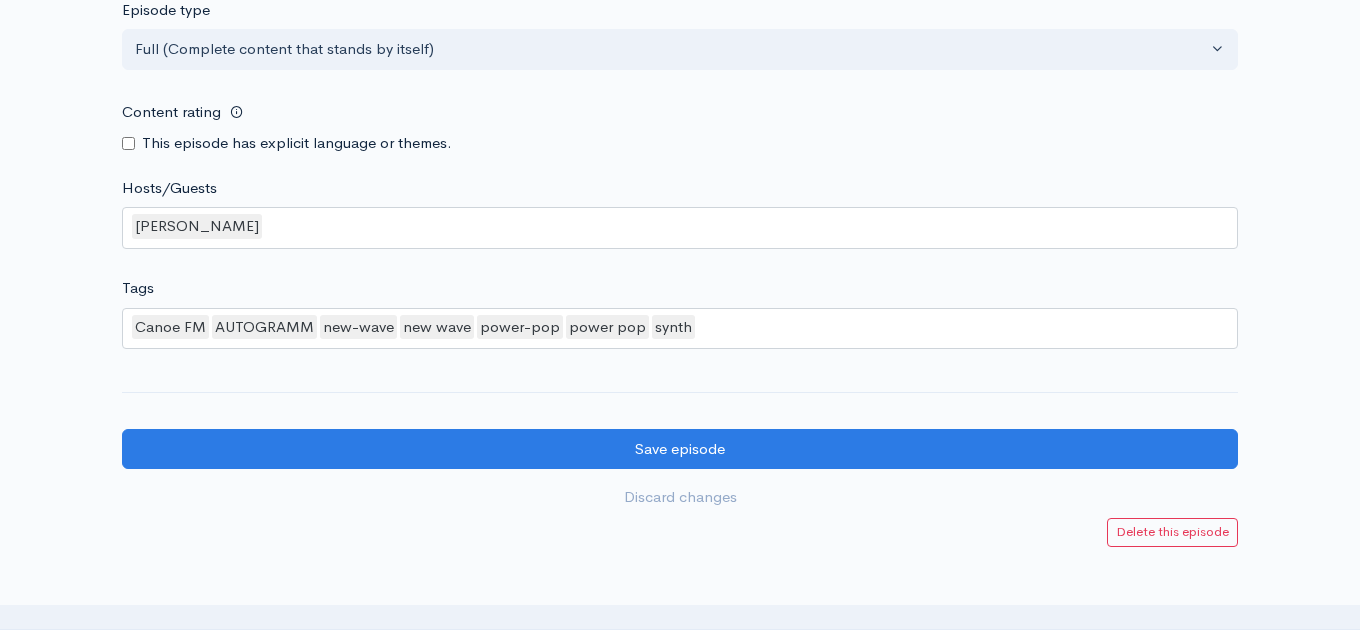 scroll, scrollTop: 1935, scrollLeft: 0, axis: vertical 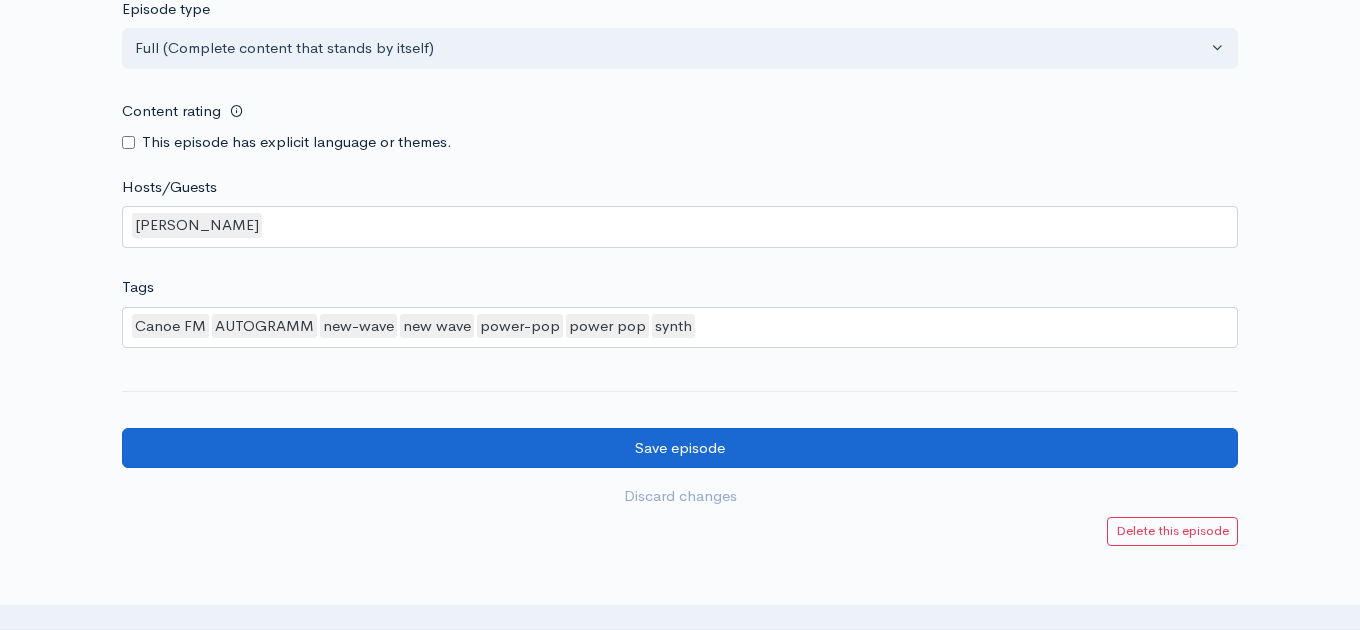 type on "Music That Humans Can Play’ released, November 14, 2023 is an exciting, riveting set of songs that will have you wanting to learn more." 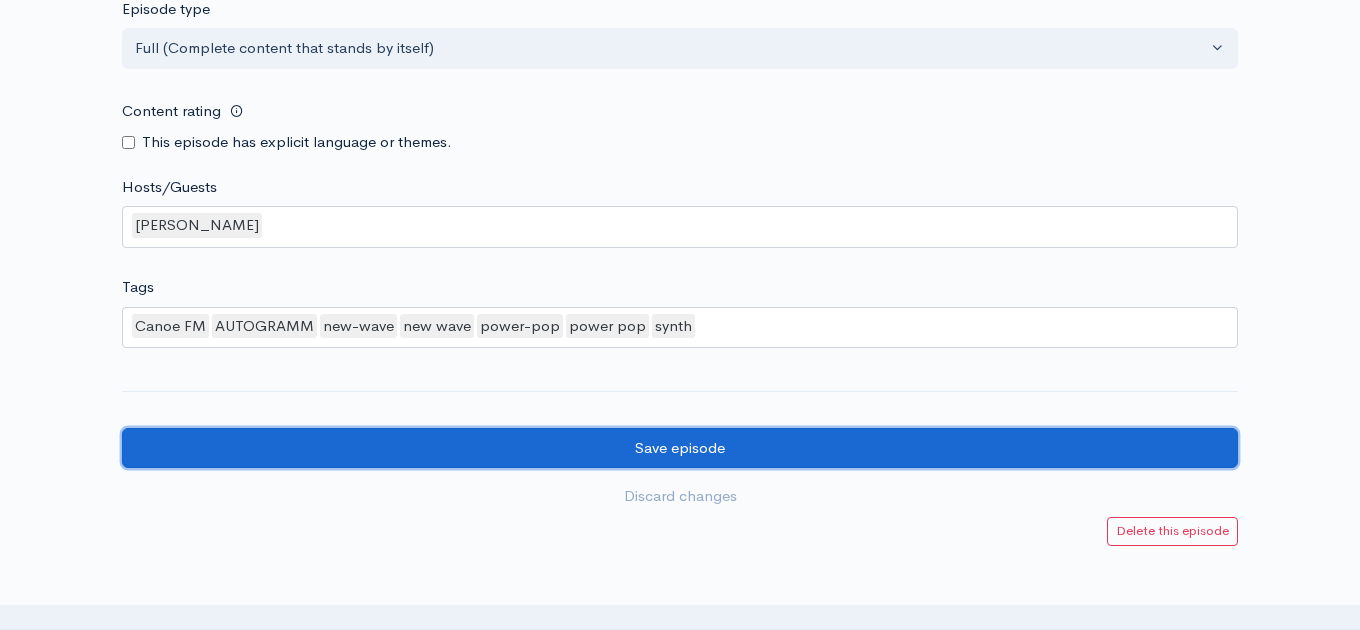click on "Save episode" at bounding box center [680, 448] 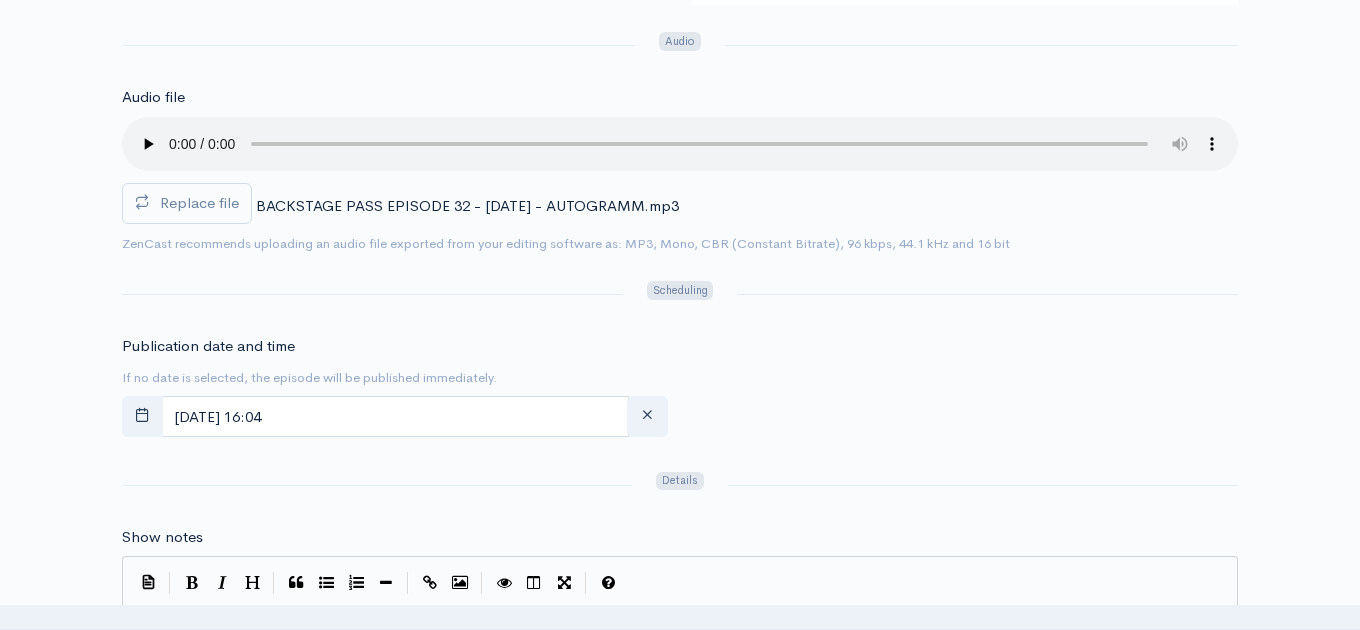 scroll, scrollTop: 648, scrollLeft: 0, axis: vertical 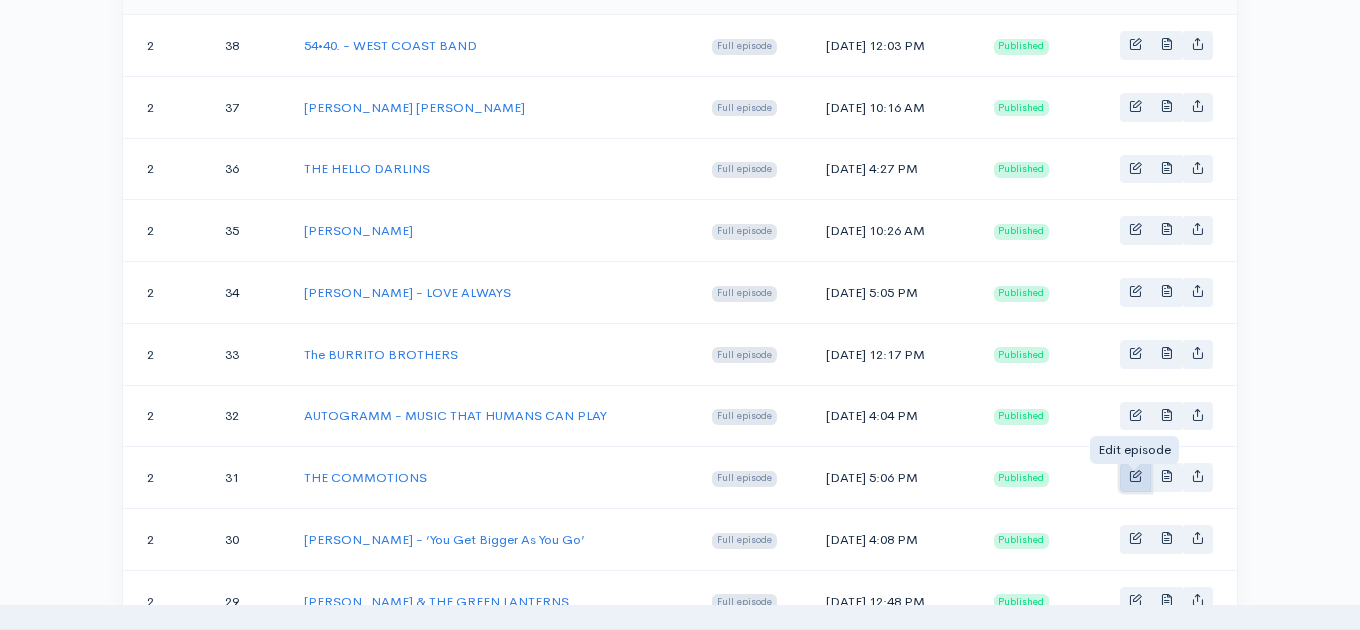 click at bounding box center (1135, 475) 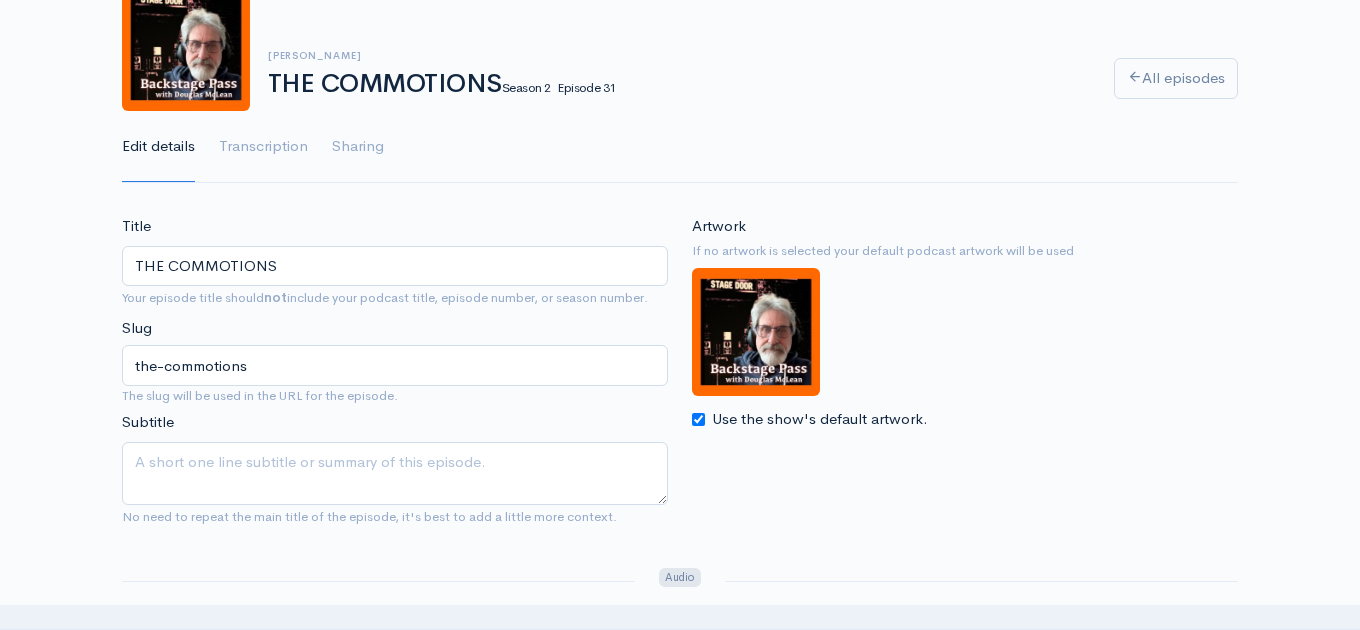 scroll, scrollTop: 133, scrollLeft: 0, axis: vertical 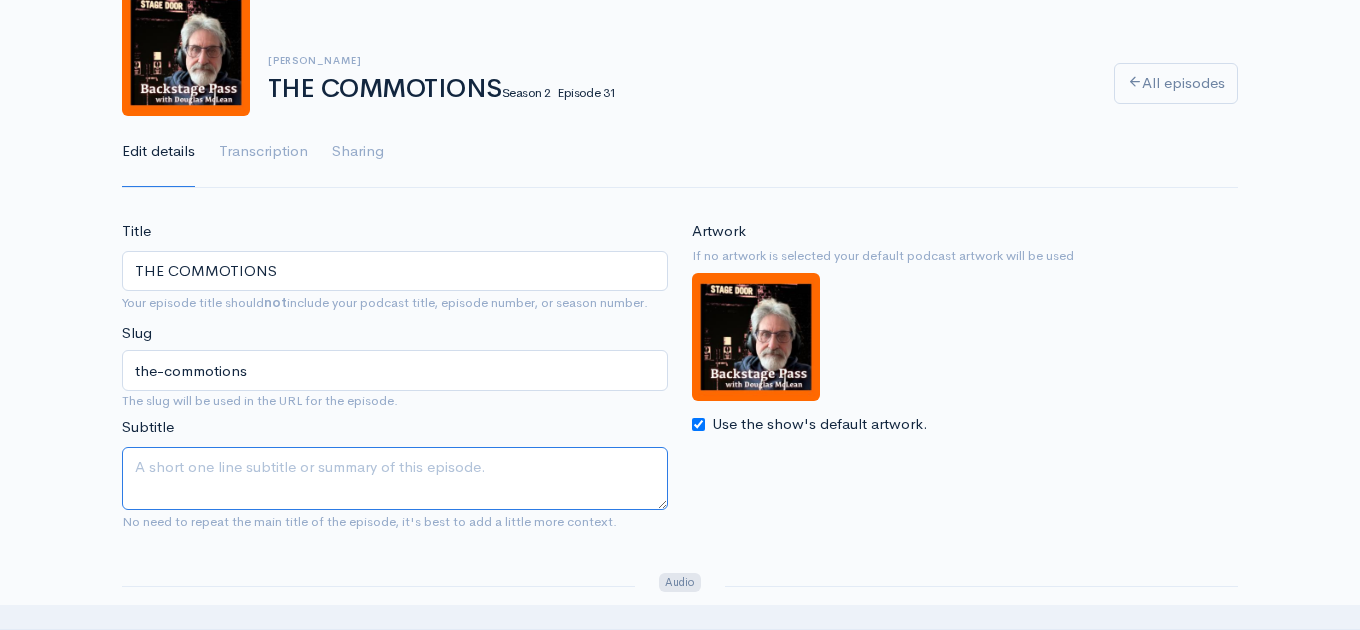 click on "Subtitle" at bounding box center (395, 478) 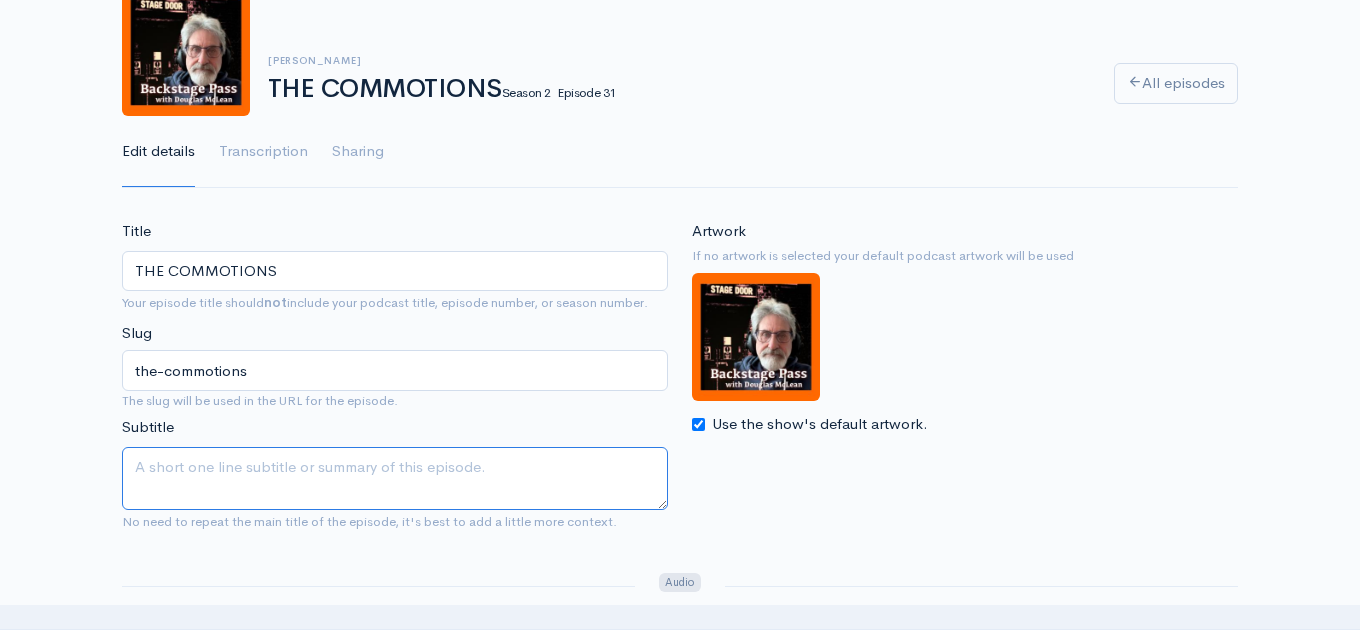paste on "Who are The Commotions?
A twelve-piece funk/soul band ready to get you dancing!
“They’re hot, sizzling, fun, and funky.”" 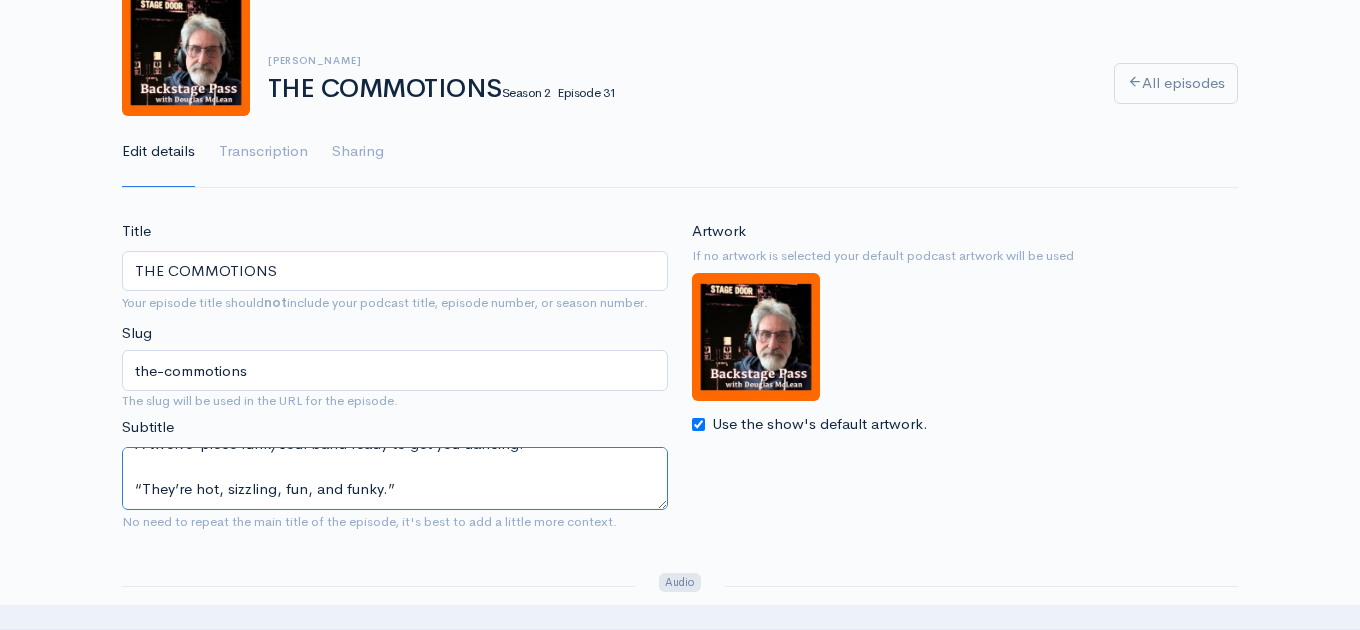 scroll, scrollTop: 90, scrollLeft: 0, axis: vertical 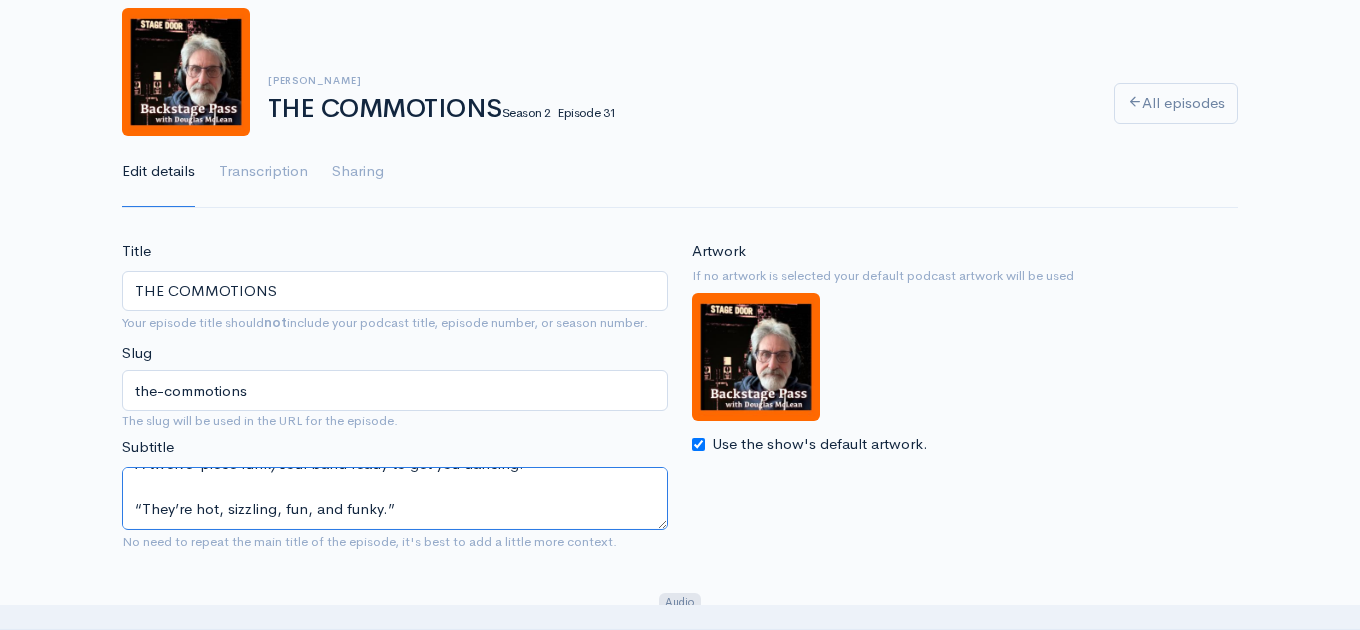 drag, startPoint x: 267, startPoint y: 517, endPoint x: 255, endPoint y: 517, distance: 12 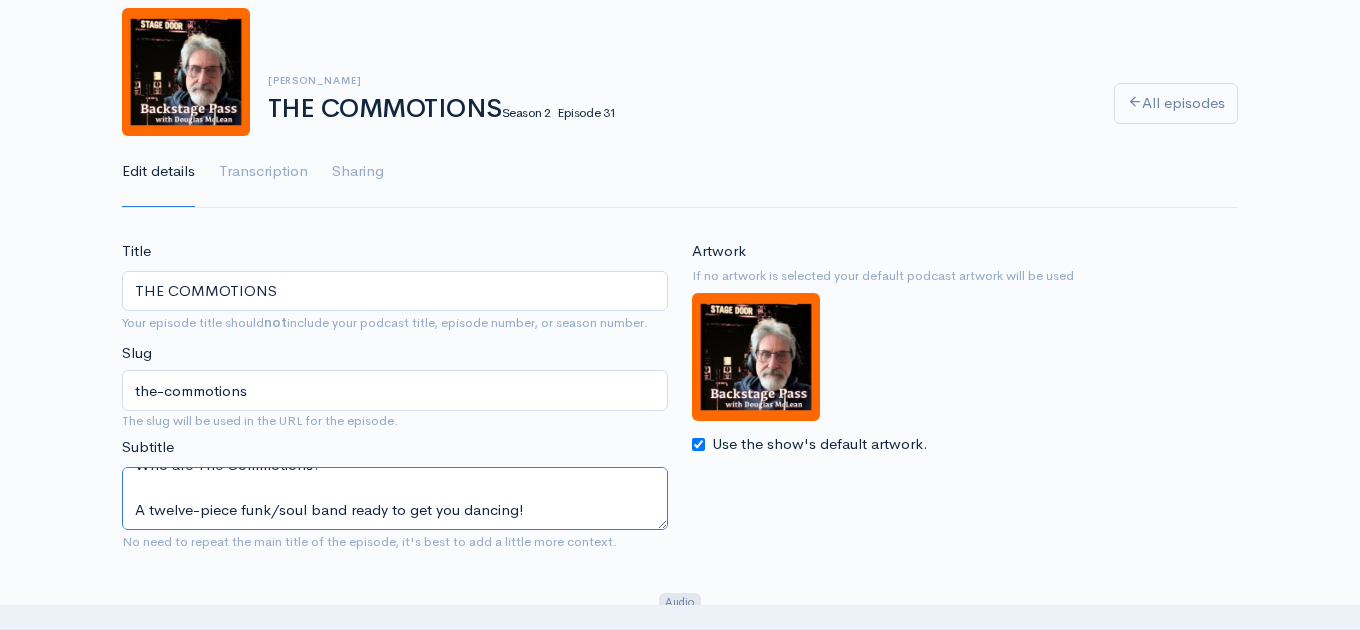 scroll, scrollTop: 0, scrollLeft: 0, axis: both 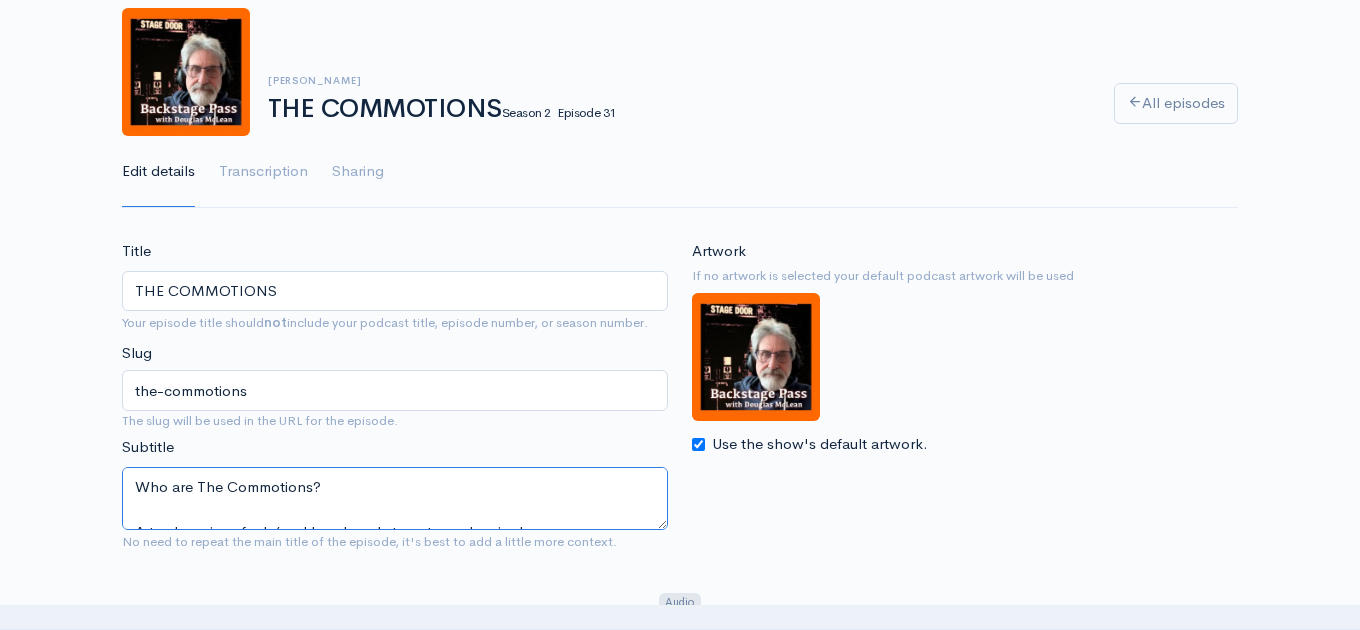 click on "Who are The Commotions?
A twelve-piece funk/soul band ready to get you dancing!
“They’re hot, sizzling, fun, and funky.”" at bounding box center [395, 498] 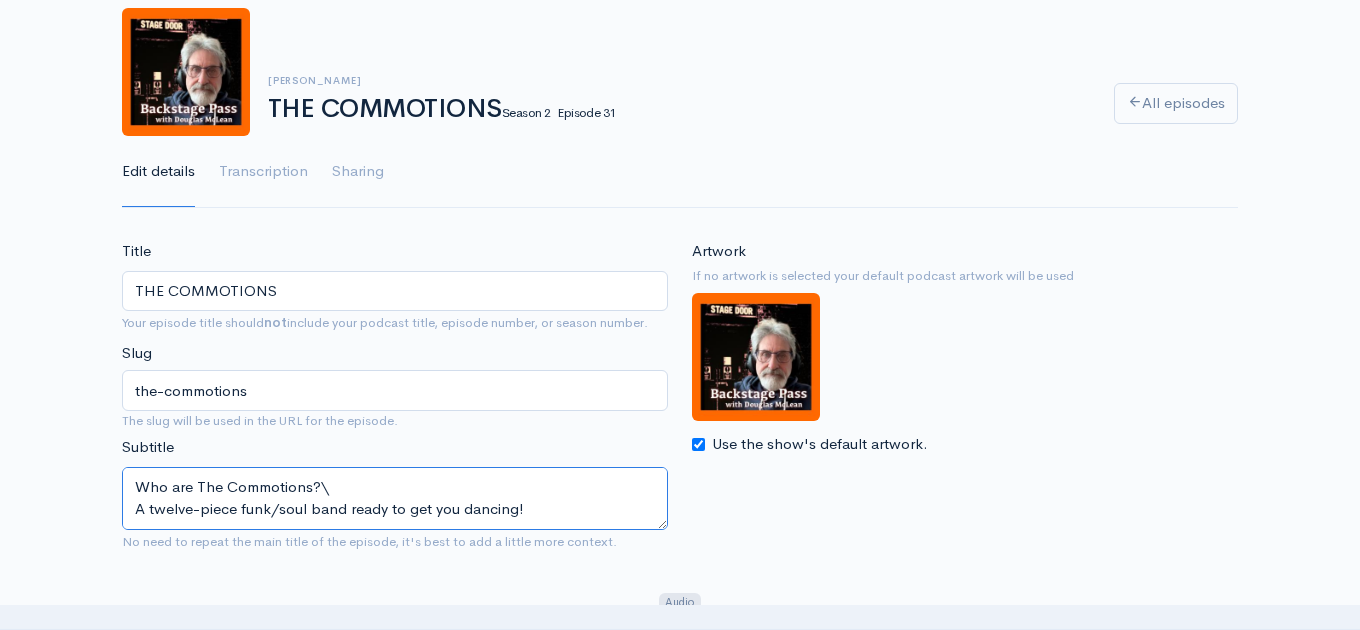 scroll, scrollTop: 30, scrollLeft: 0, axis: vertical 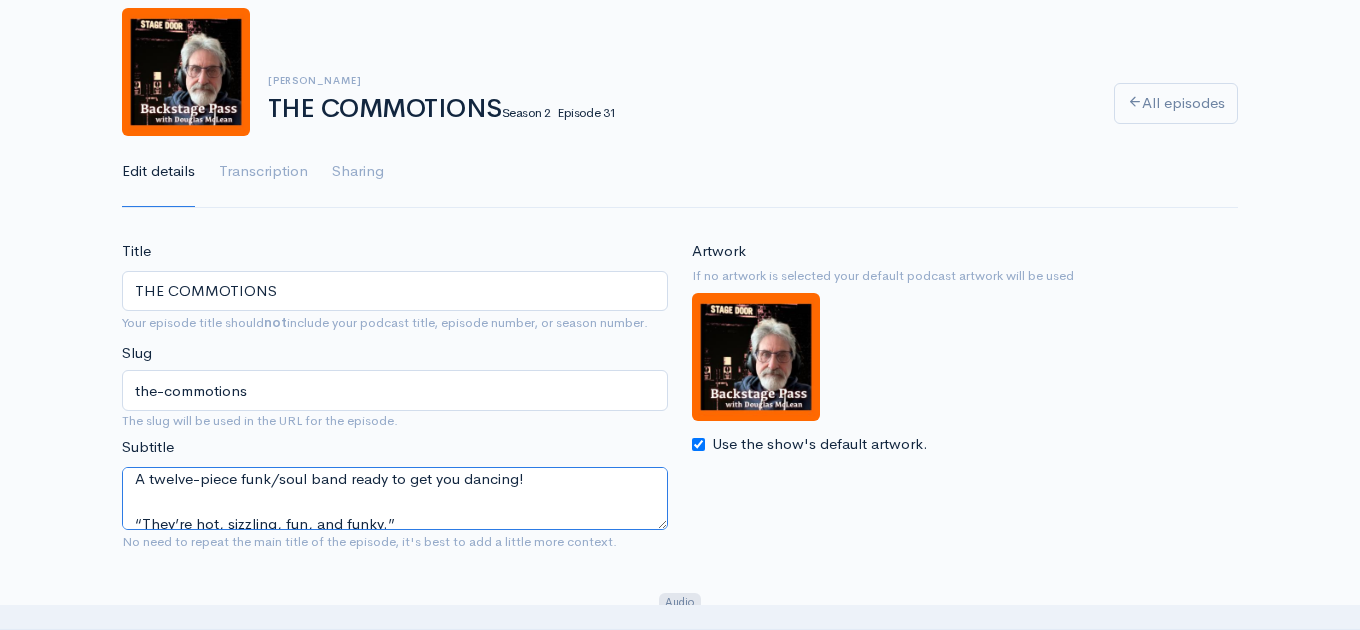 click on "Who are The Commotions?\
A twelve-piece funk/soul band ready to get you dancing!
“They’re hot, sizzling, fun, and funky.”" at bounding box center [395, 498] 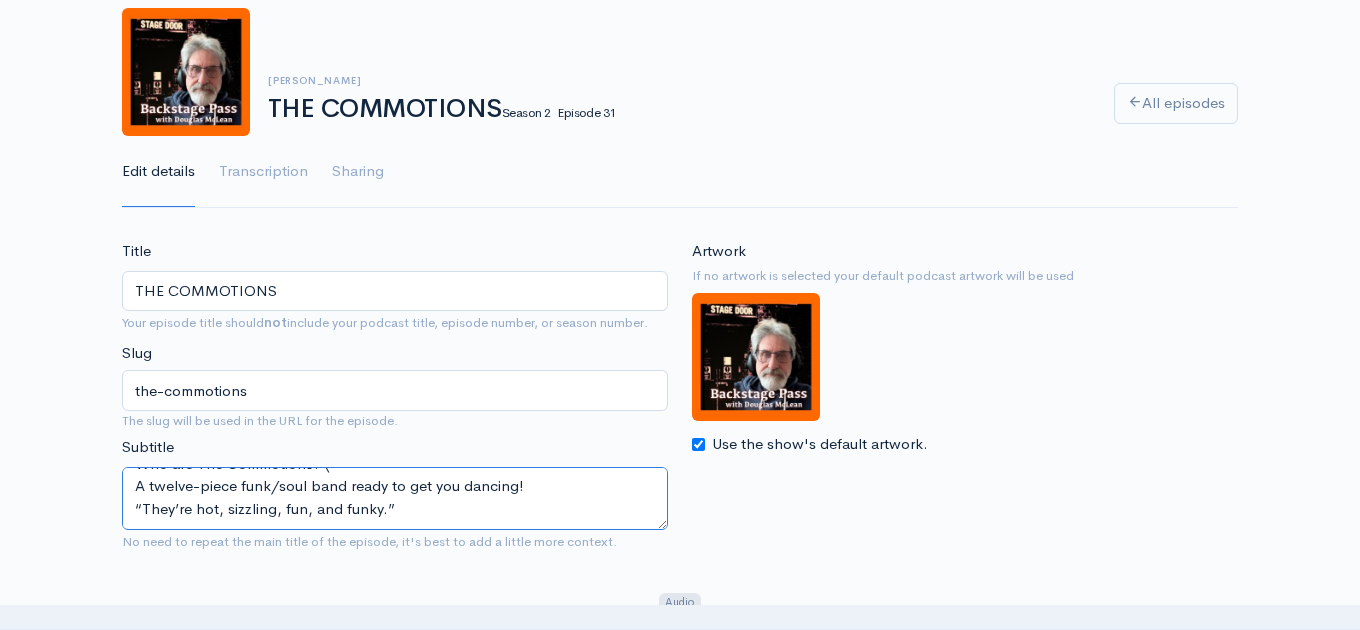 scroll, scrollTop: 45, scrollLeft: 0, axis: vertical 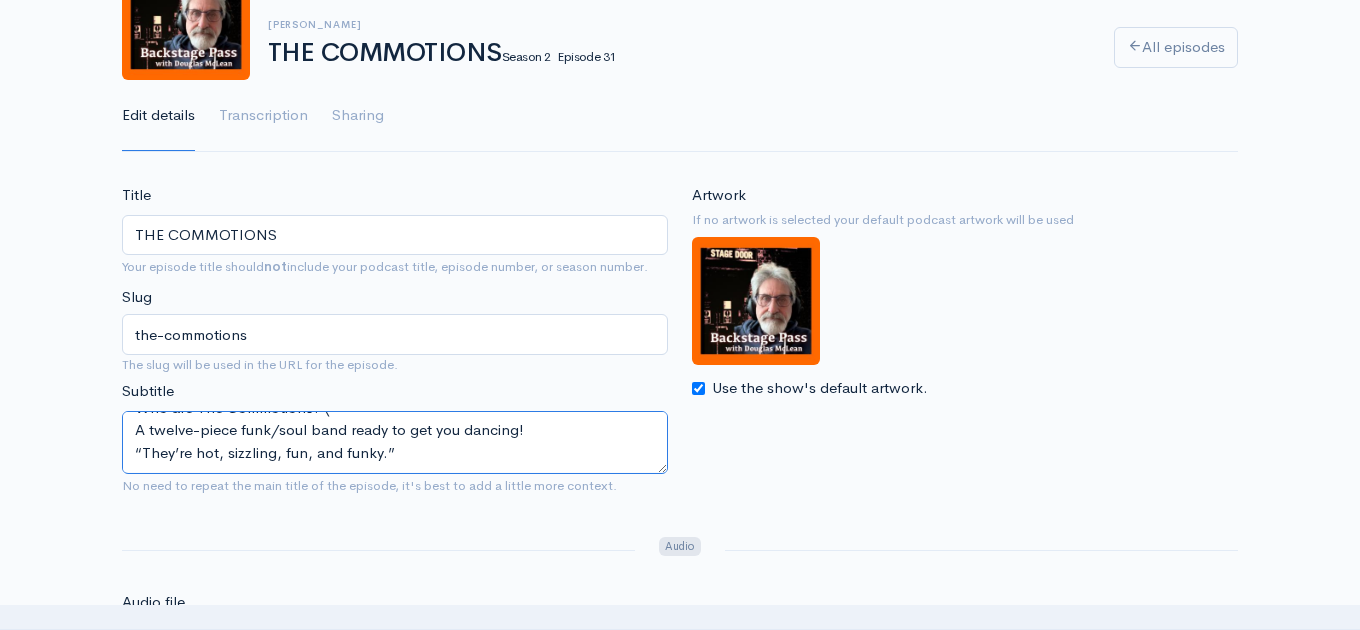 type on "Who are The Commotions?\
A twelve-piece funk/soul band ready to get you dancing!
“They’re hot, sizzling, fun, and funky.”" 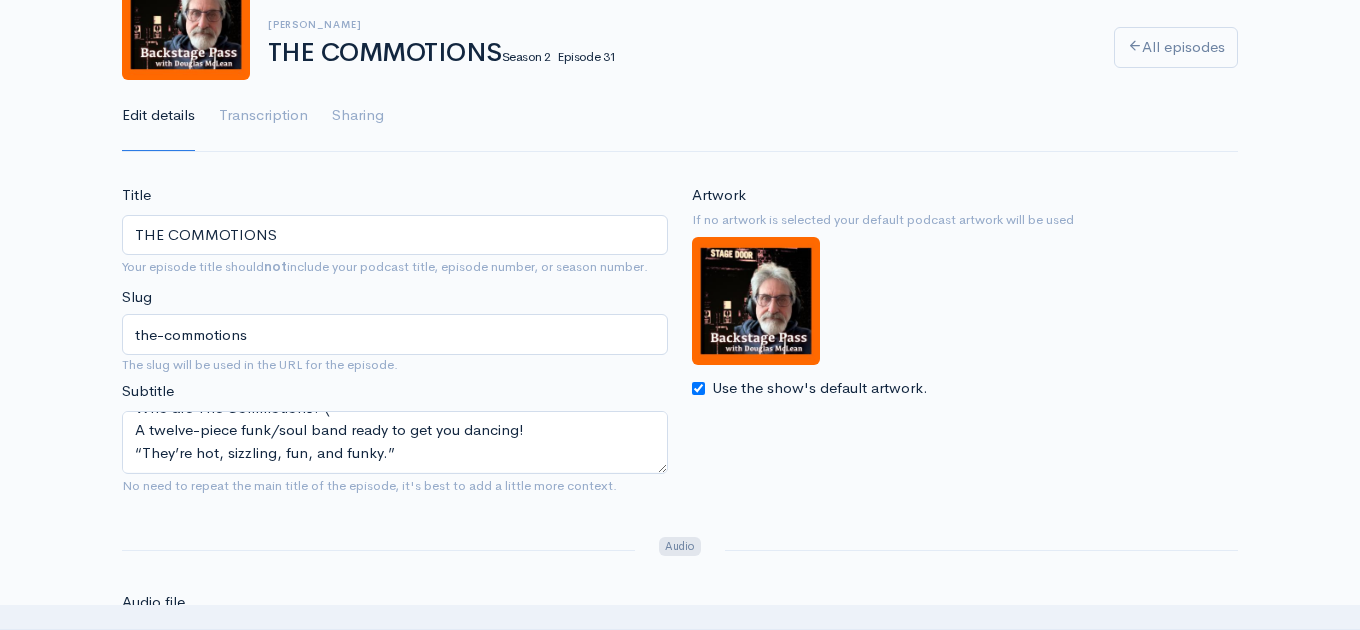 click on "Use the show's default artwork." at bounding box center (698, 388) 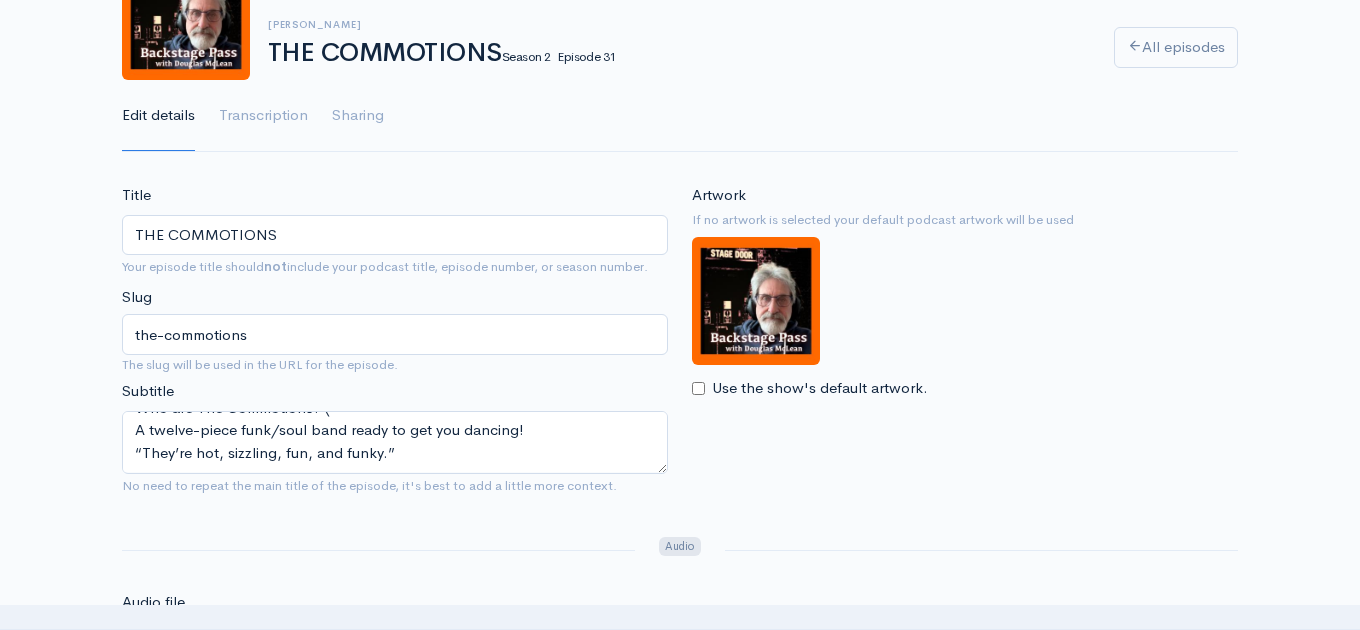 checkbox on "false" 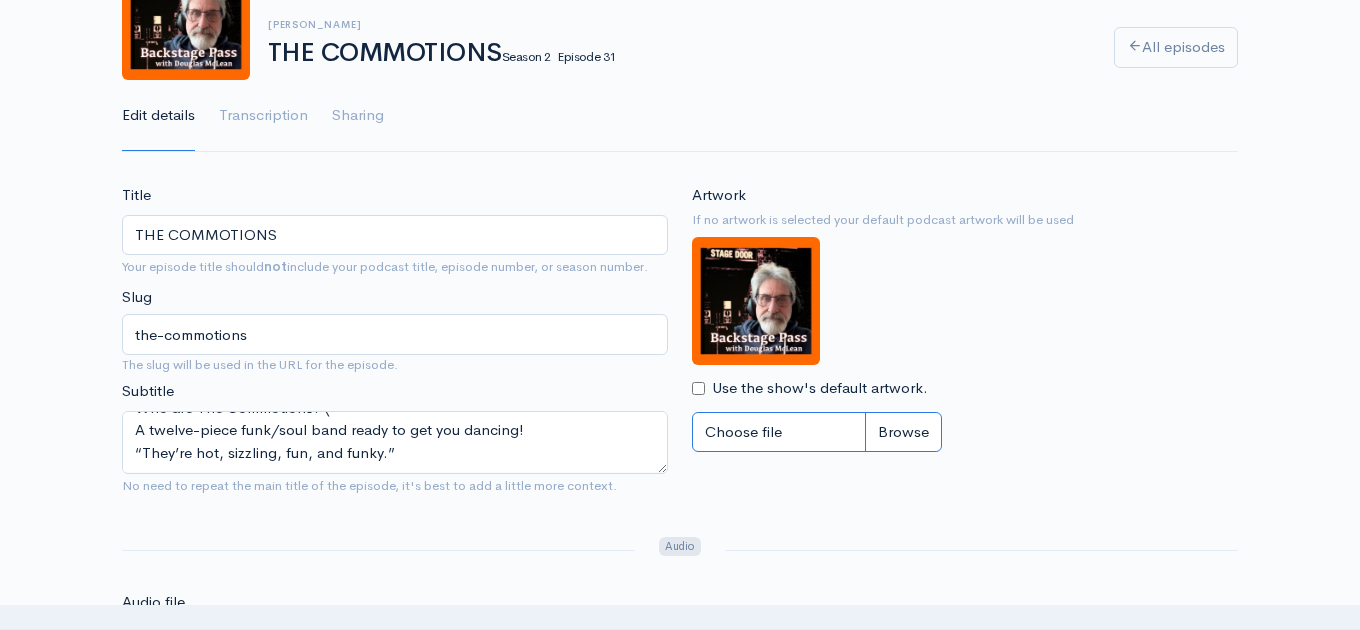 click on "Choose file" at bounding box center (817, 432) 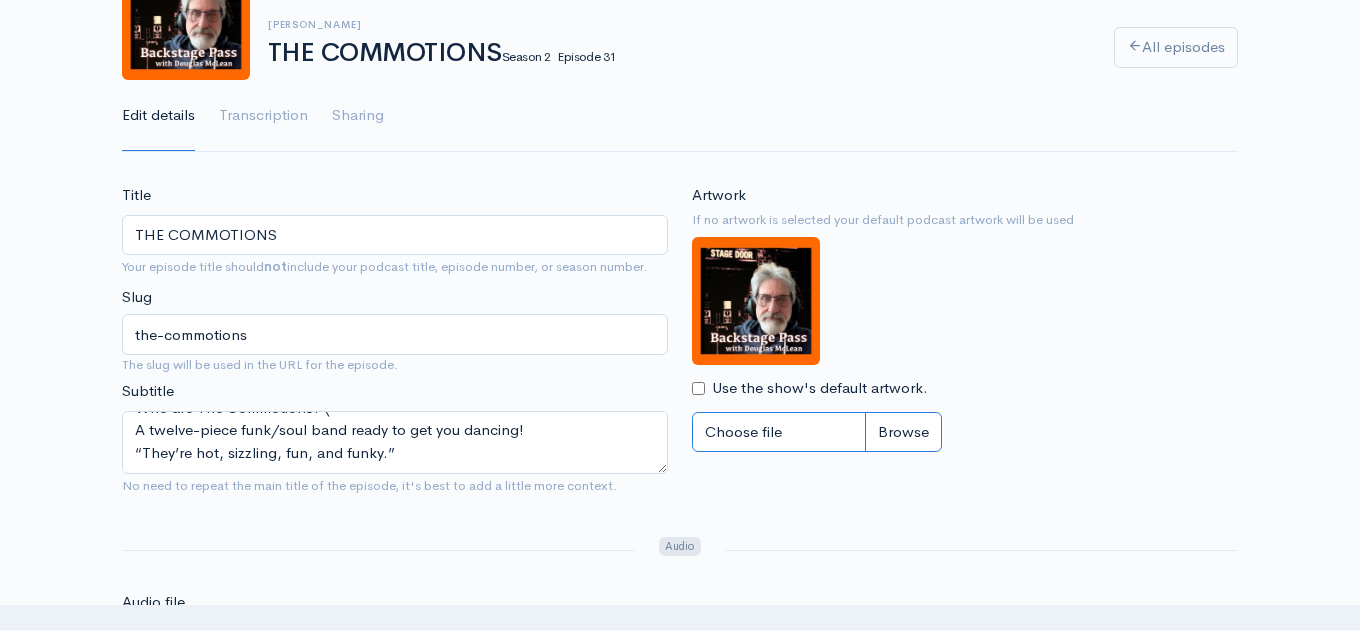 type on "C:\fakepath\COMMOTIONS.jpg" 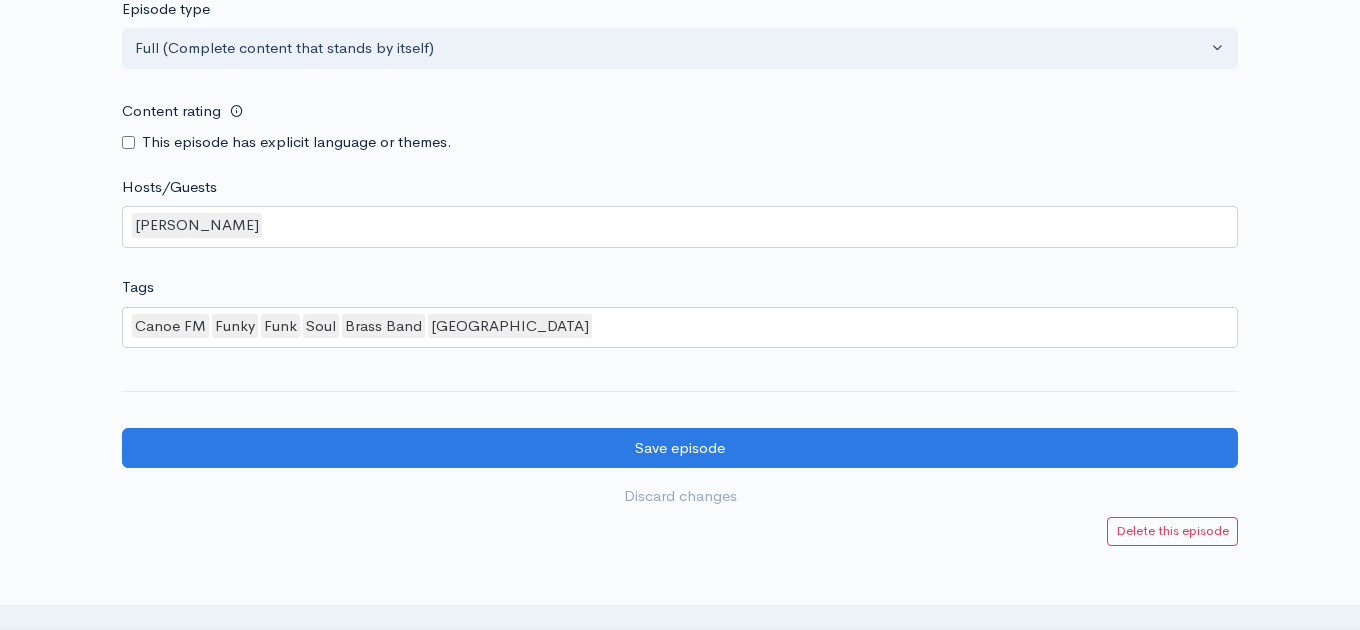 scroll, scrollTop: 2186, scrollLeft: 0, axis: vertical 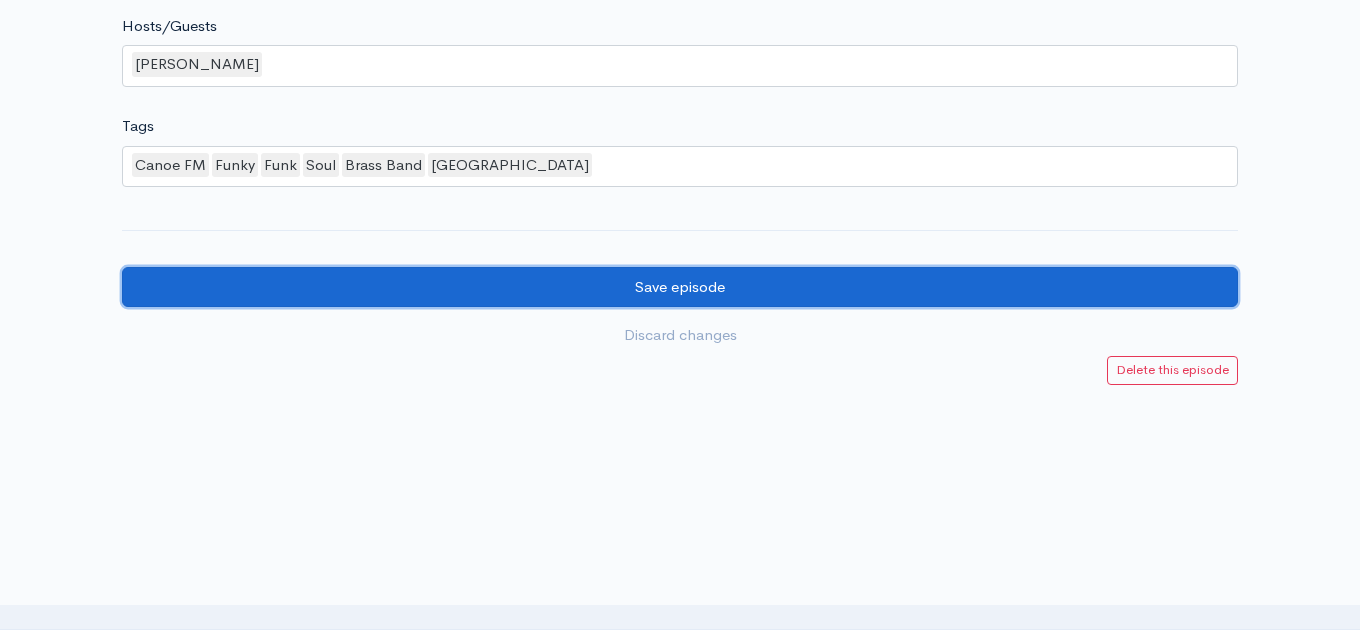 click on "Save episode" at bounding box center (680, 287) 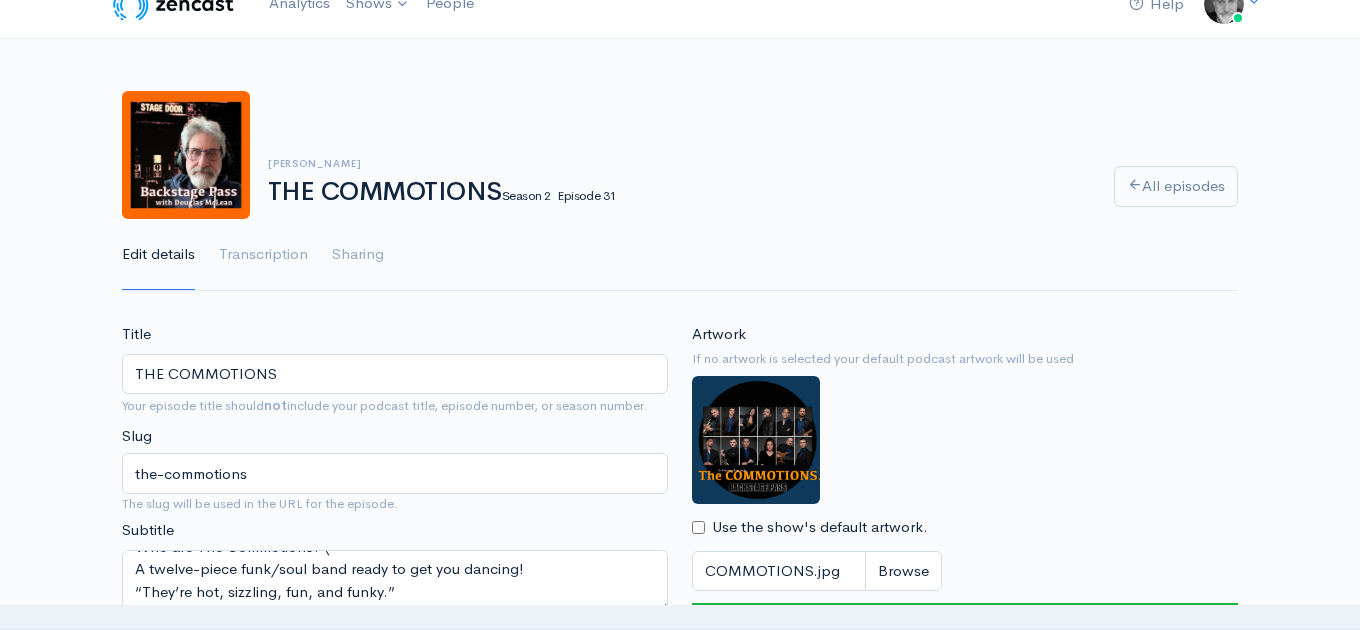 scroll, scrollTop: 3, scrollLeft: 0, axis: vertical 